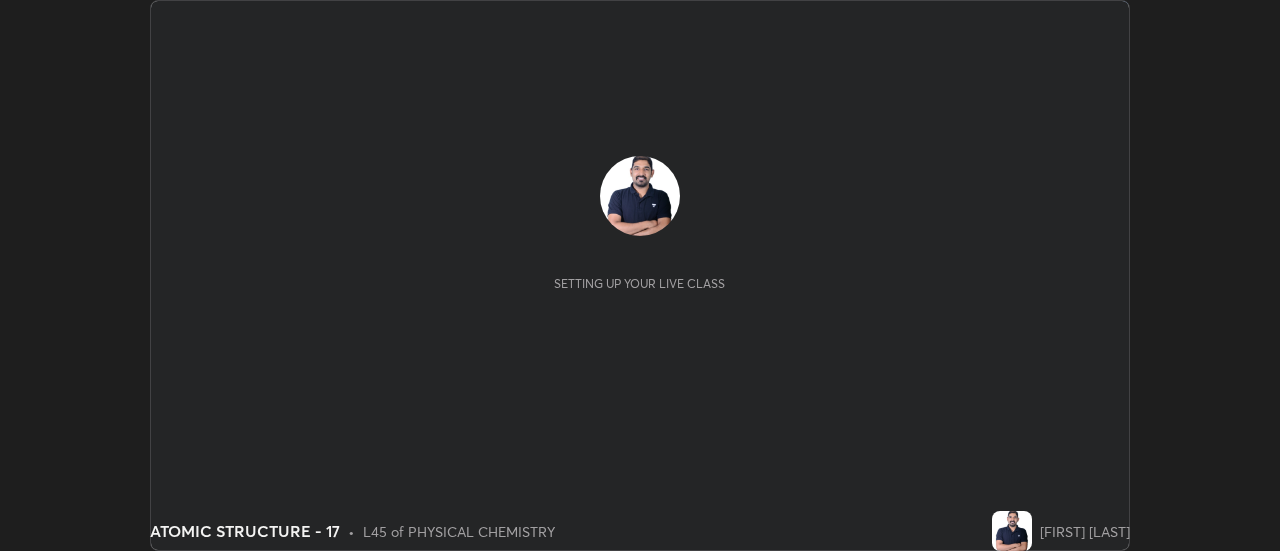scroll, scrollTop: 0, scrollLeft: 0, axis: both 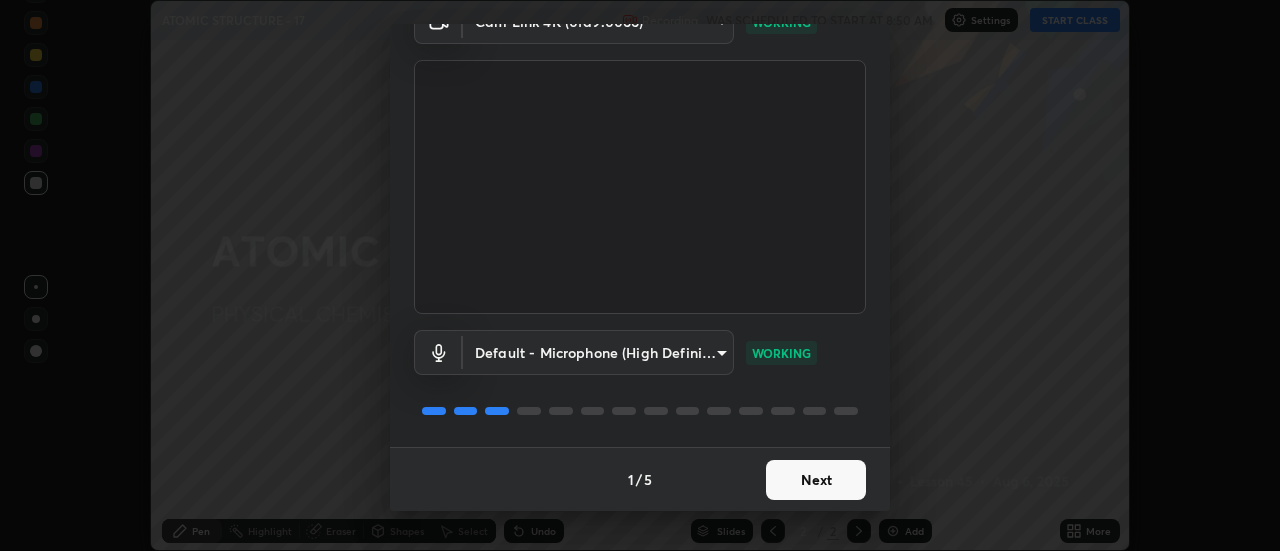 click on "Next" at bounding box center (816, 480) 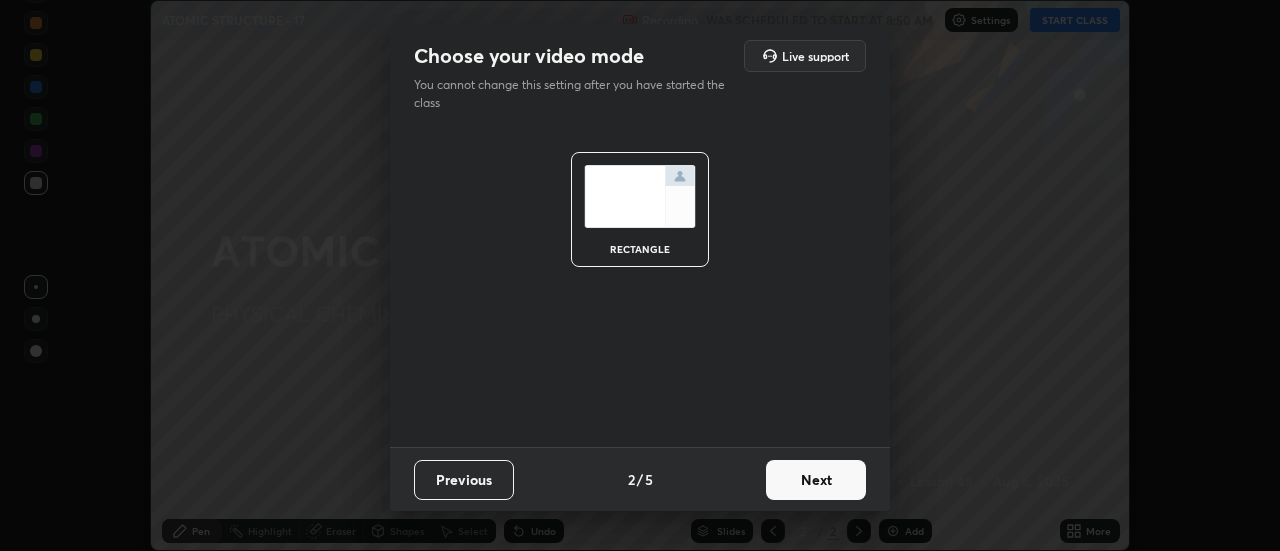 click on "Next" at bounding box center [816, 480] 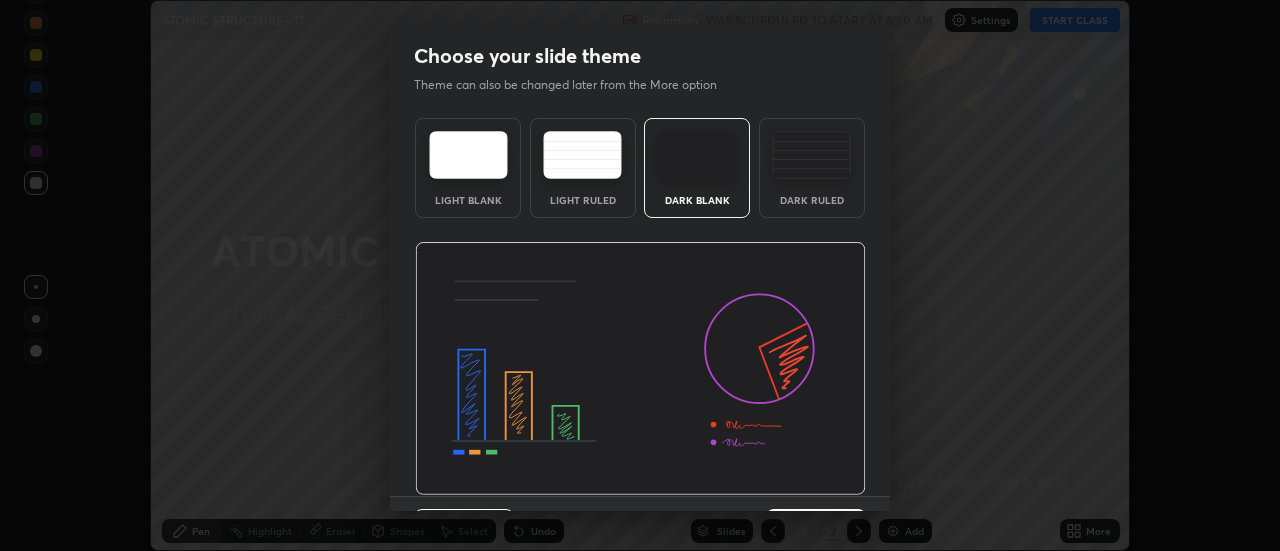 scroll, scrollTop: 49, scrollLeft: 0, axis: vertical 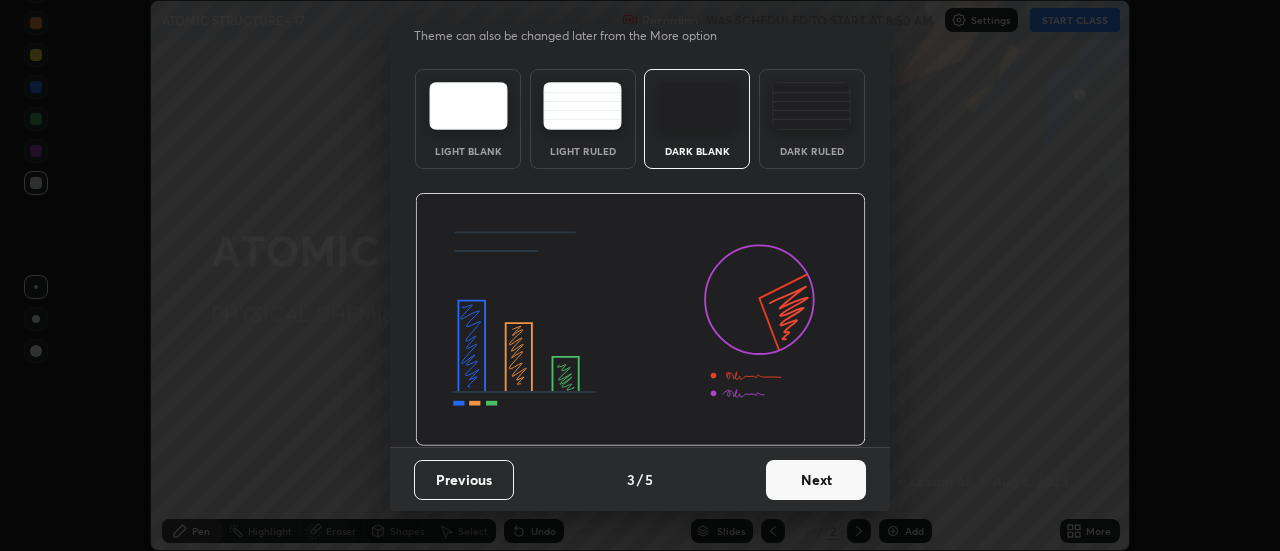 click on "Next" at bounding box center [816, 480] 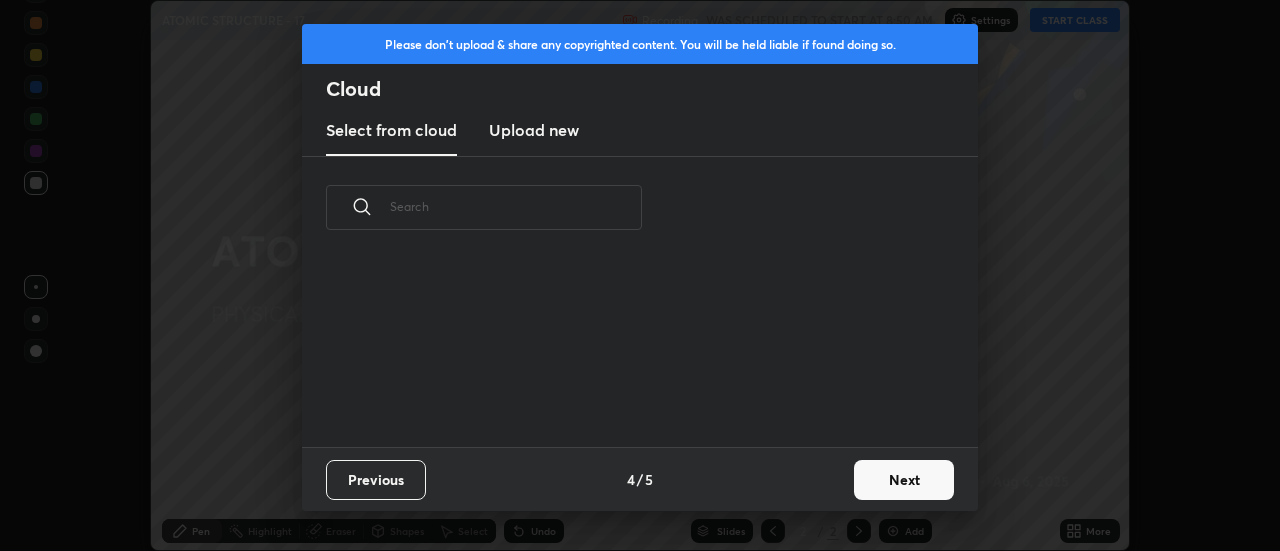 scroll, scrollTop: 0, scrollLeft: 0, axis: both 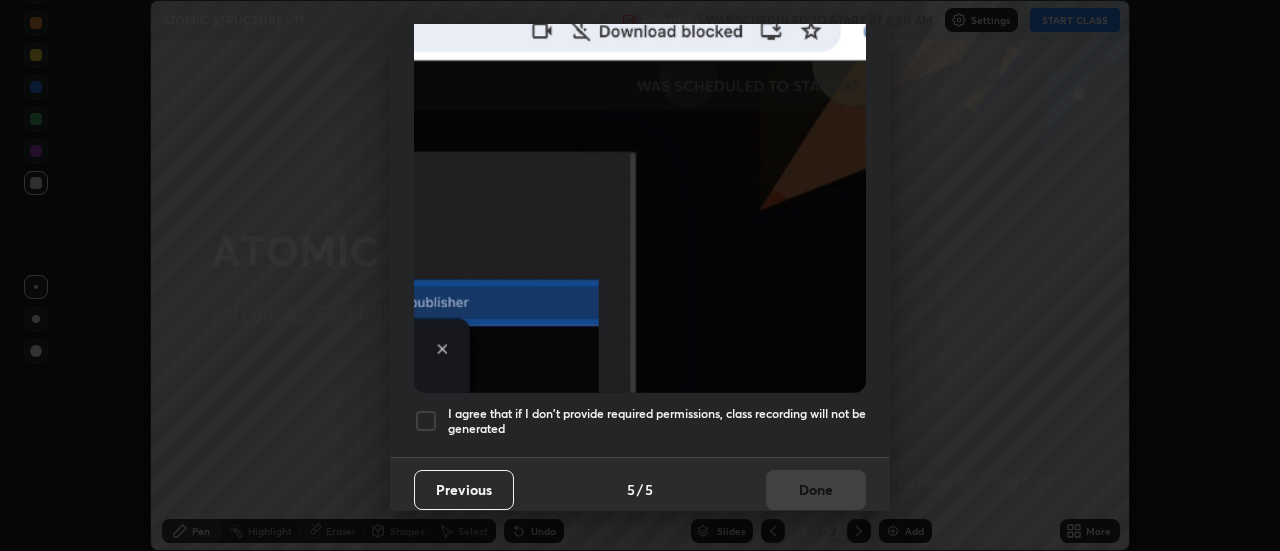 click on "I agree that if I don't provide required permissions, class recording will not be generated" at bounding box center [657, 421] 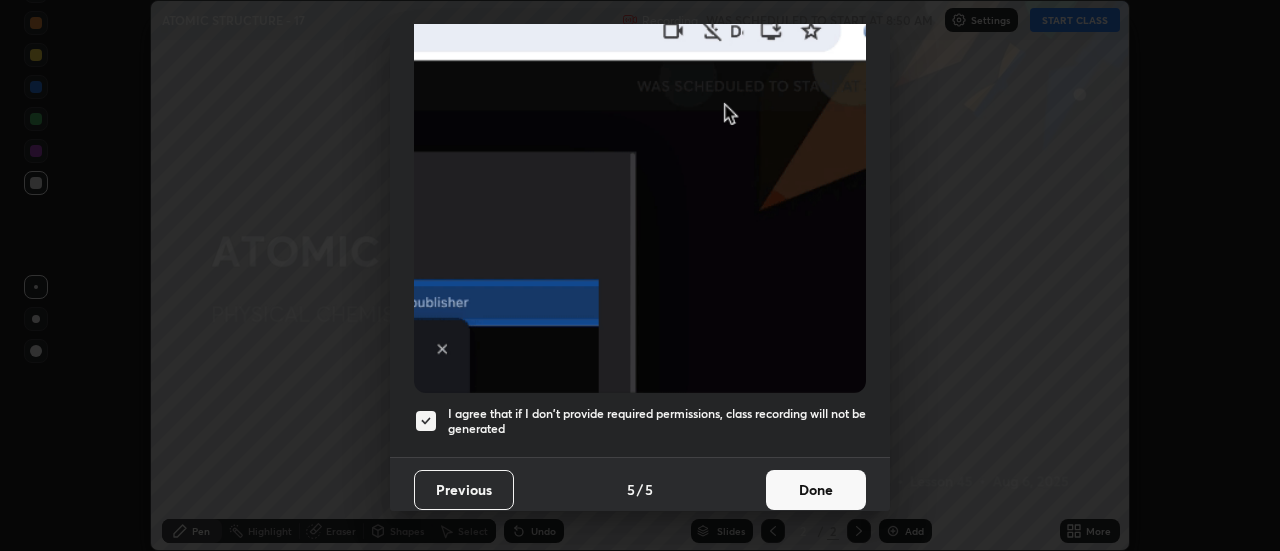 click on "Done" at bounding box center (816, 490) 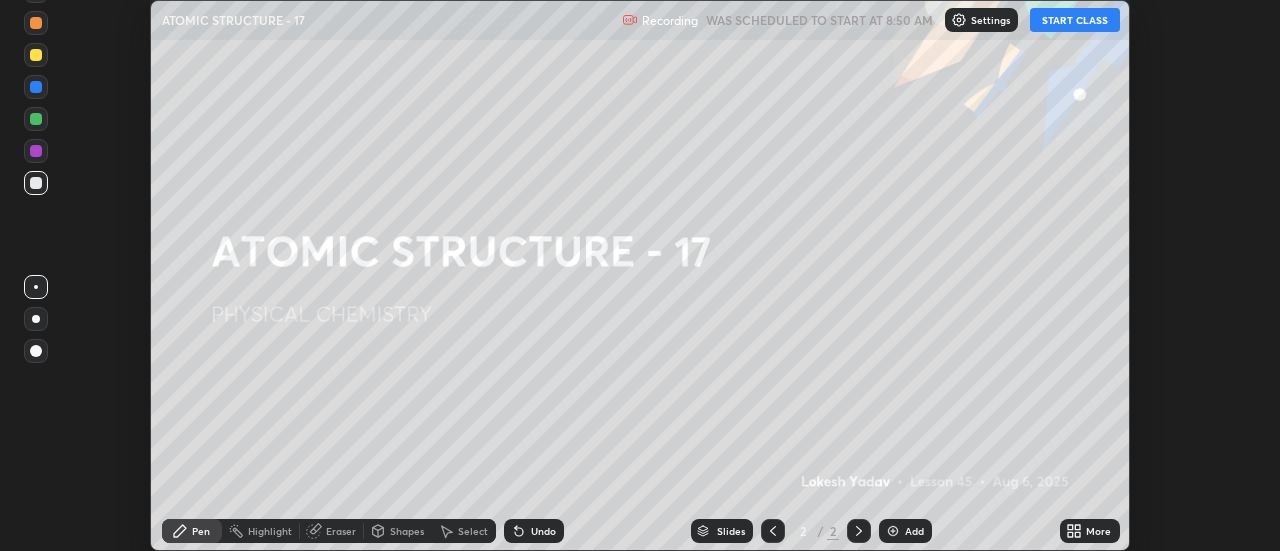click on "START CLASS" at bounding box center [1075, 20] 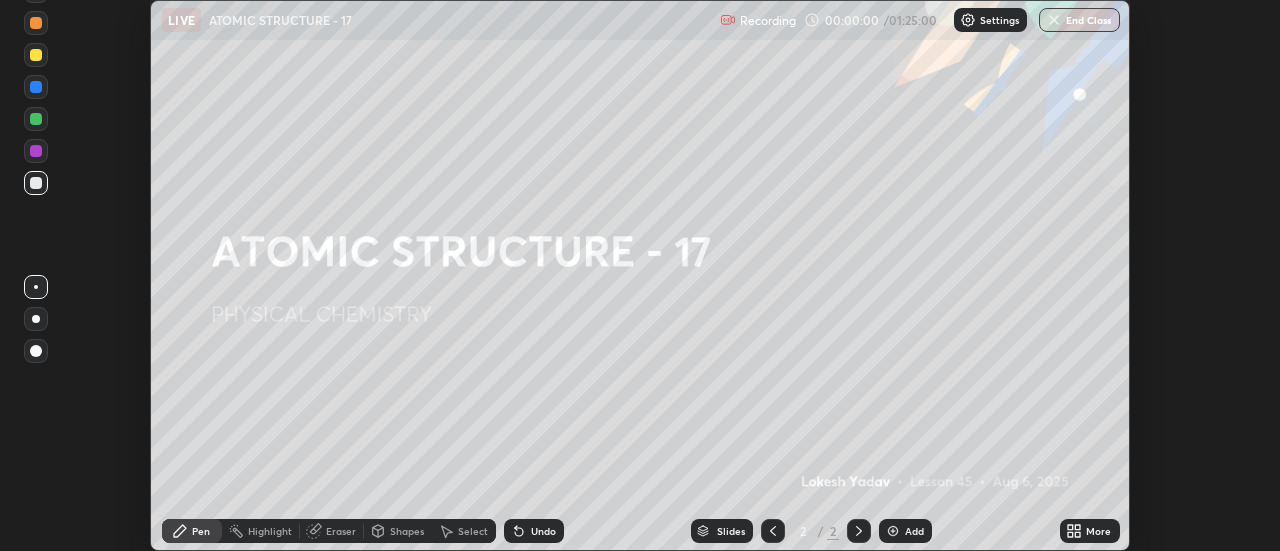 click 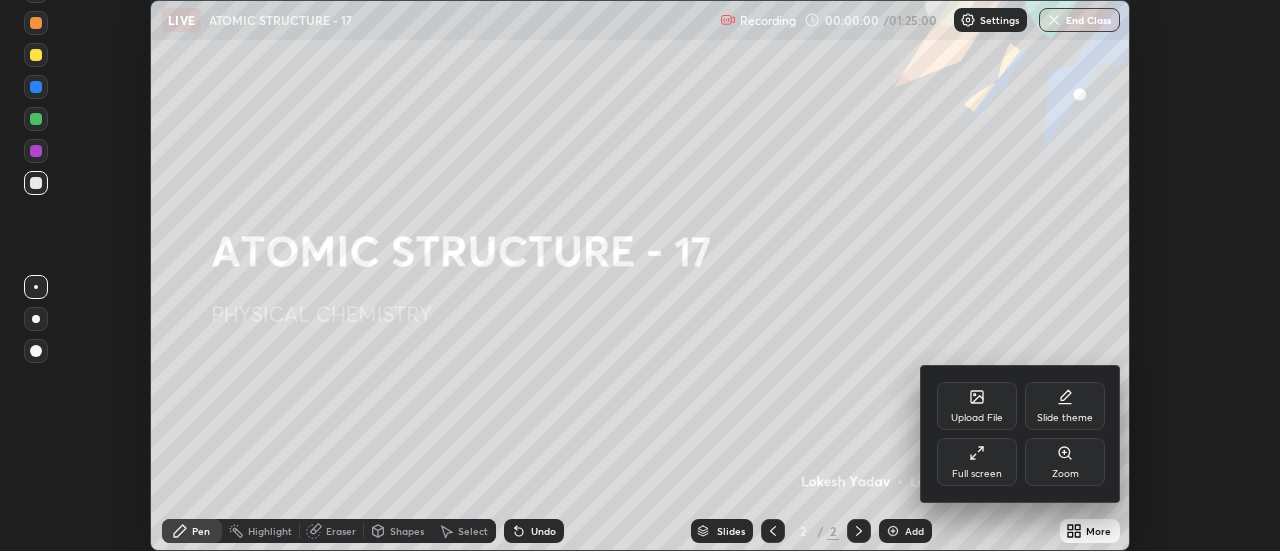 click on "Full screen" at bounding box center [977, 462] 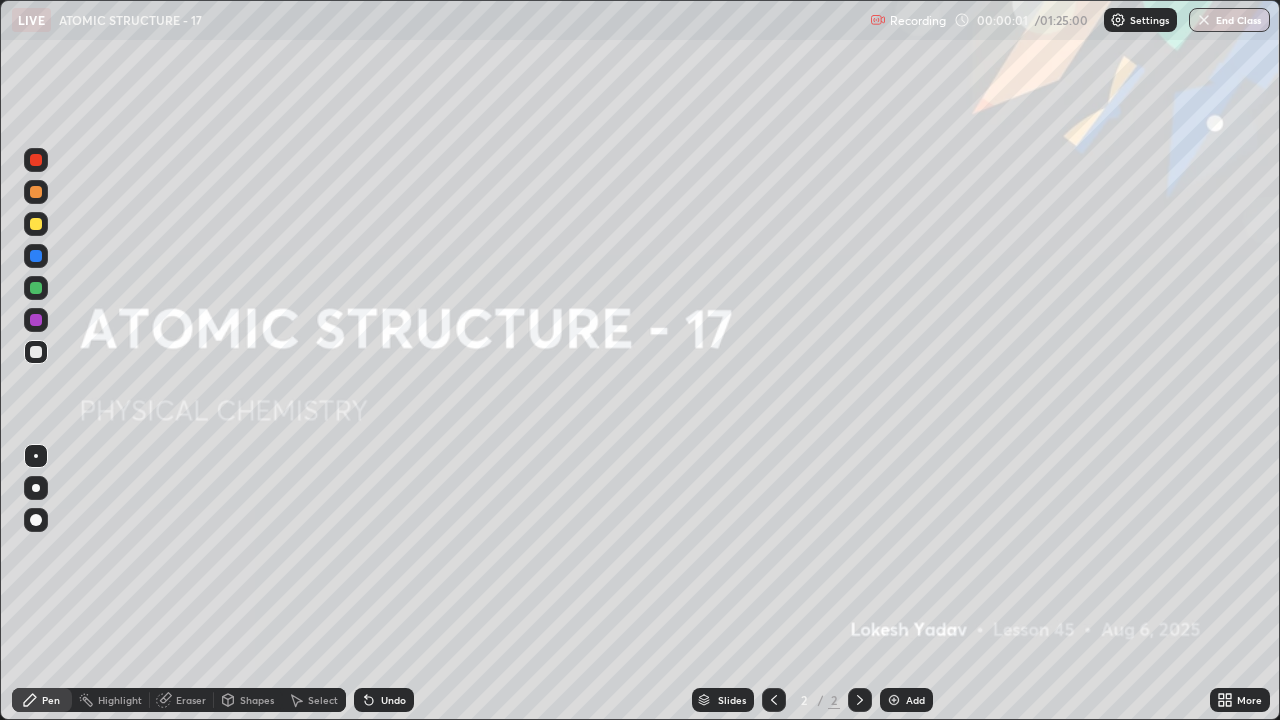 scroll, scrollTop: 99280, scrollLeft: 98720, axis: both 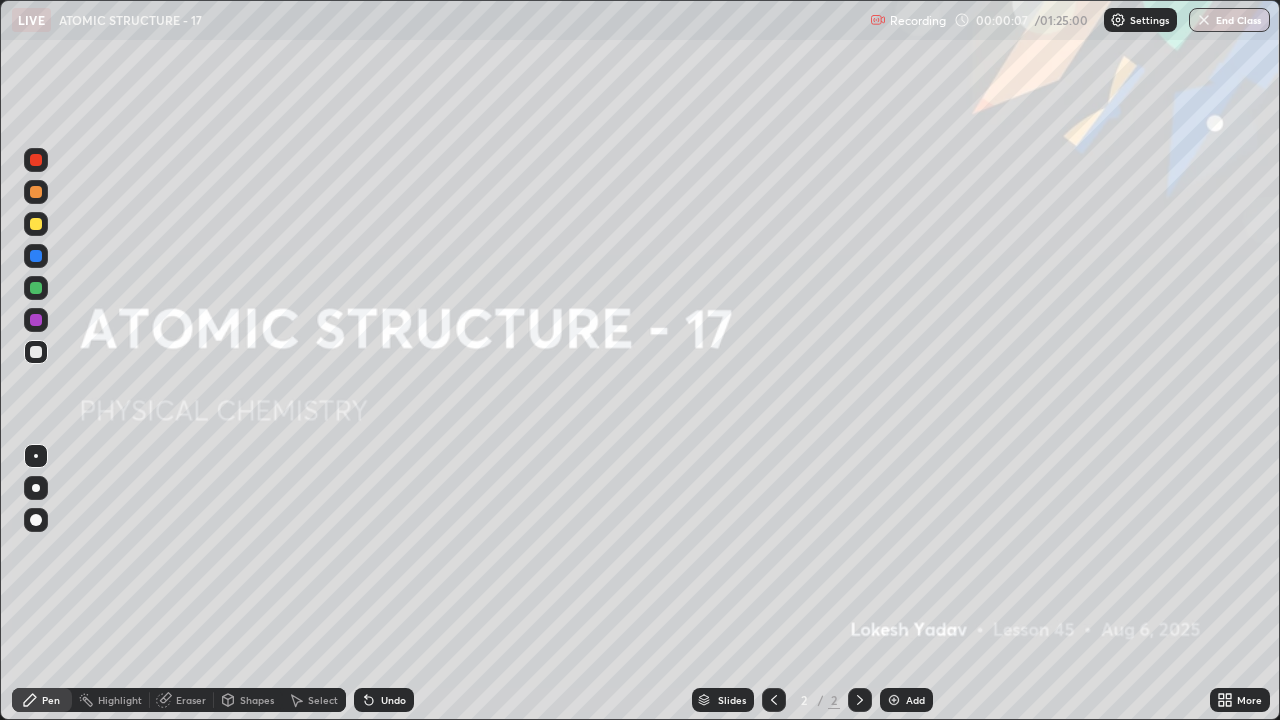 click at bounding box center [36, 224] 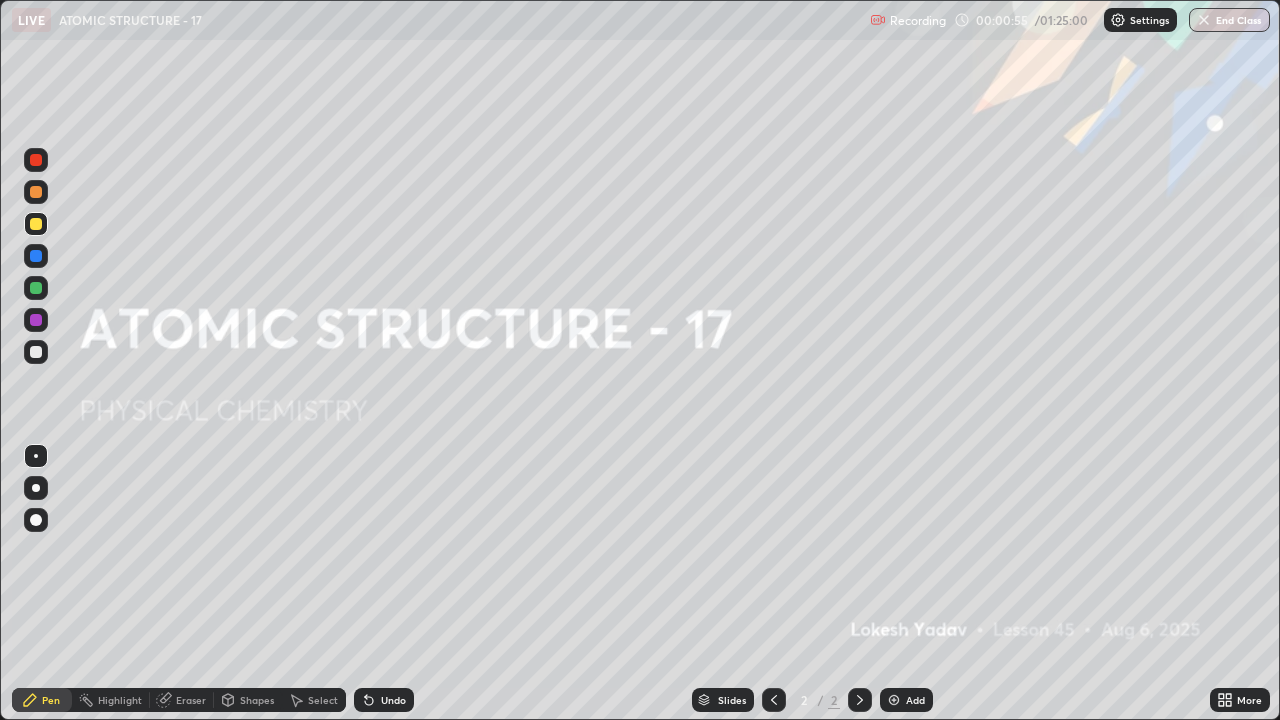 click at bounding box center (894, 700) 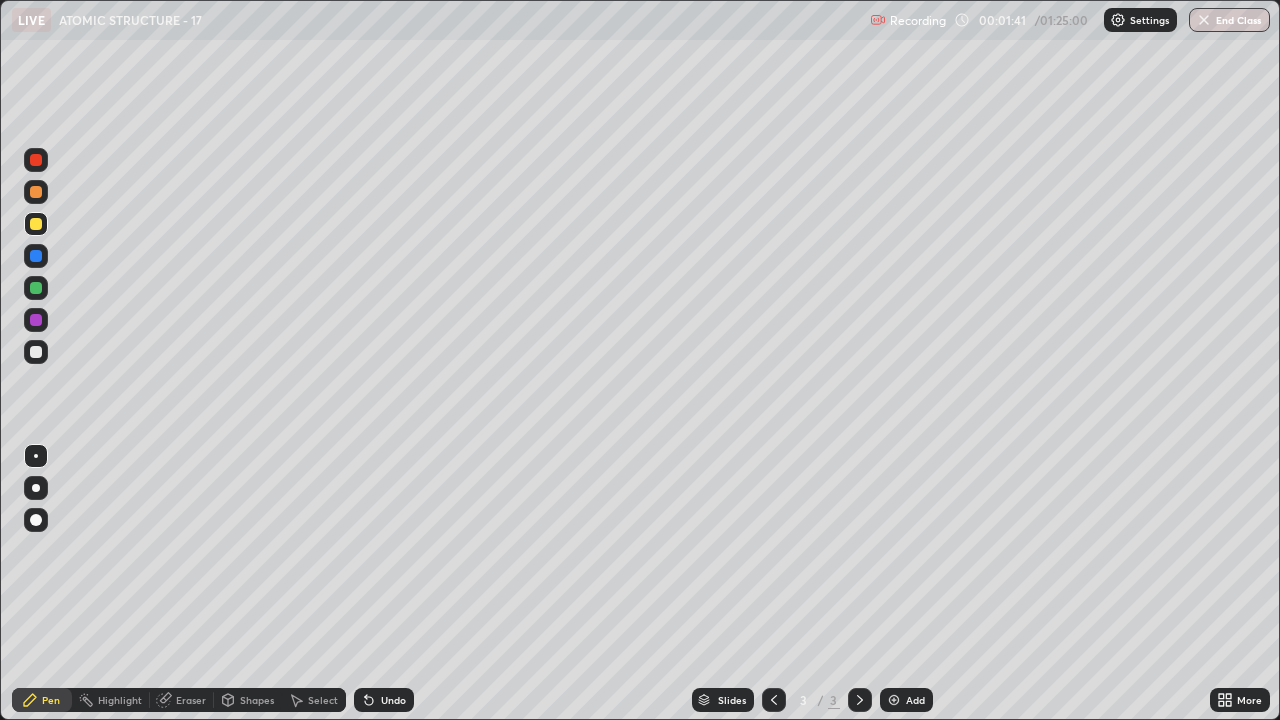click at bounding box center (36, 352) 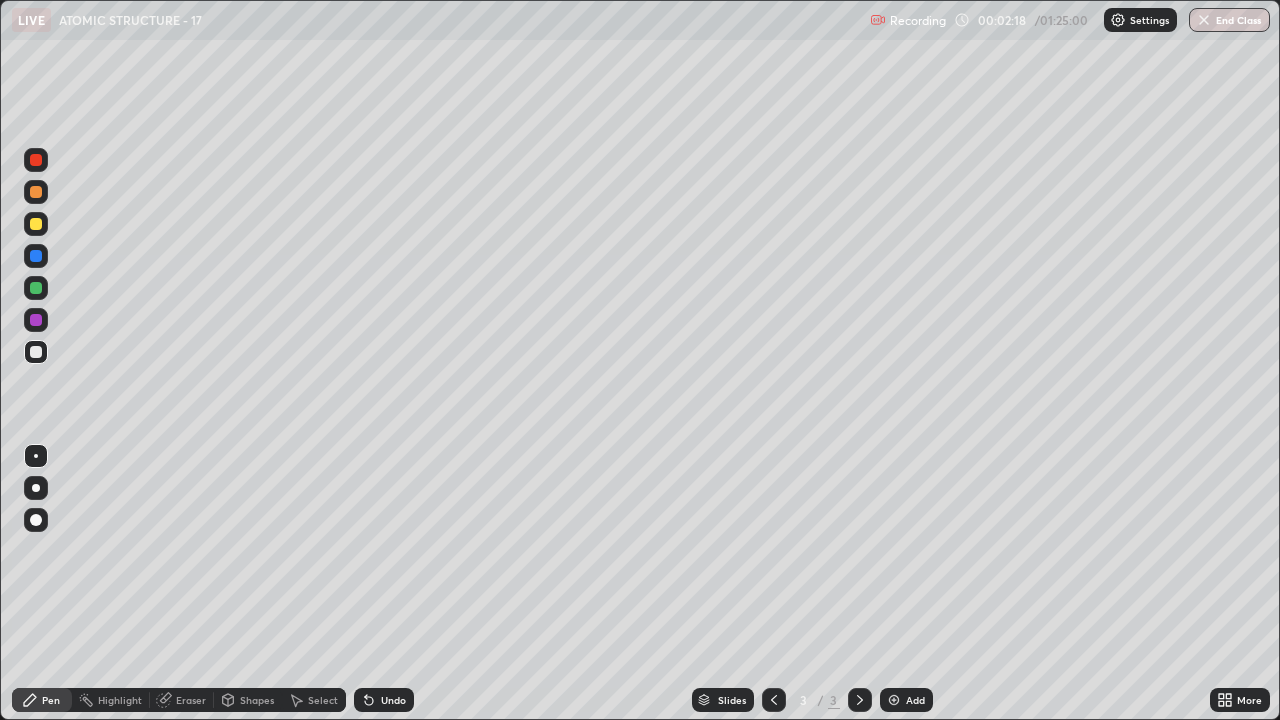 click on "Undo" at bounding box center [393, 700] 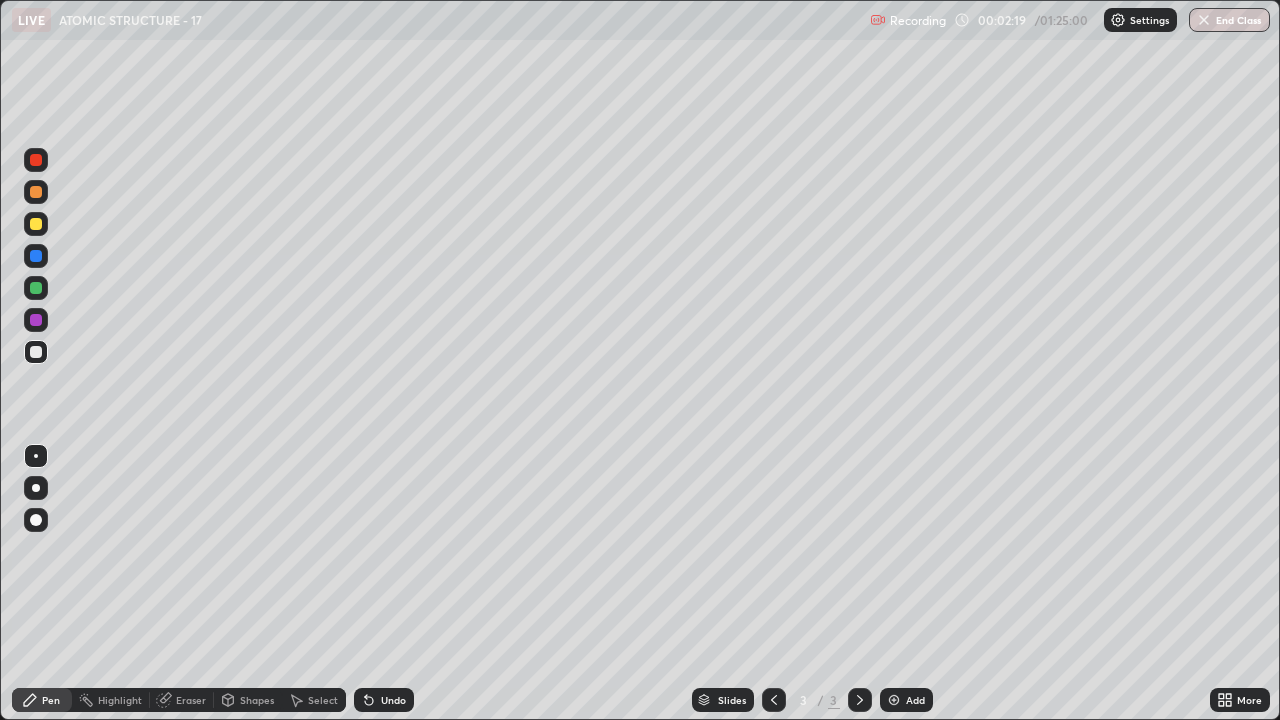 click on "Undo" at bounding box center [393, 700] 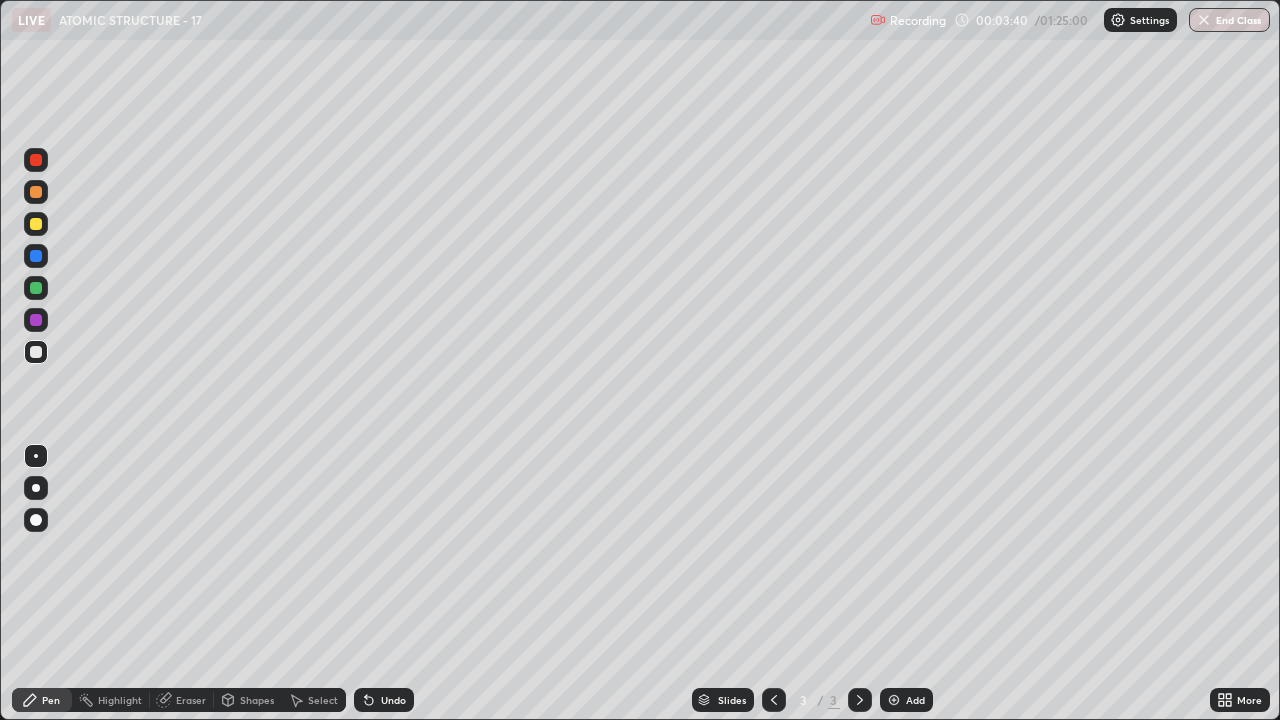 click at bounding box center (36, 288) 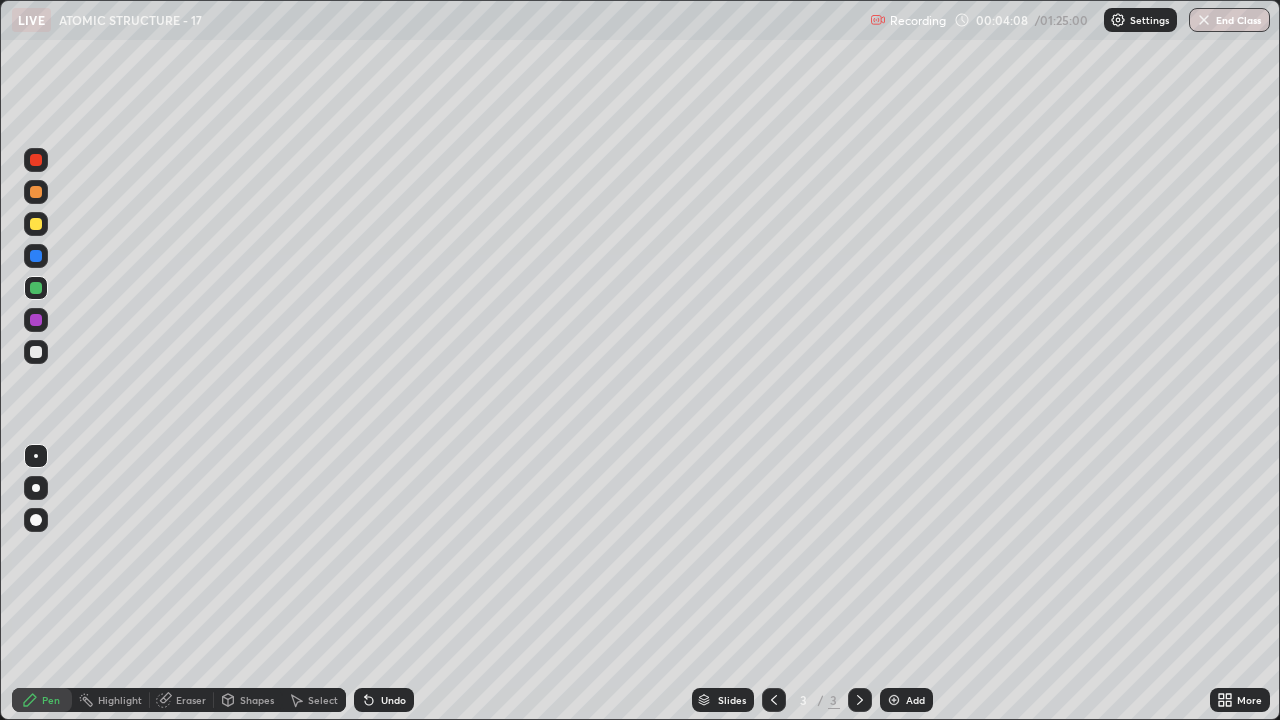 click on "Shapes" at bounding box center (257, 700) 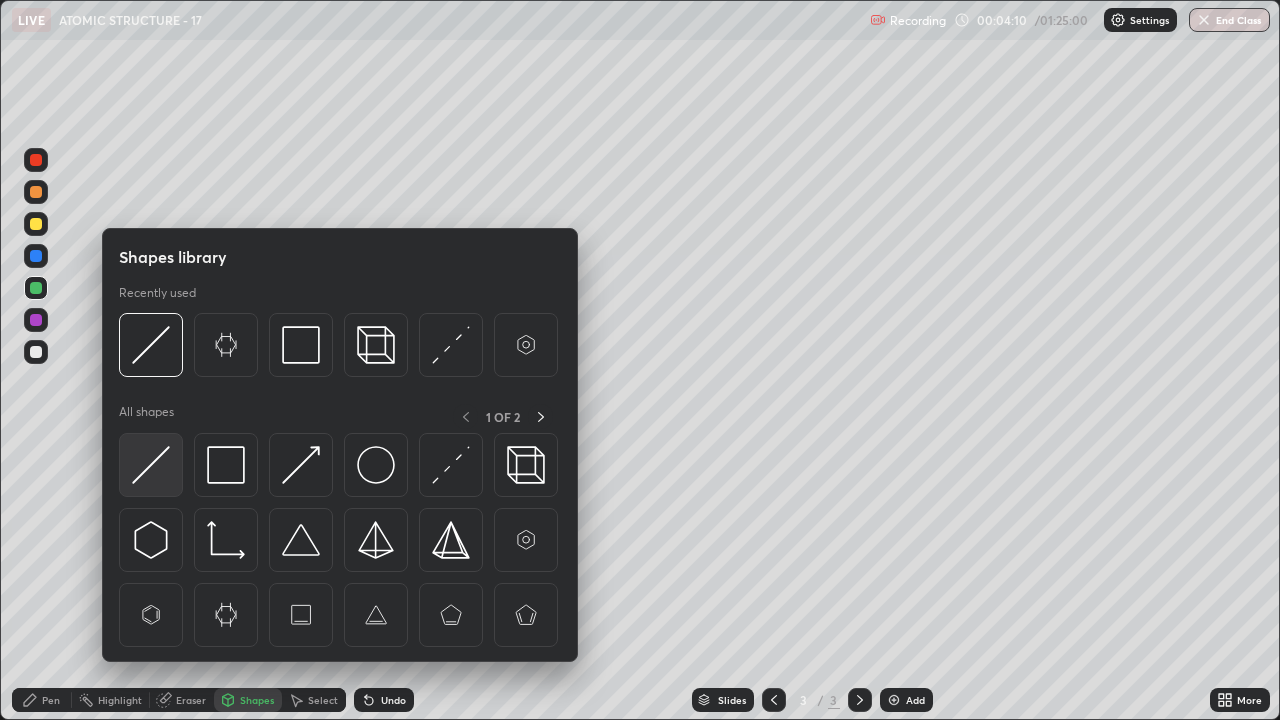 click at bounding box center [151, 465] 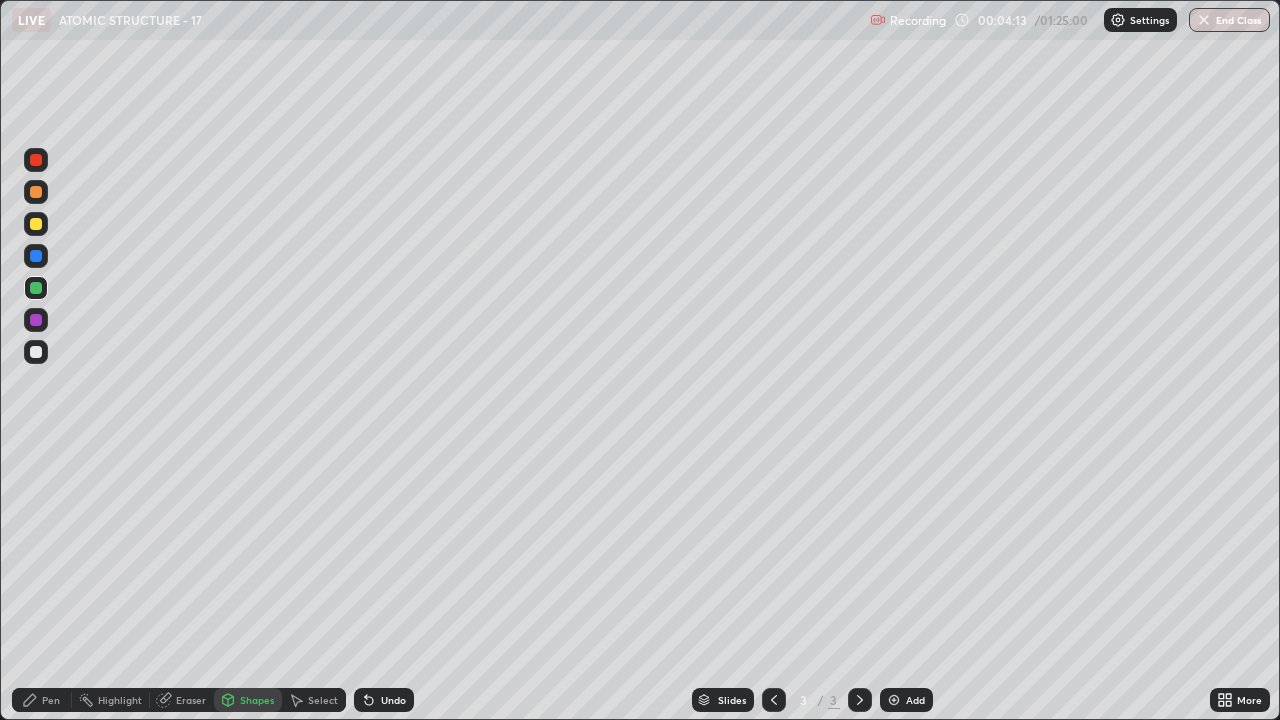 click at bounding box center (36, 352) 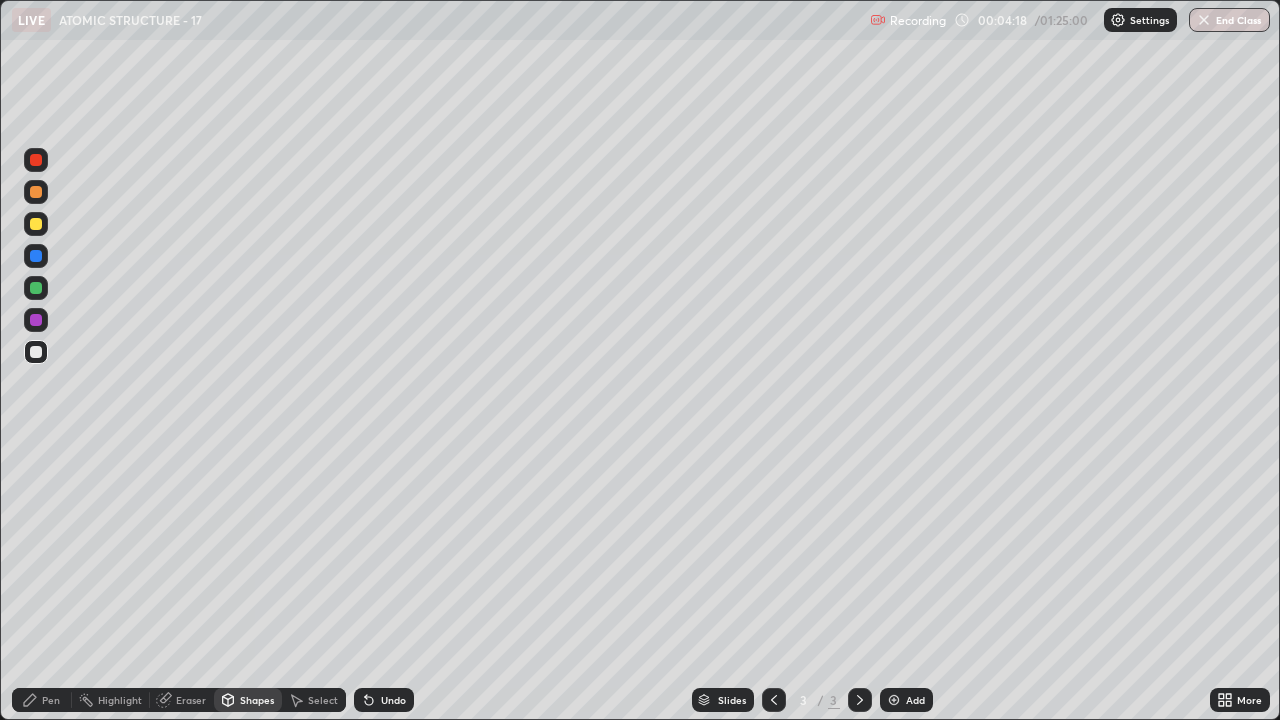 click on "Undo" at bounding box center [393, 700] 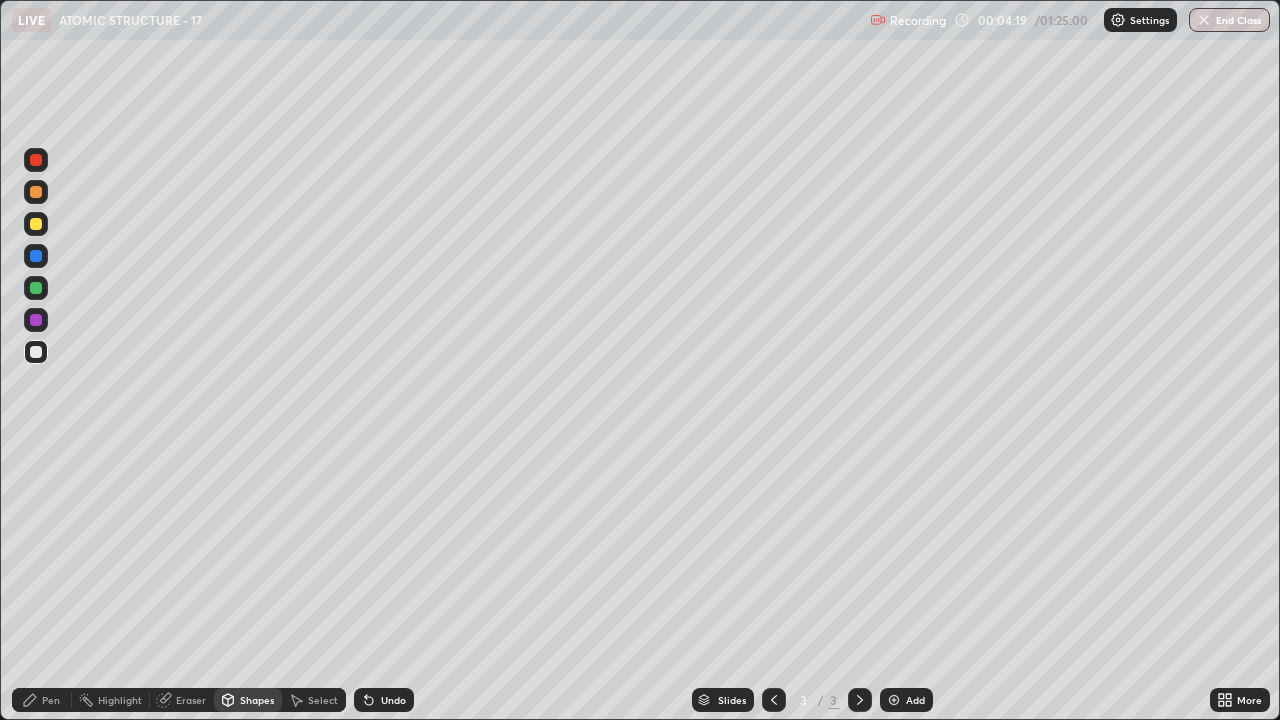 click on "Undo" at bounding box center [393, 700] 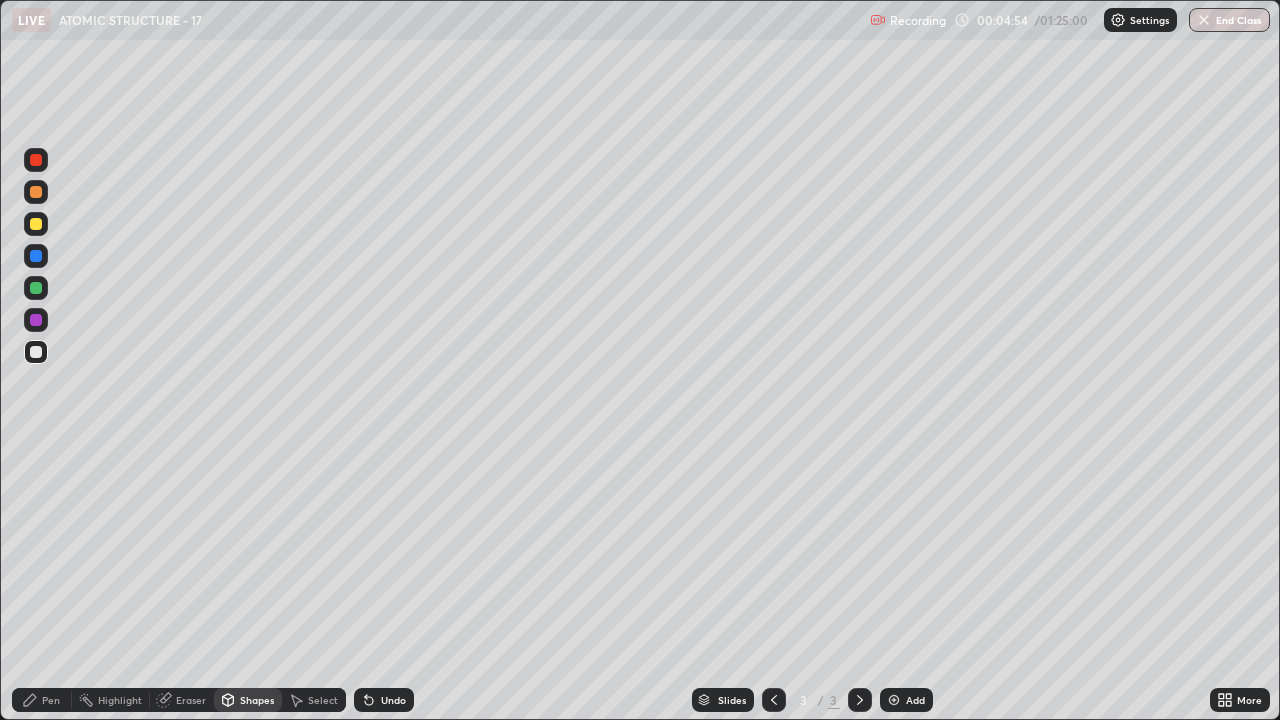 click on "Pen" at bounding box center [51, 700] 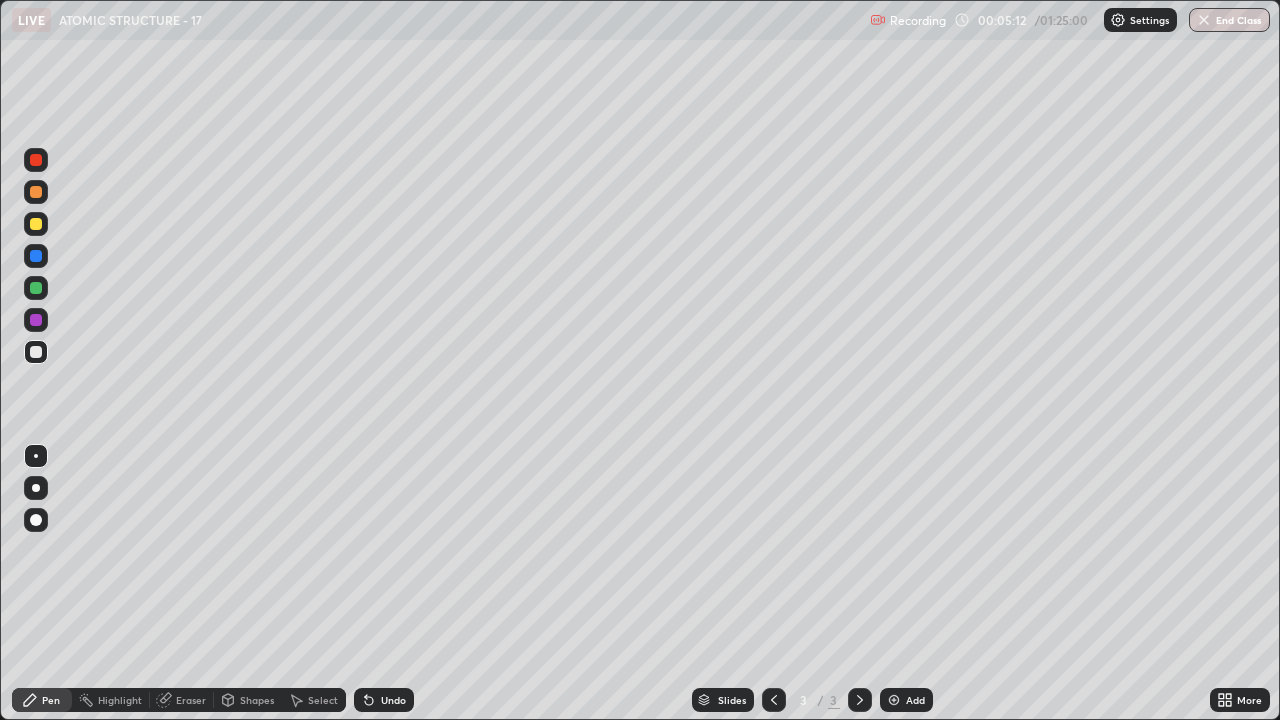 click at bounding box center [36, 288] 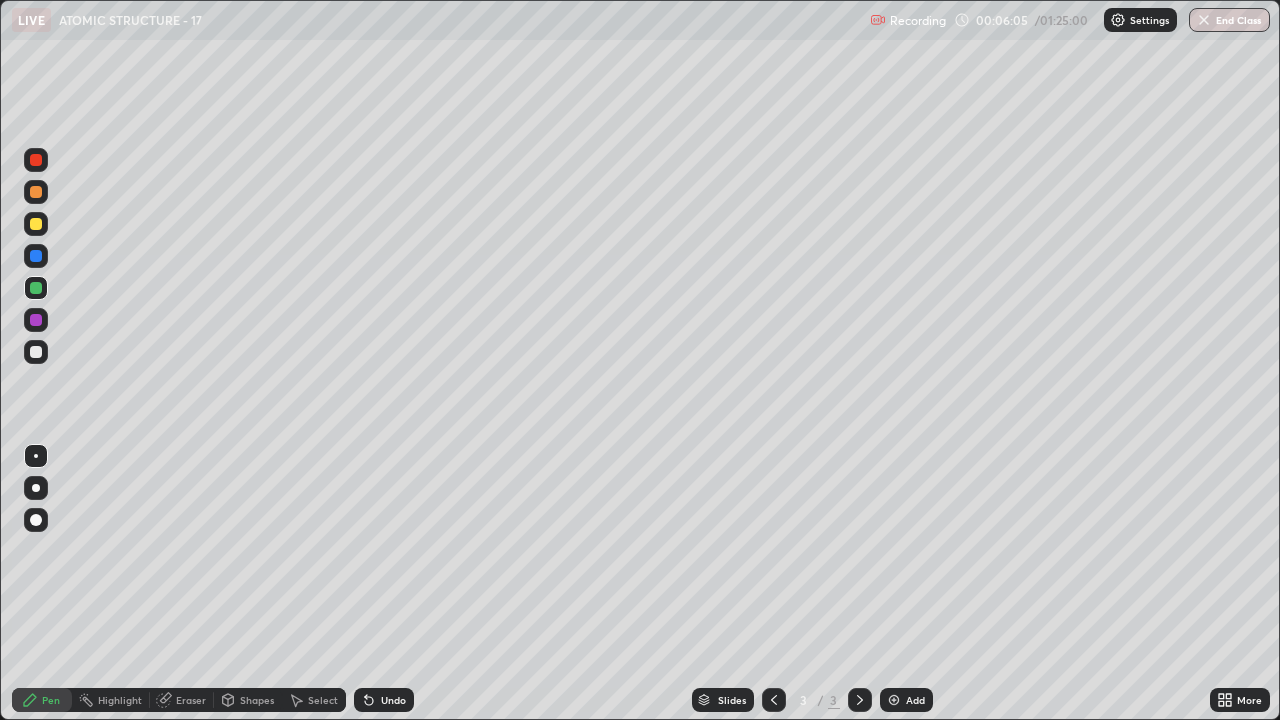 click at bounding box center [36, 320] 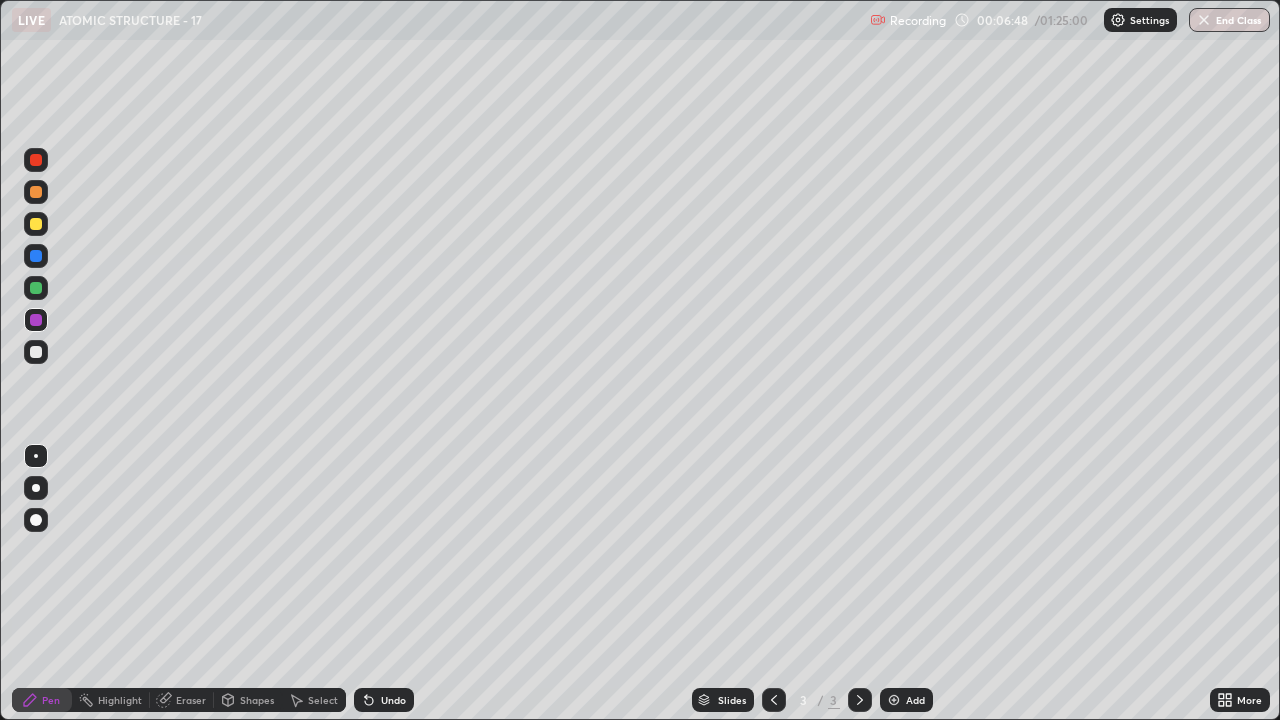 click at bounding box center (36, 288) 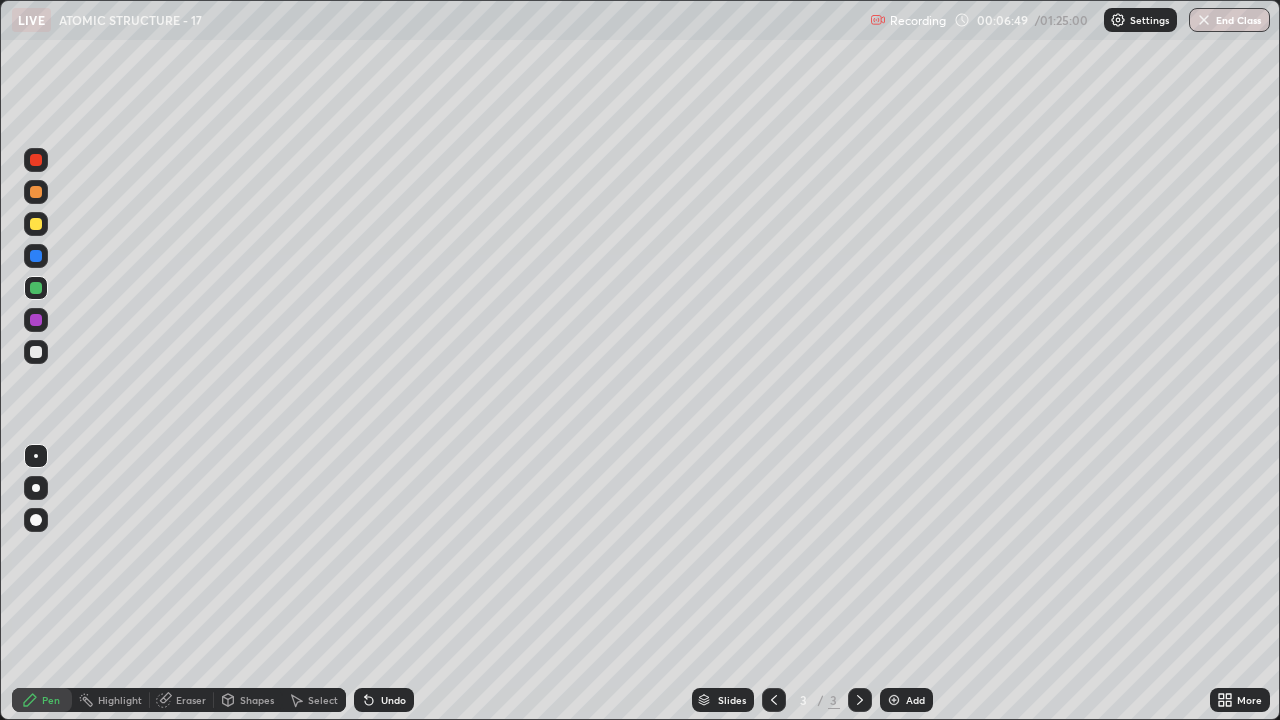 click at bounding box center [36, 256] 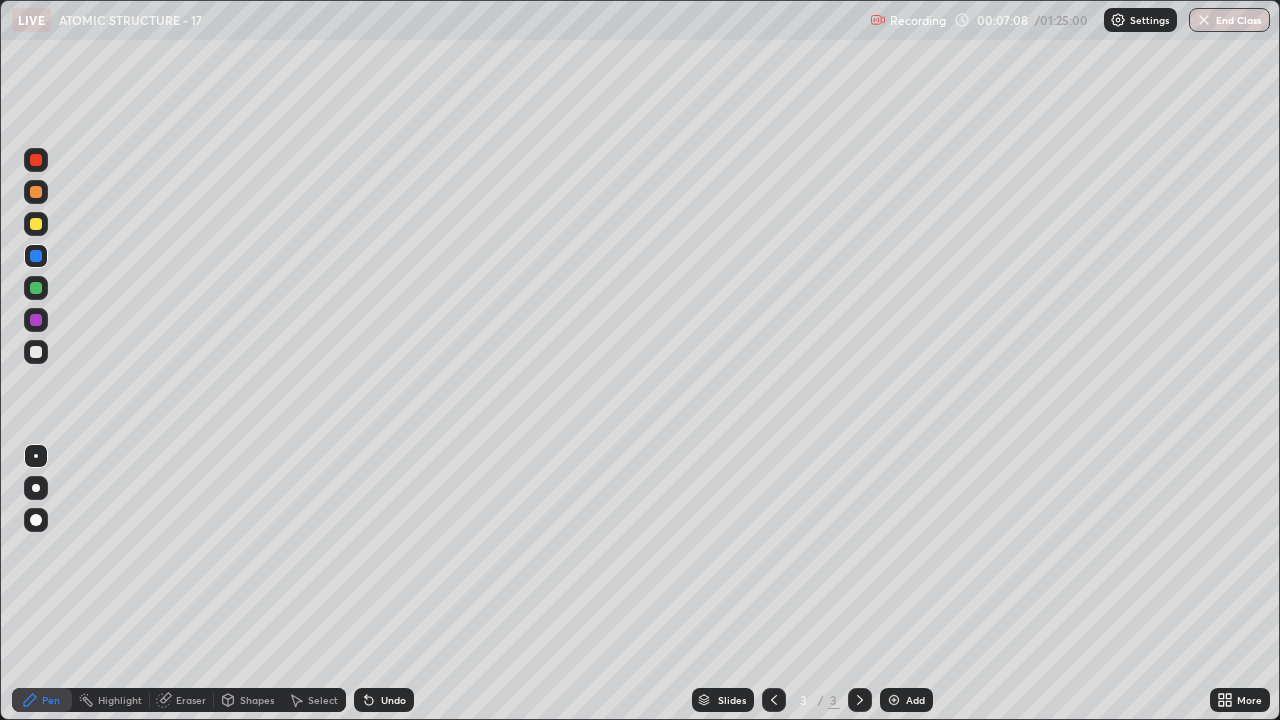 click at bounding box center [36, 224] 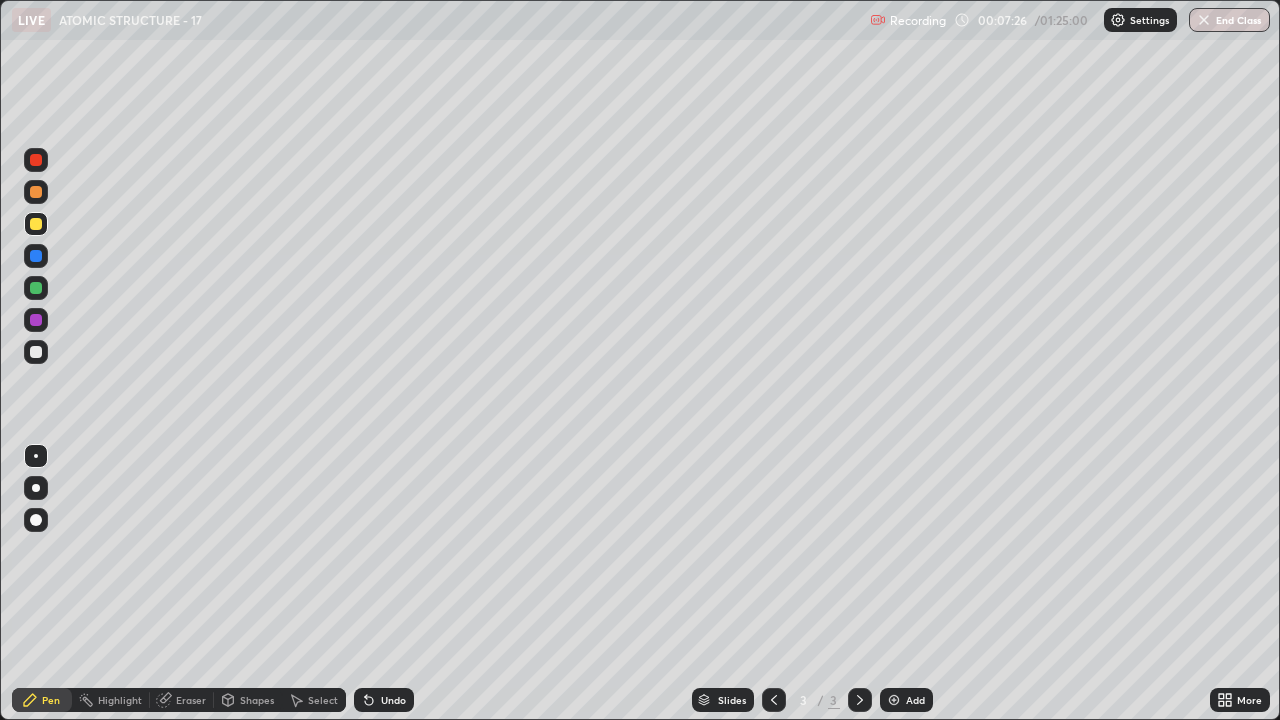 click at bounding box center [36, 192] 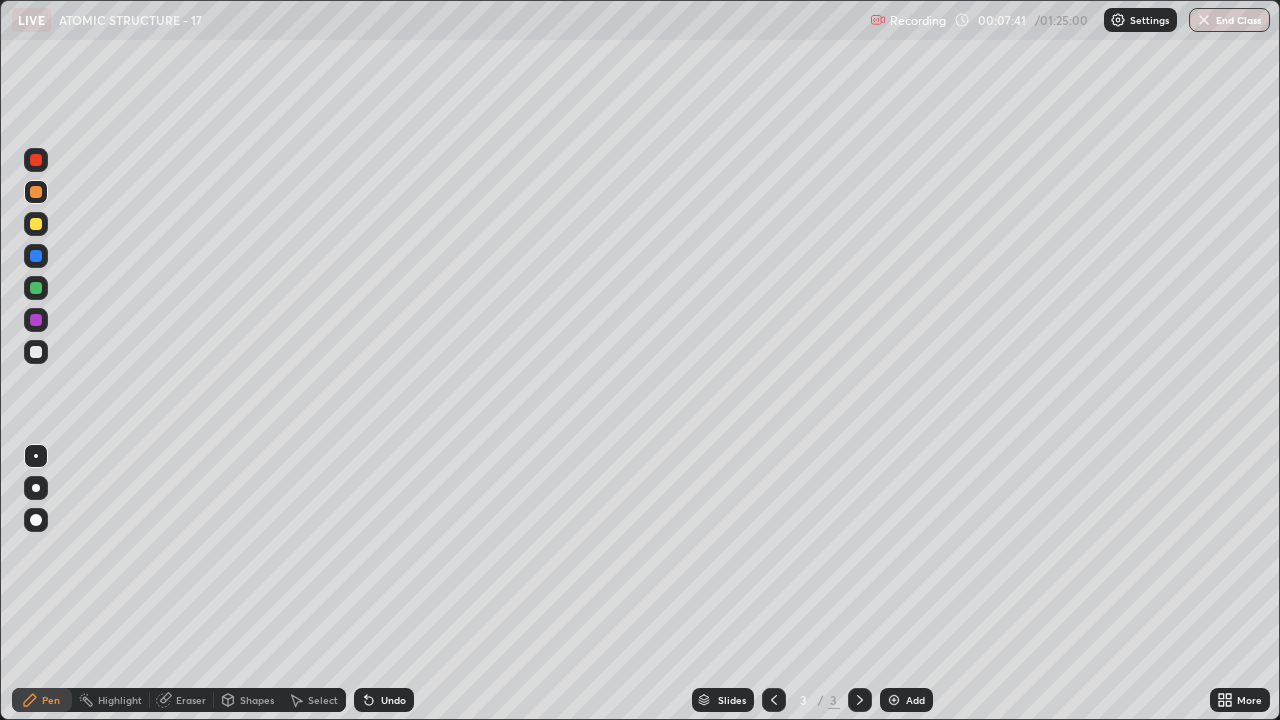 click at bounding box center [36, 160] 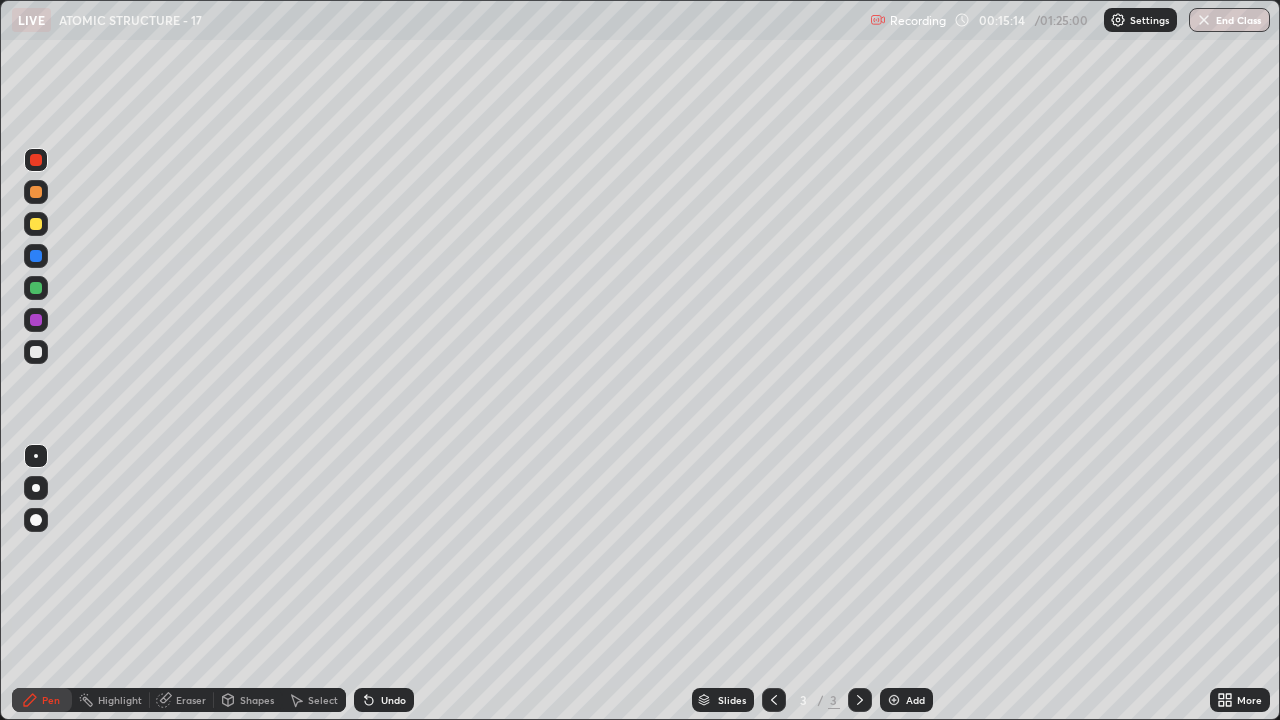 click on "Undo" at bounding box center [393, 700] 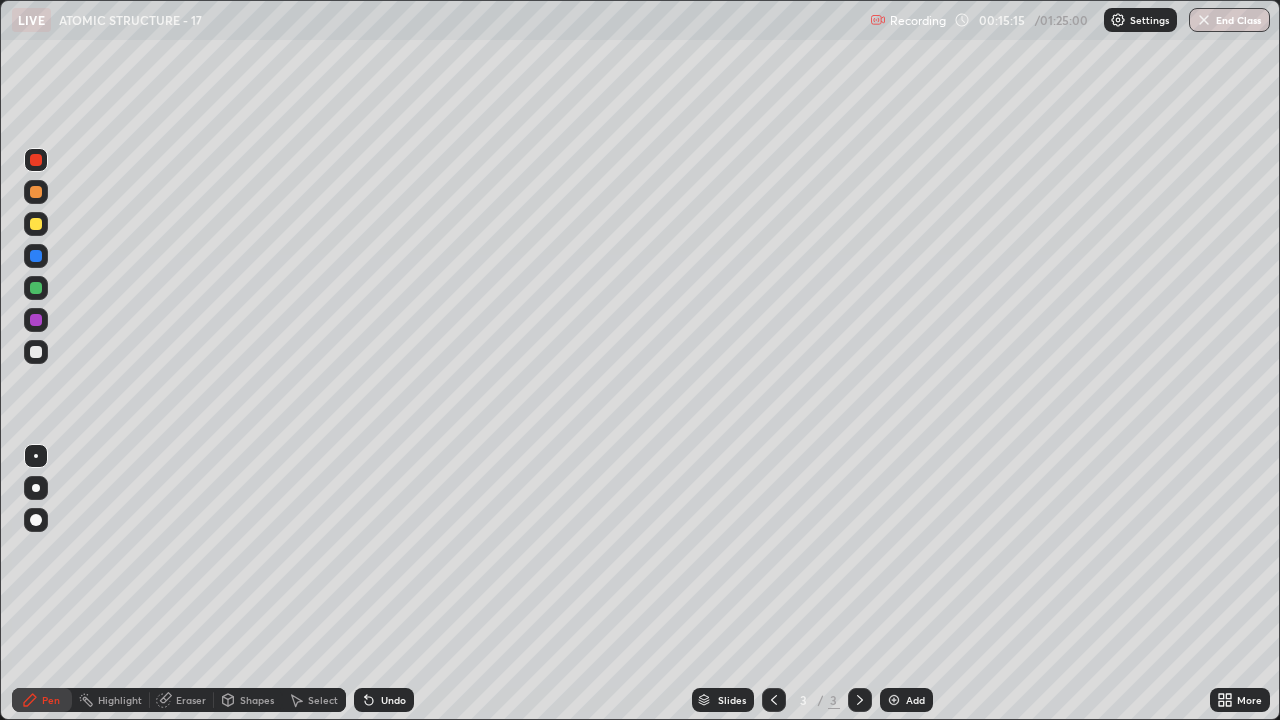 click on "Undo" at bounding box center (384, 700) 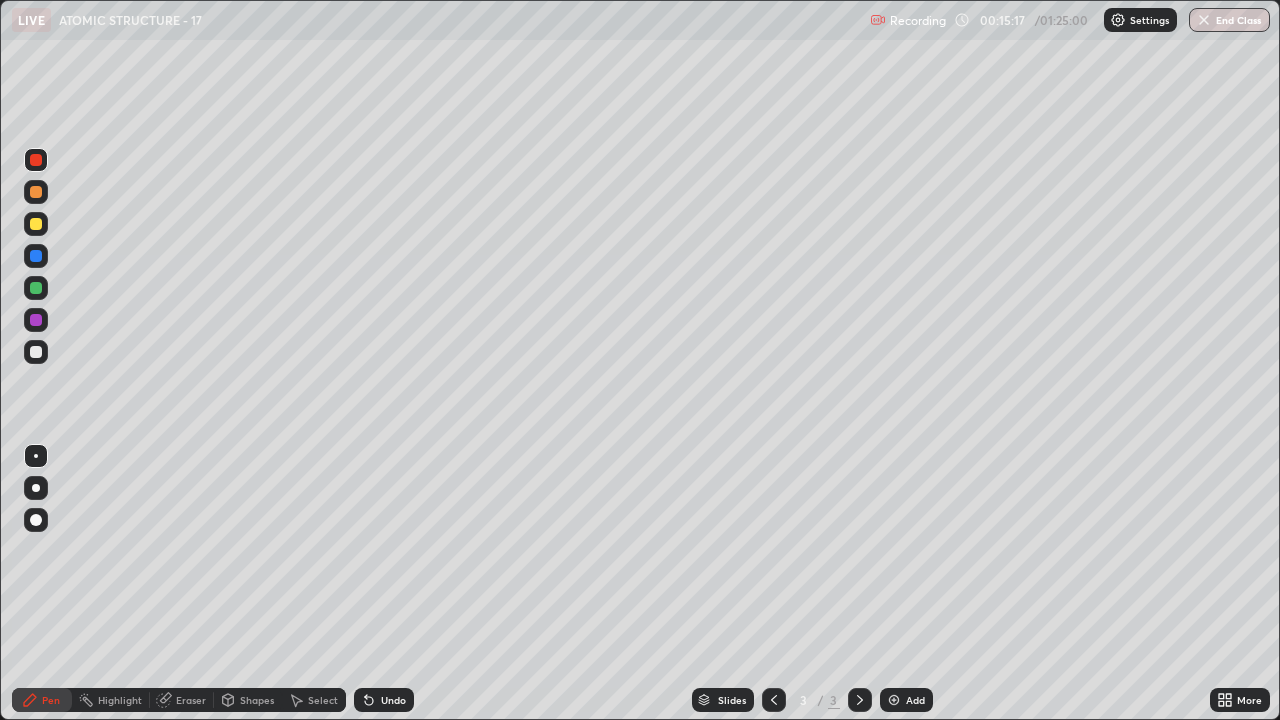 click on "Undo" at bounding box center (393, 700) 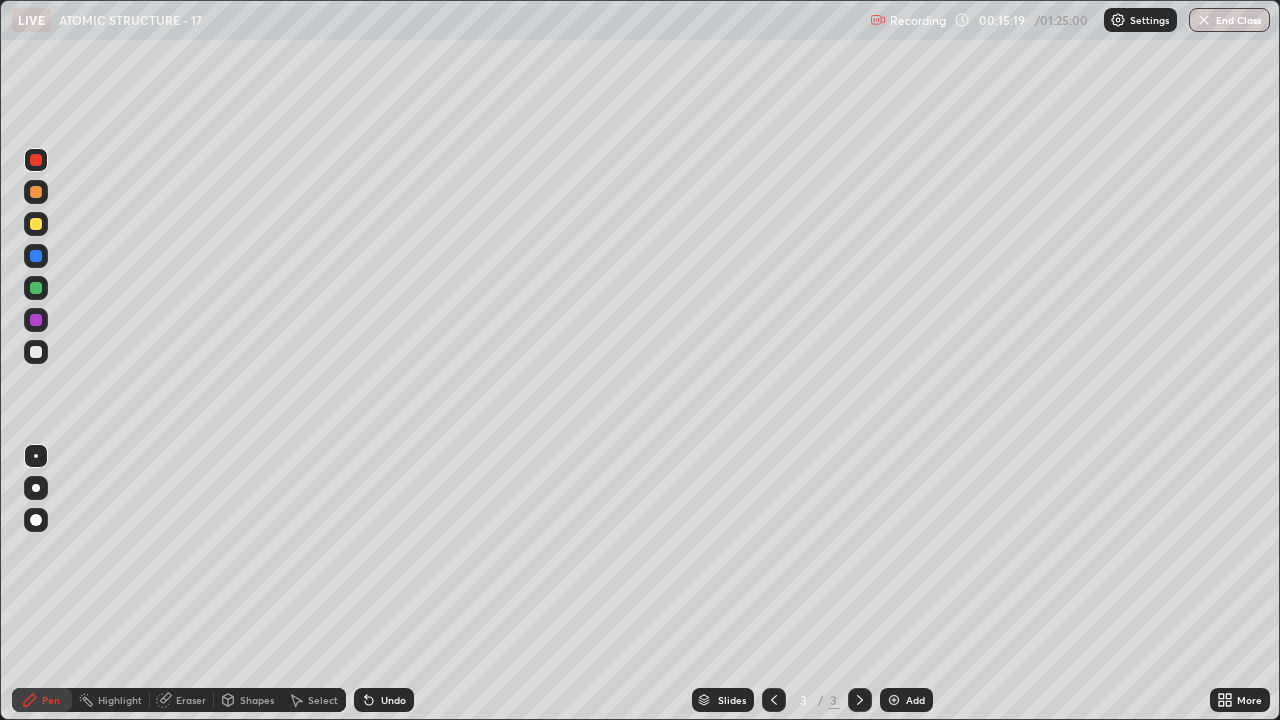 click at bounding box center (36, 352) 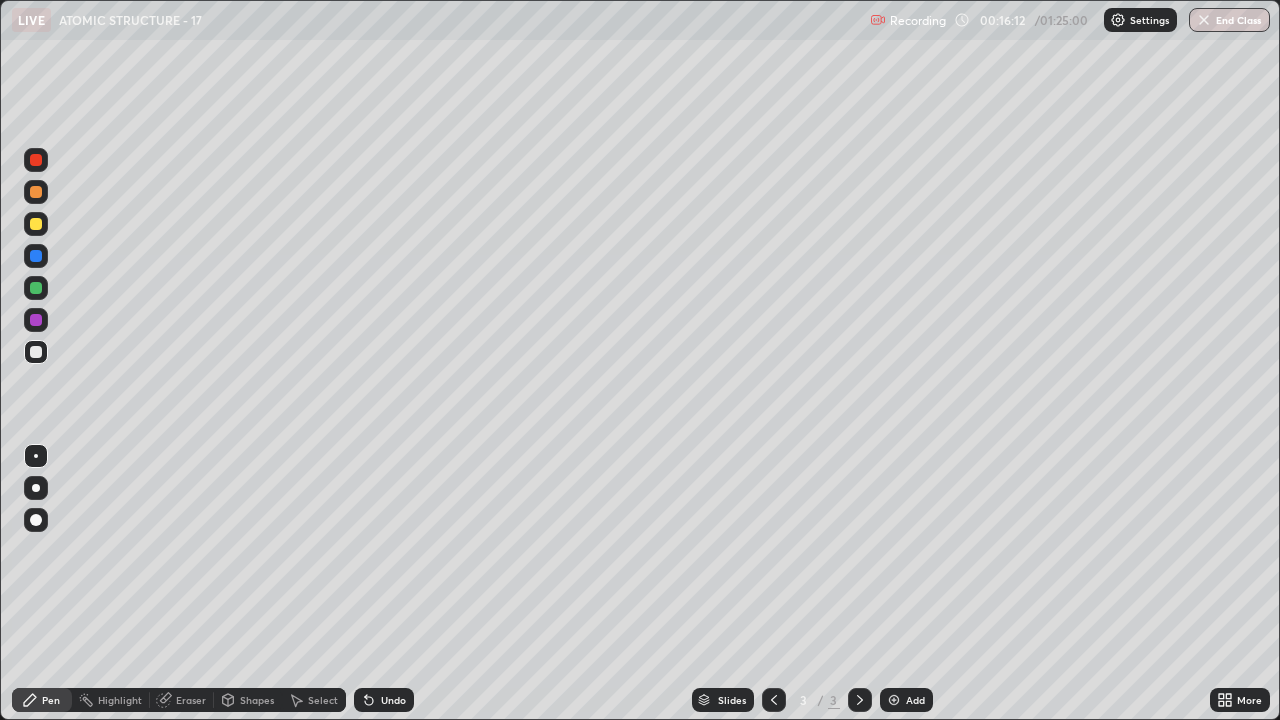 click at bounding box center [36, 224] 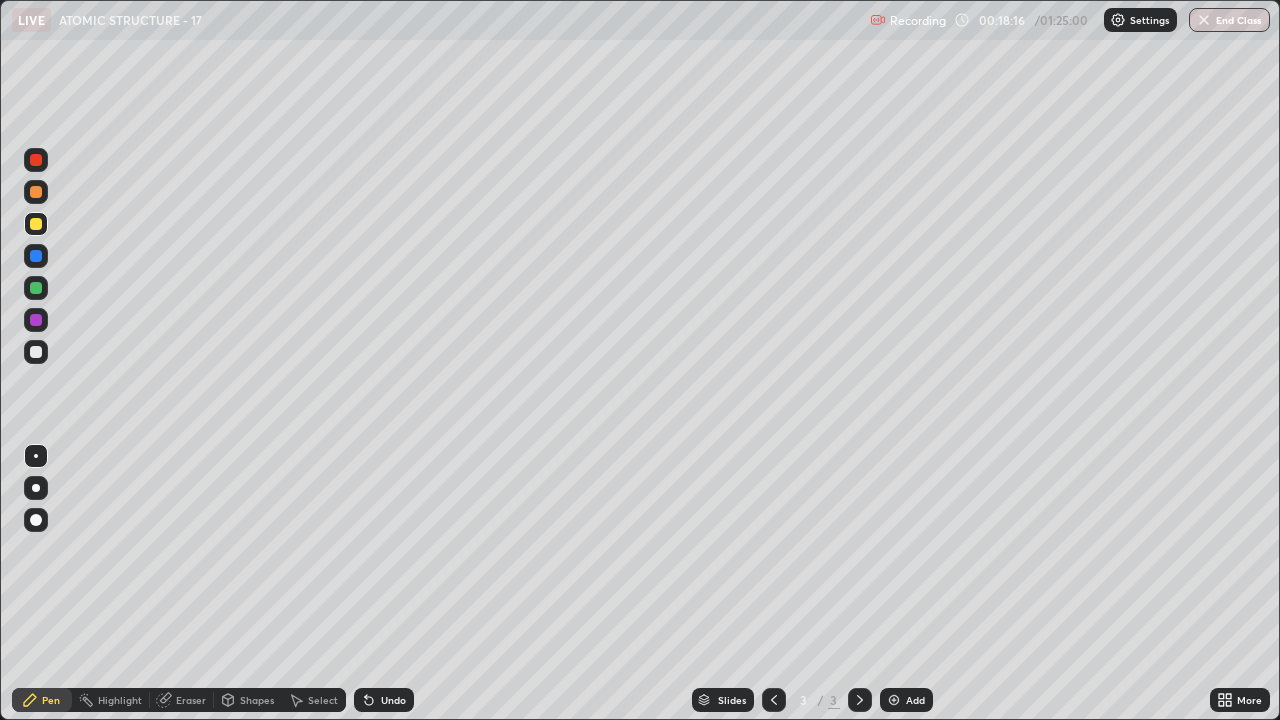 click at bounding box center [36, 352] 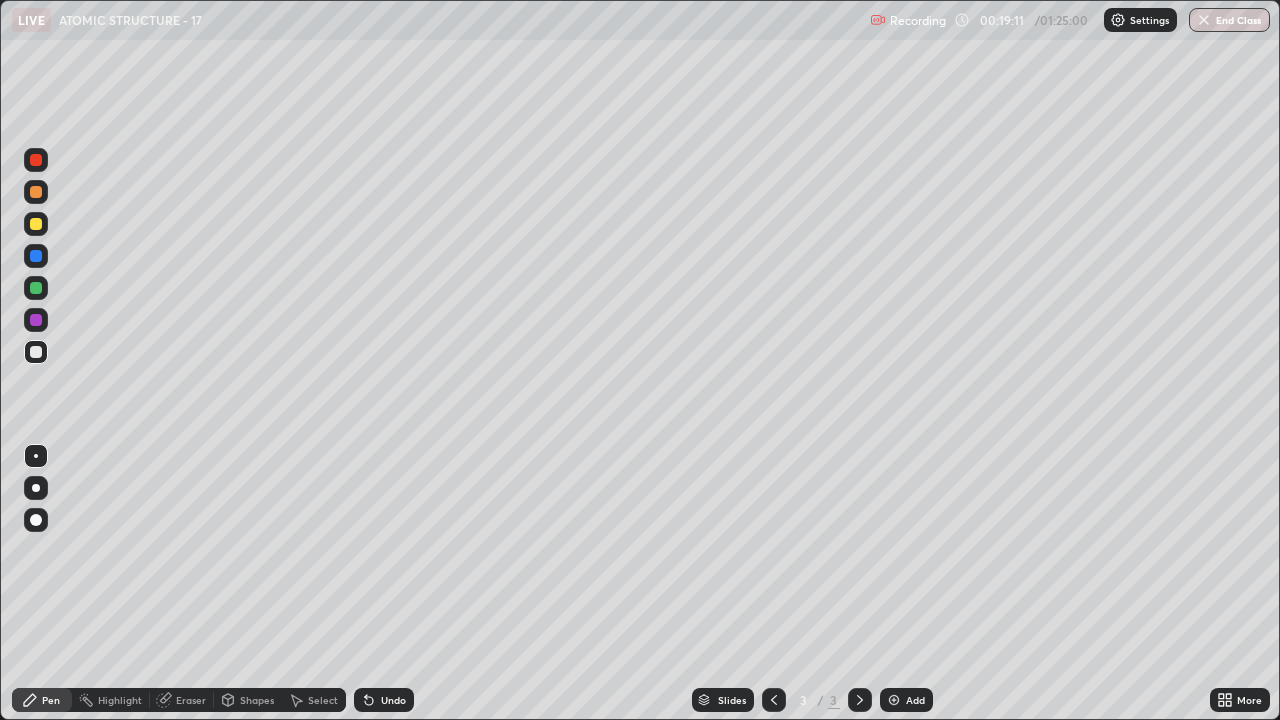 click on "Select" at bounding box center (314, 700) 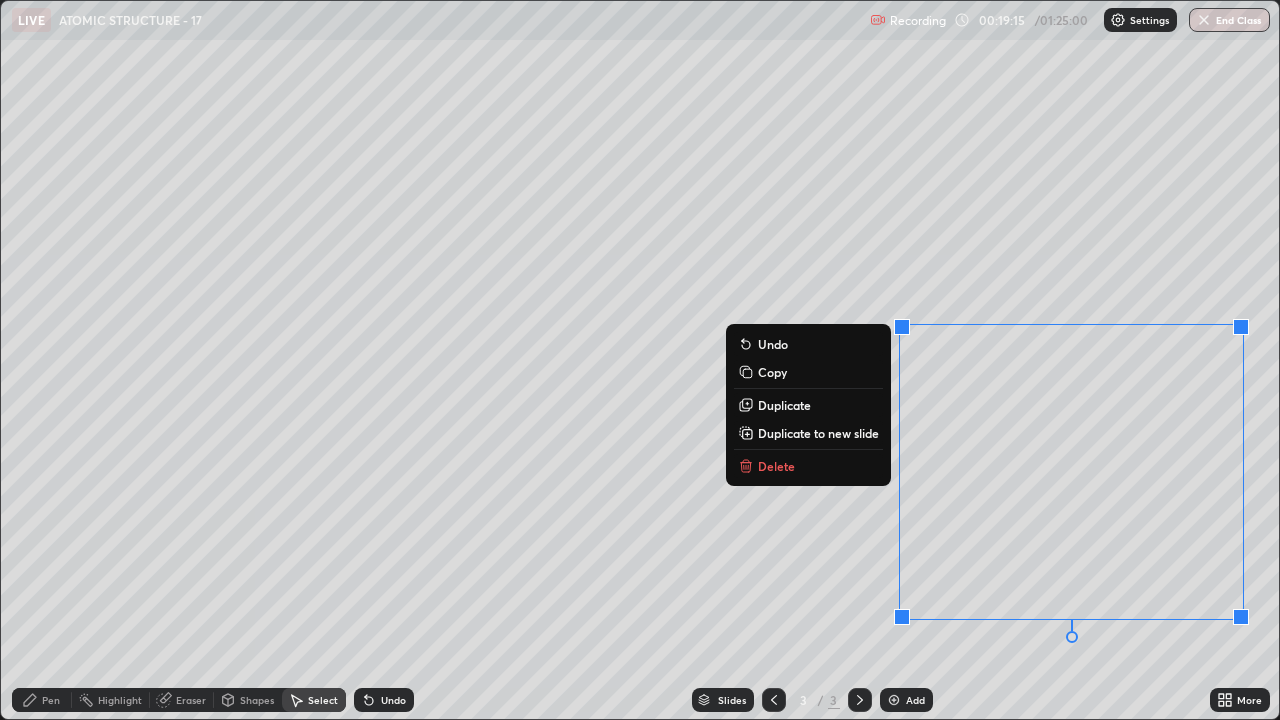 click on "Duplicate to new slide" at bounding box center (818, 433) 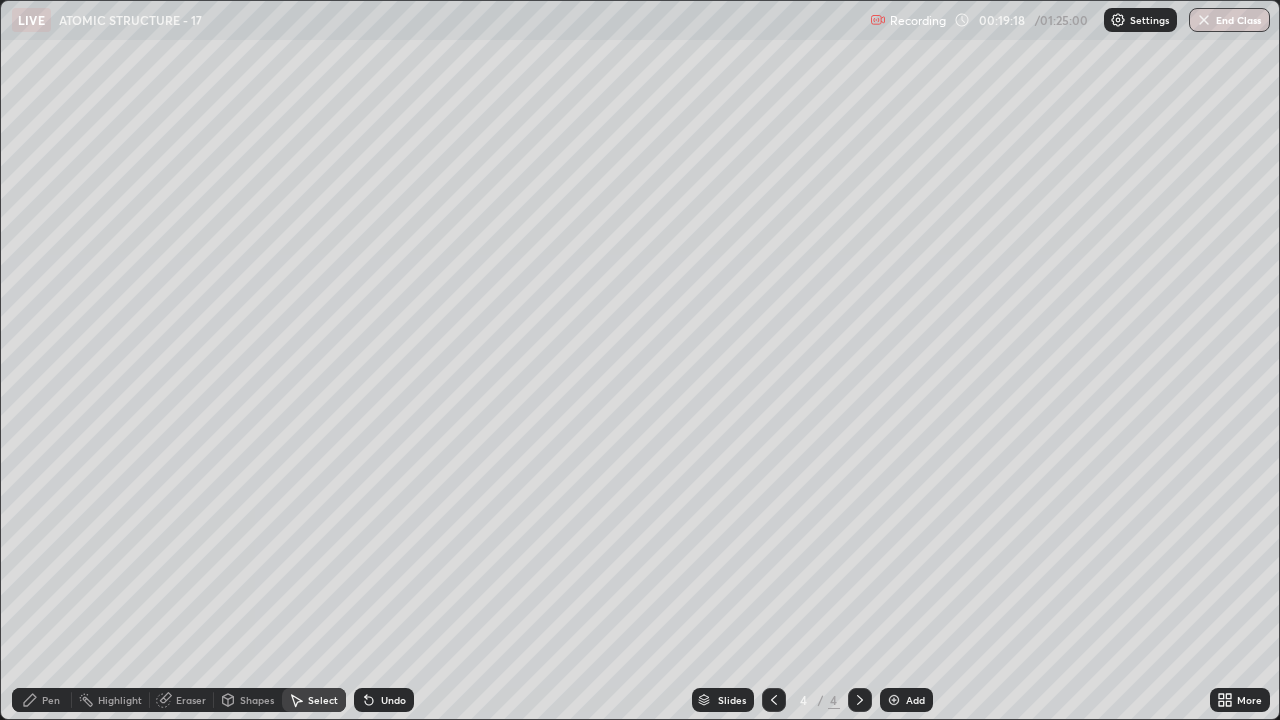 click on "Pen" at bounding box center [51, 700] 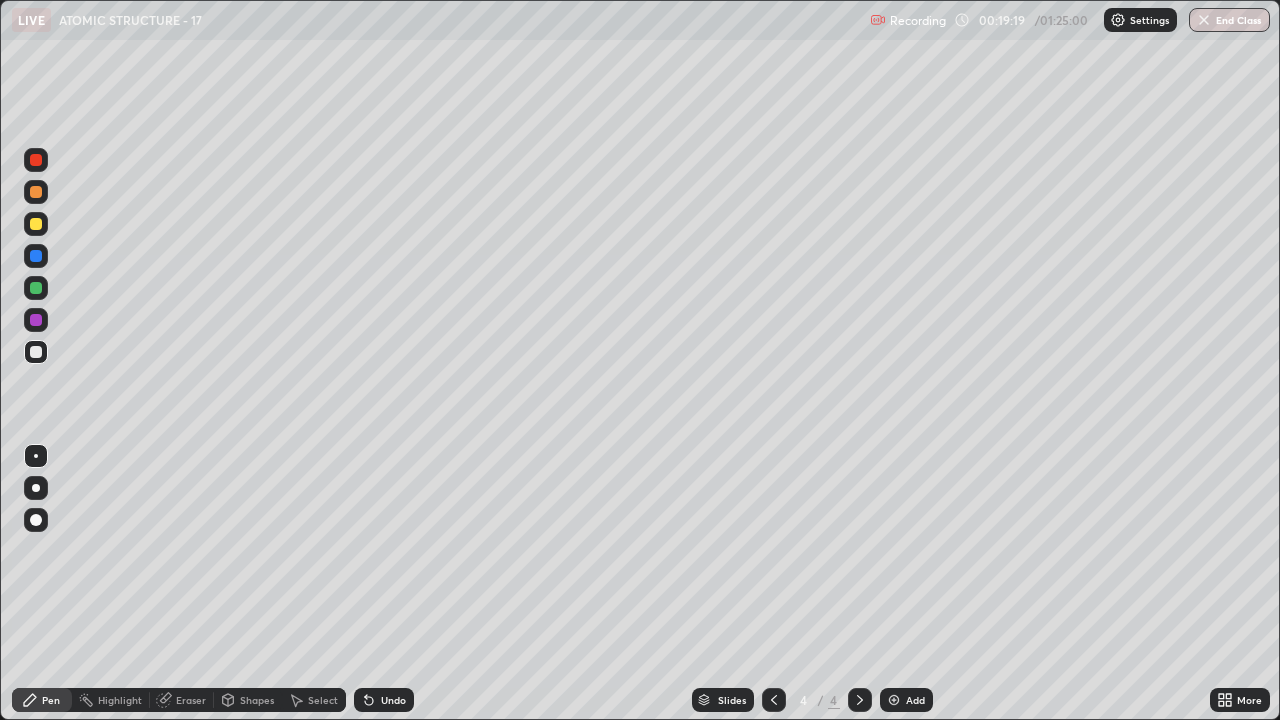 click at bounding box center (36, 224) 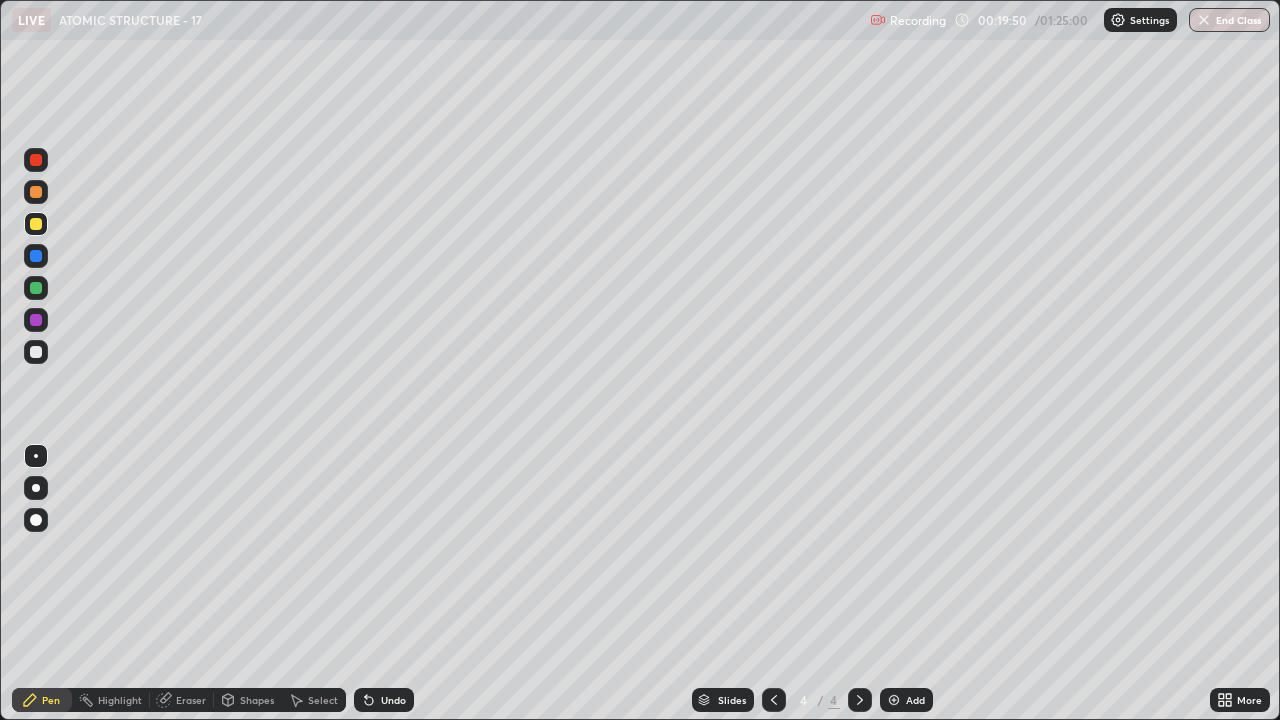 click on "Undo" at bounding box center (393, 700) 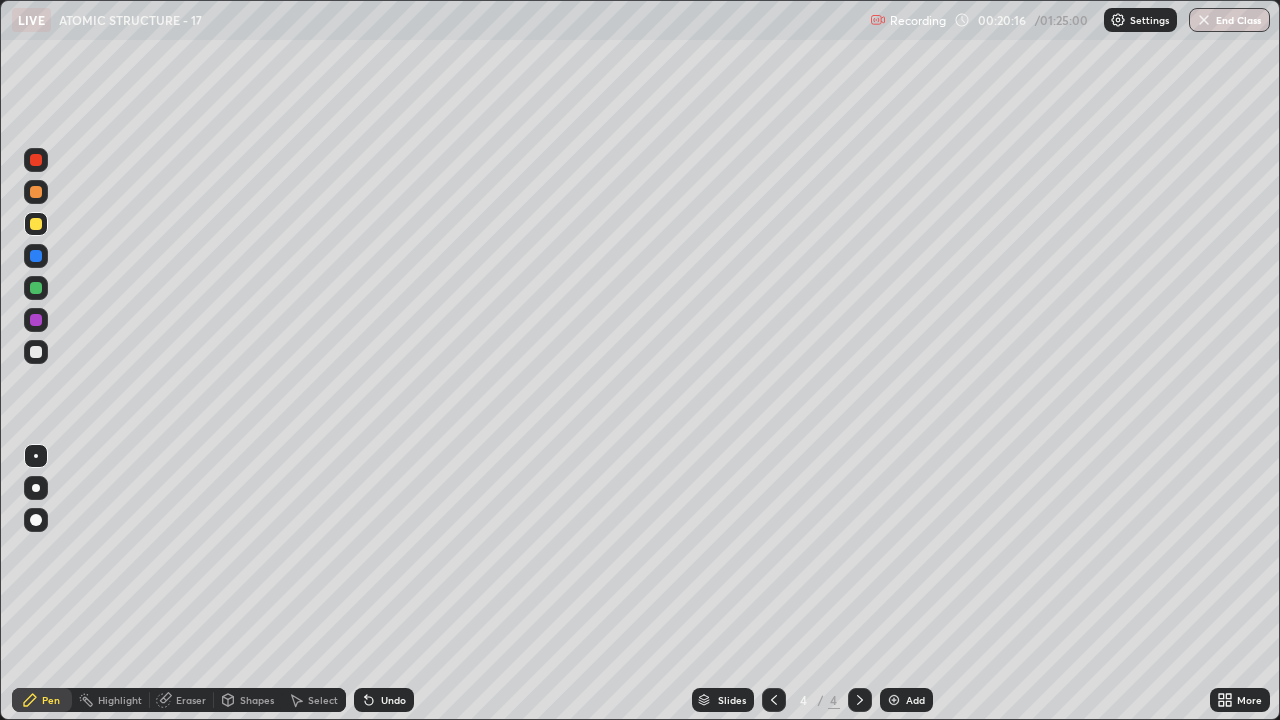 click at bounding box center [36, 352] 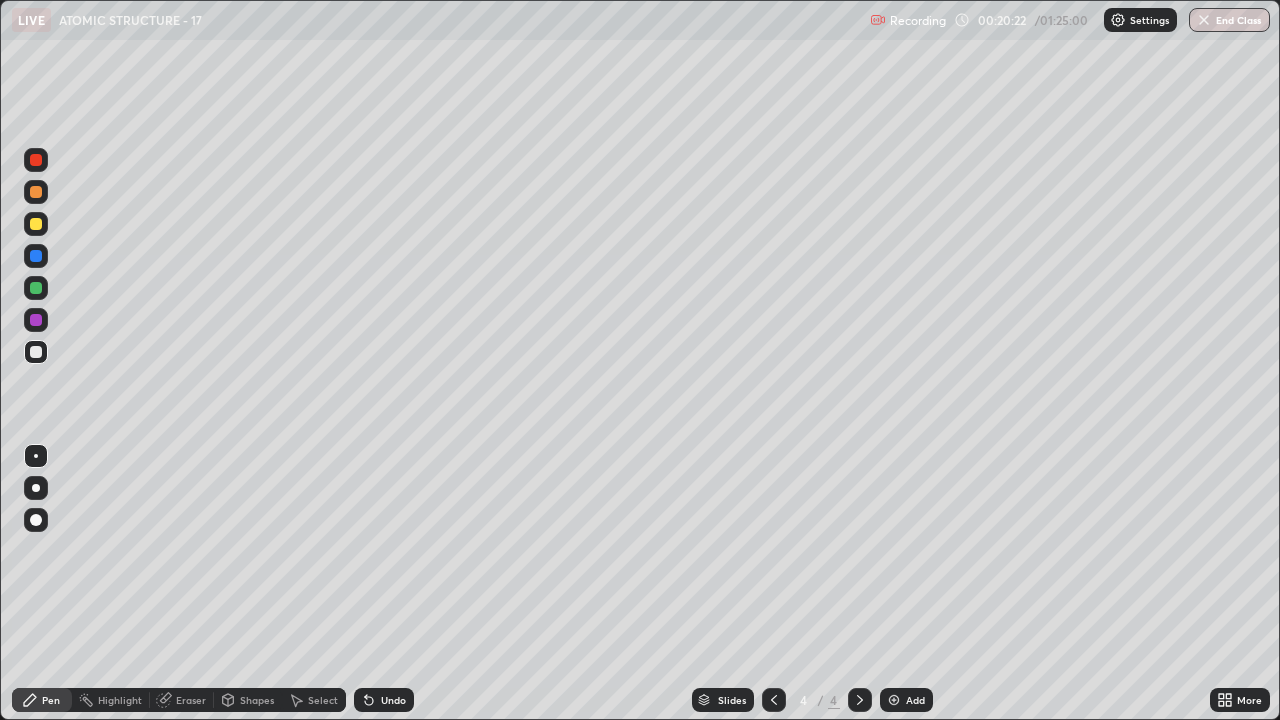 click on "Undo" at bounding box center [393, 700] 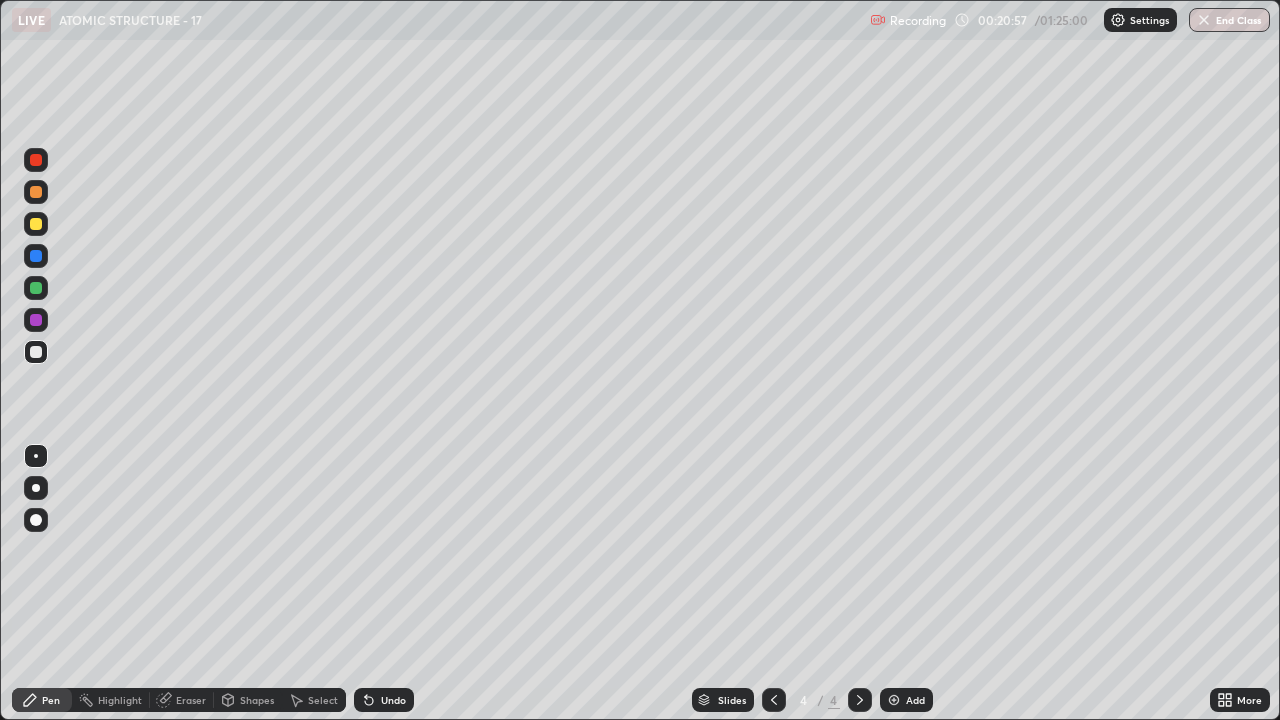 click on "Undo" at bounding box center (393, 700) 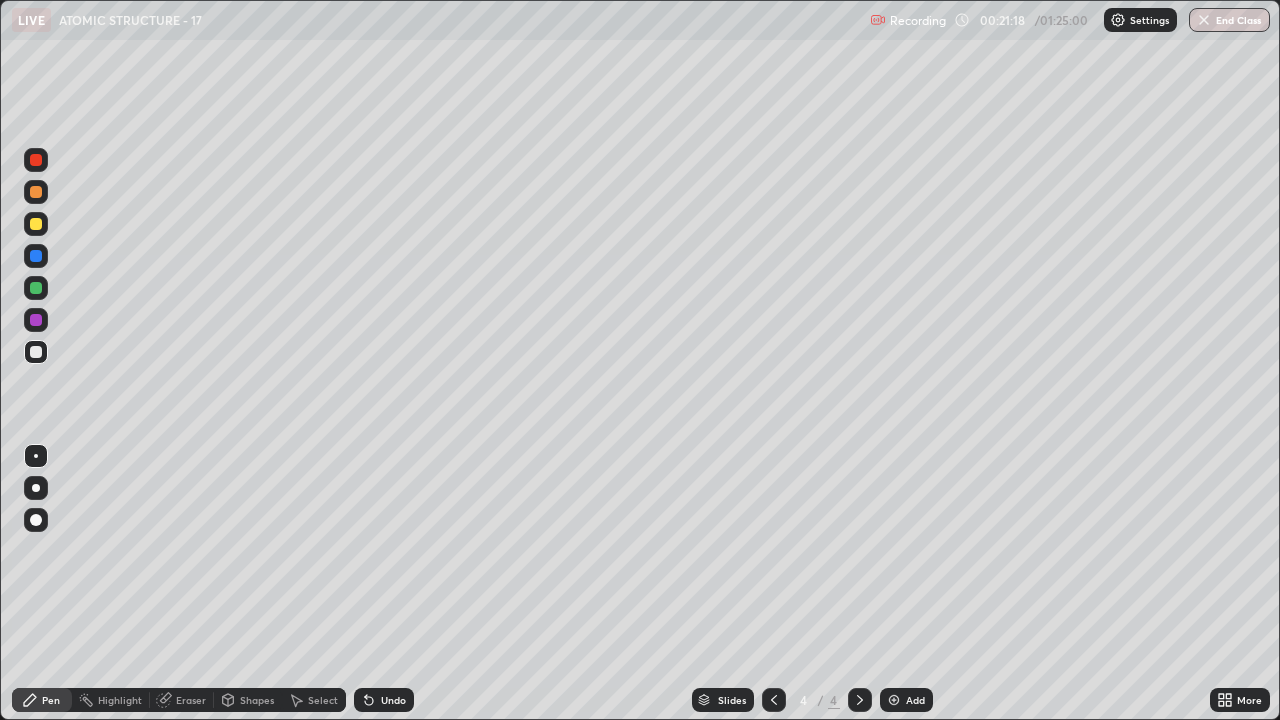 click at bounding box center (36, 288) 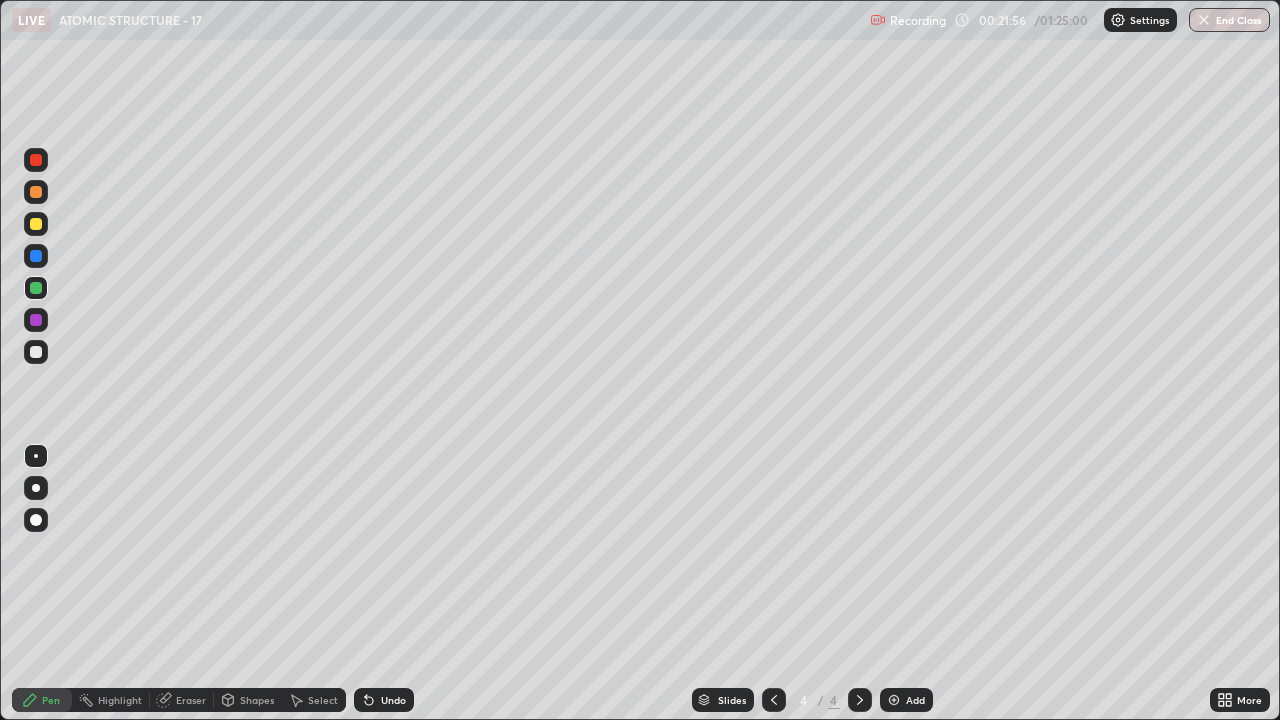 click 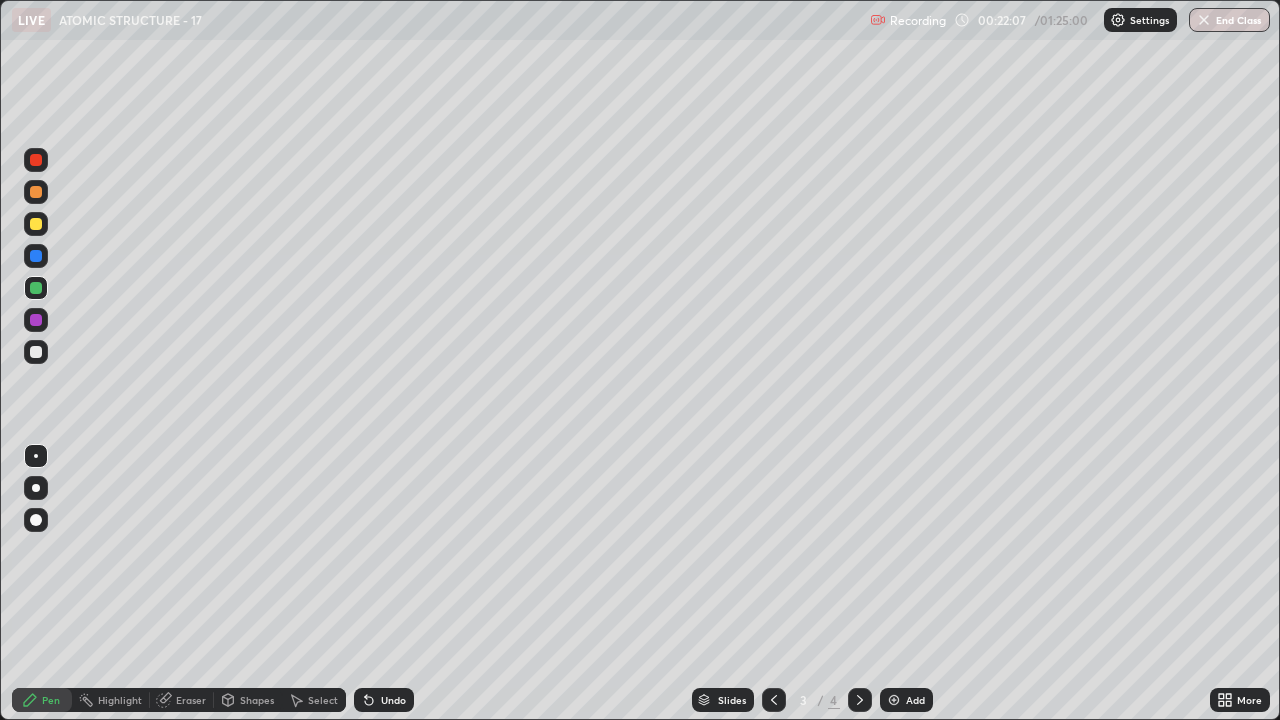 click on "Undo" at bounding box center (393, 700) 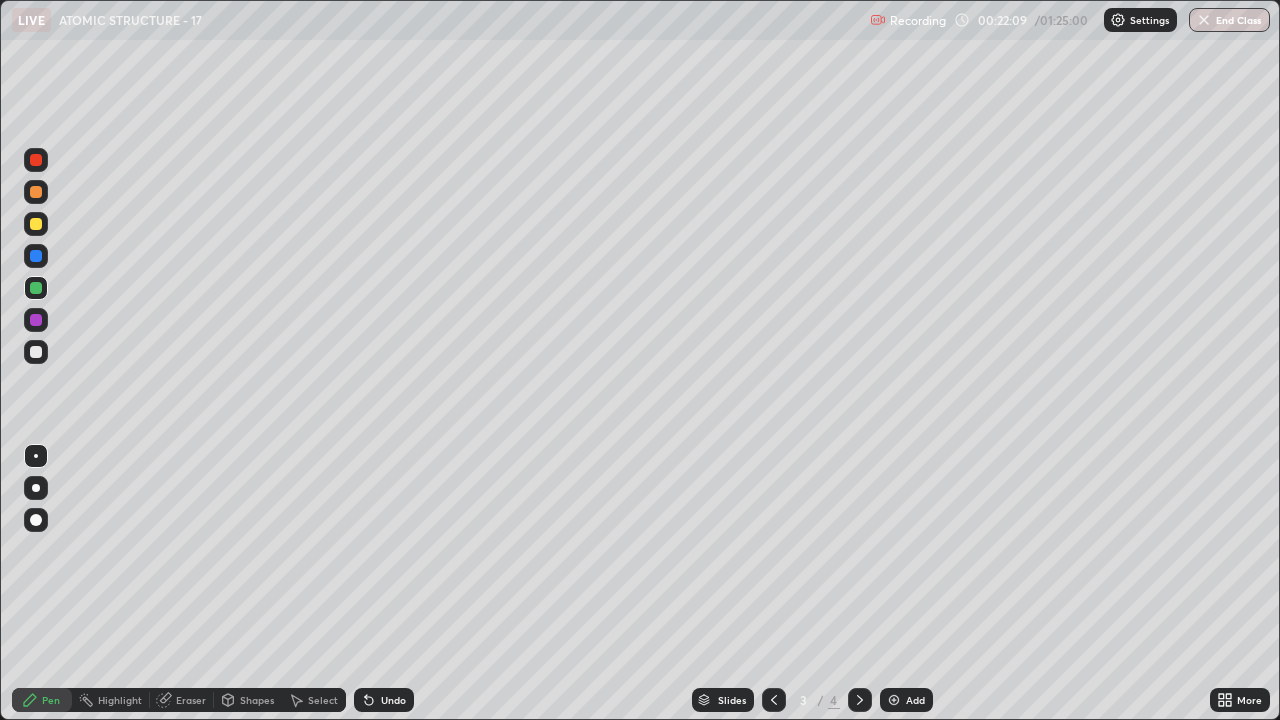 click on "Undo" at bounding box center [393, 700] 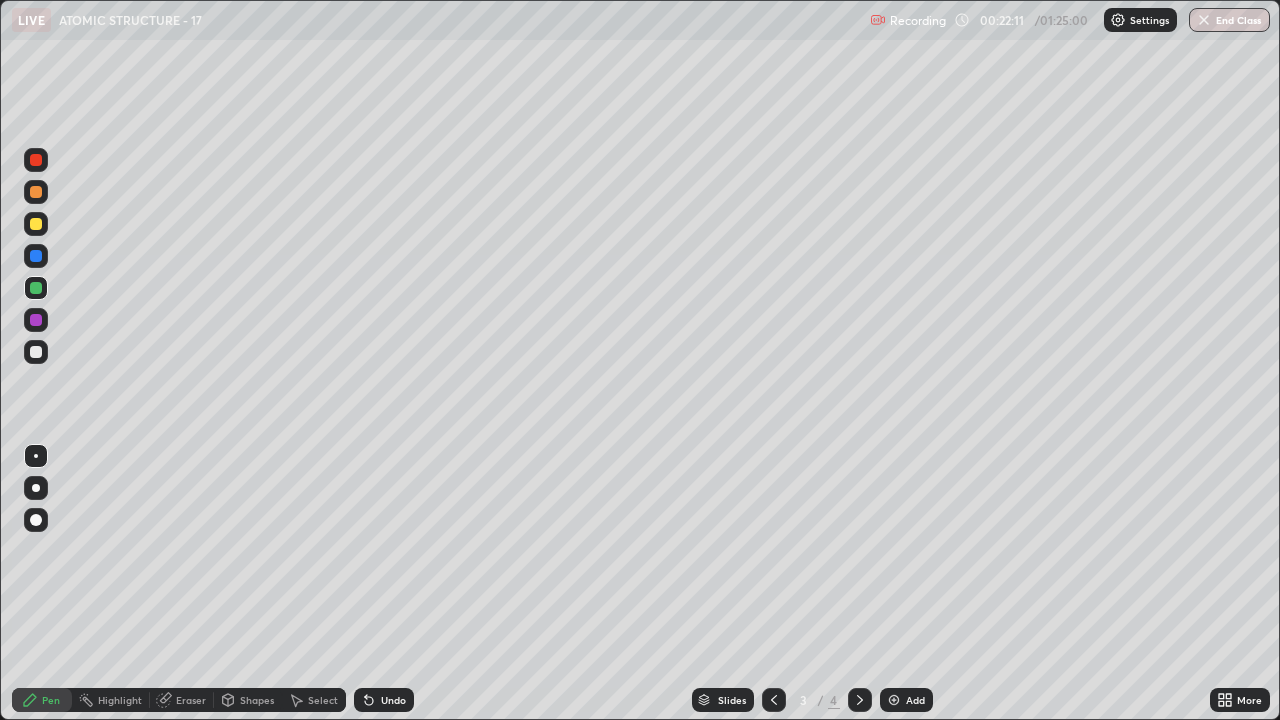 click 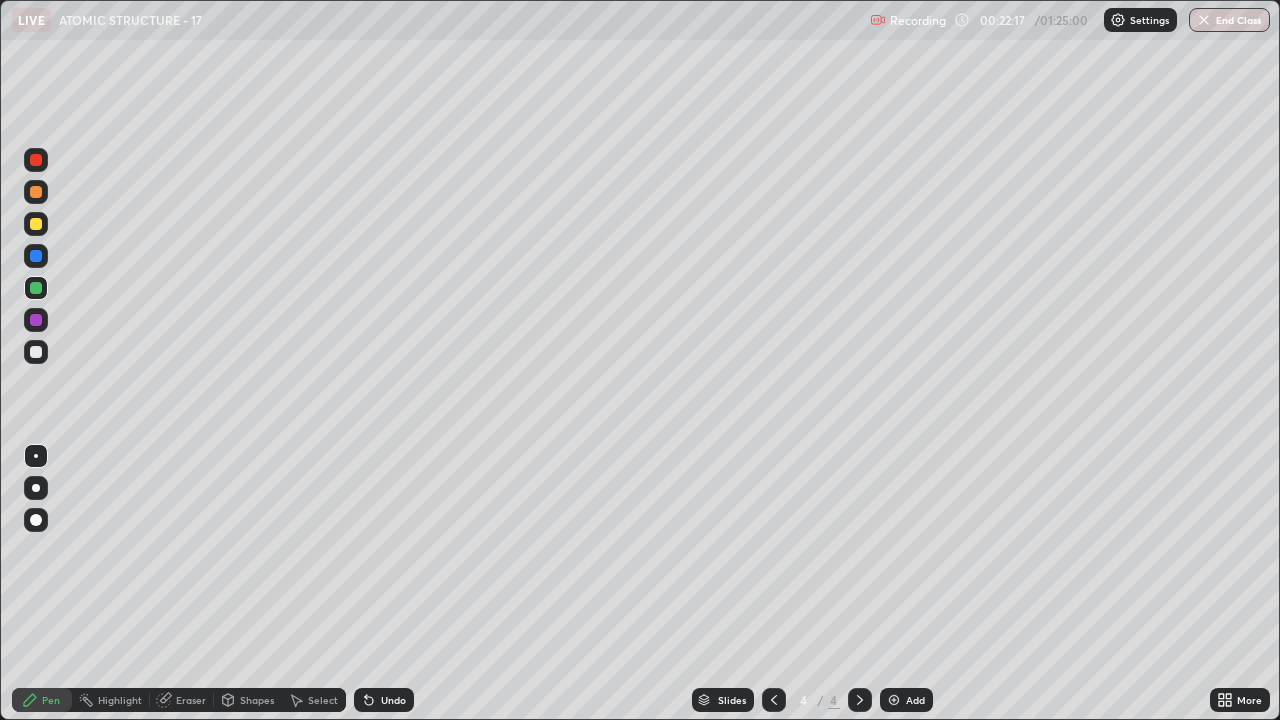 click at bounding box center (36, 288) 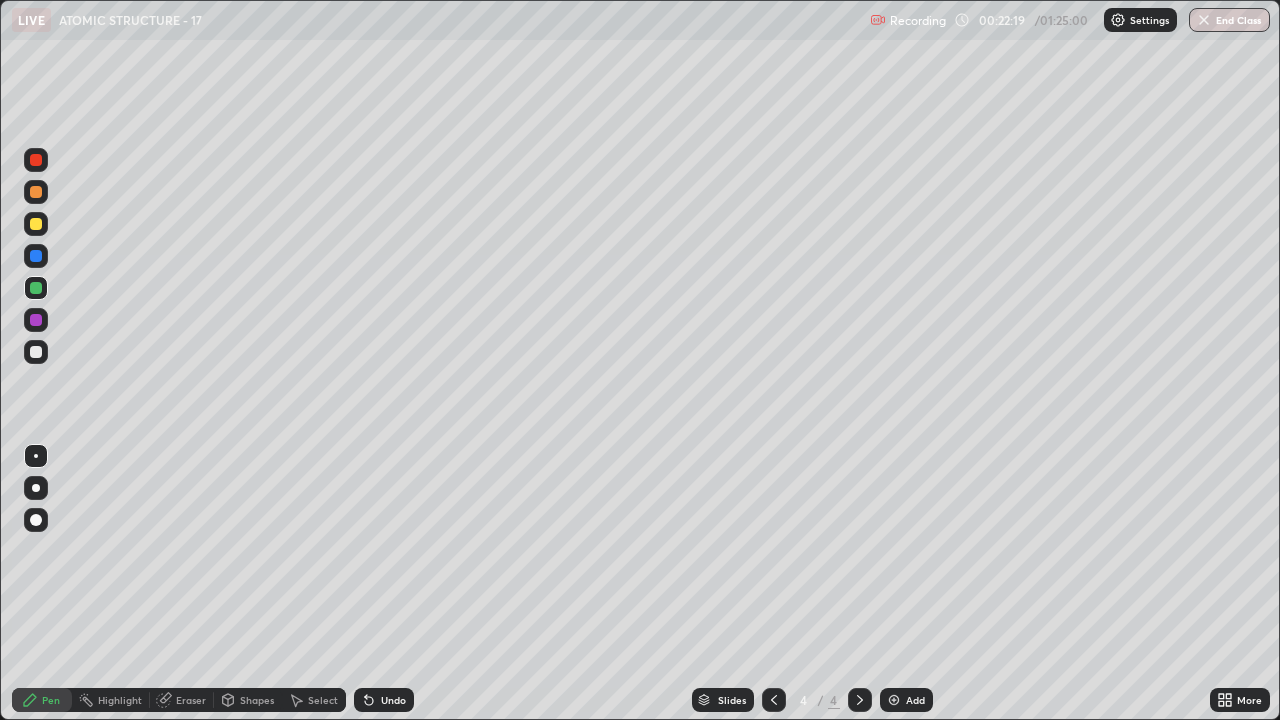 click at bounding box center [36, 352] 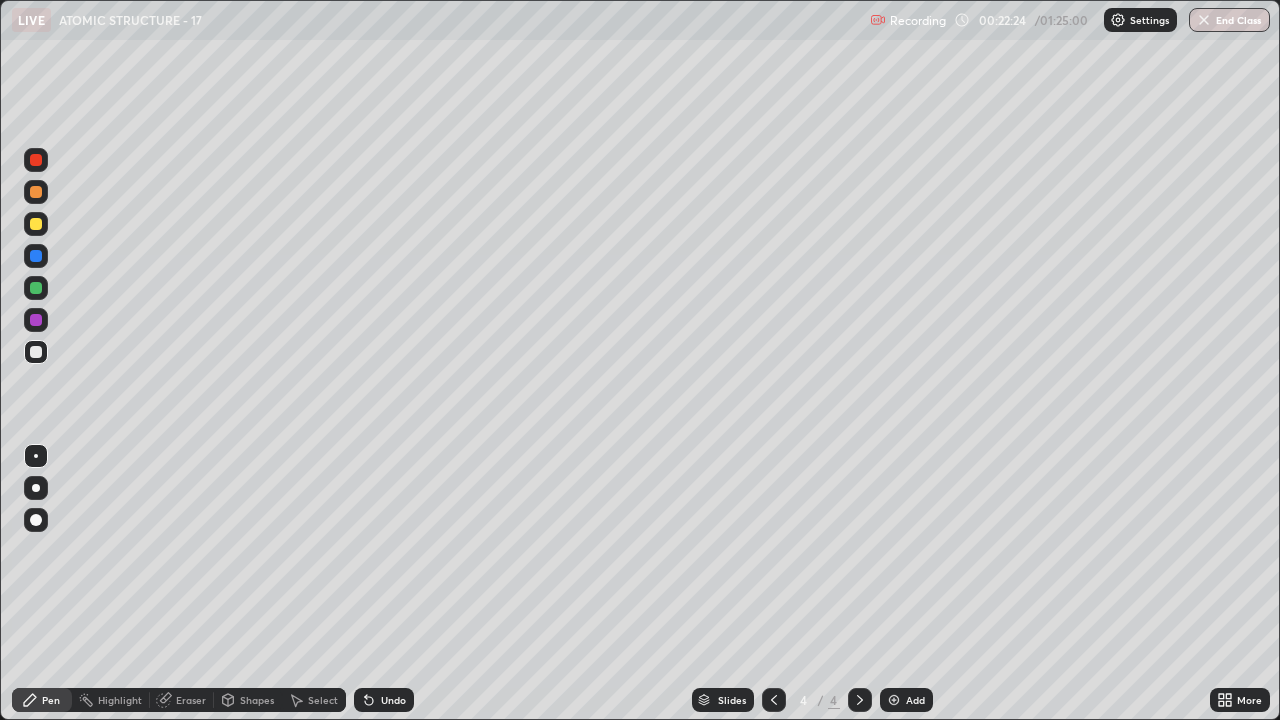 click at bounding box center (36, 288) 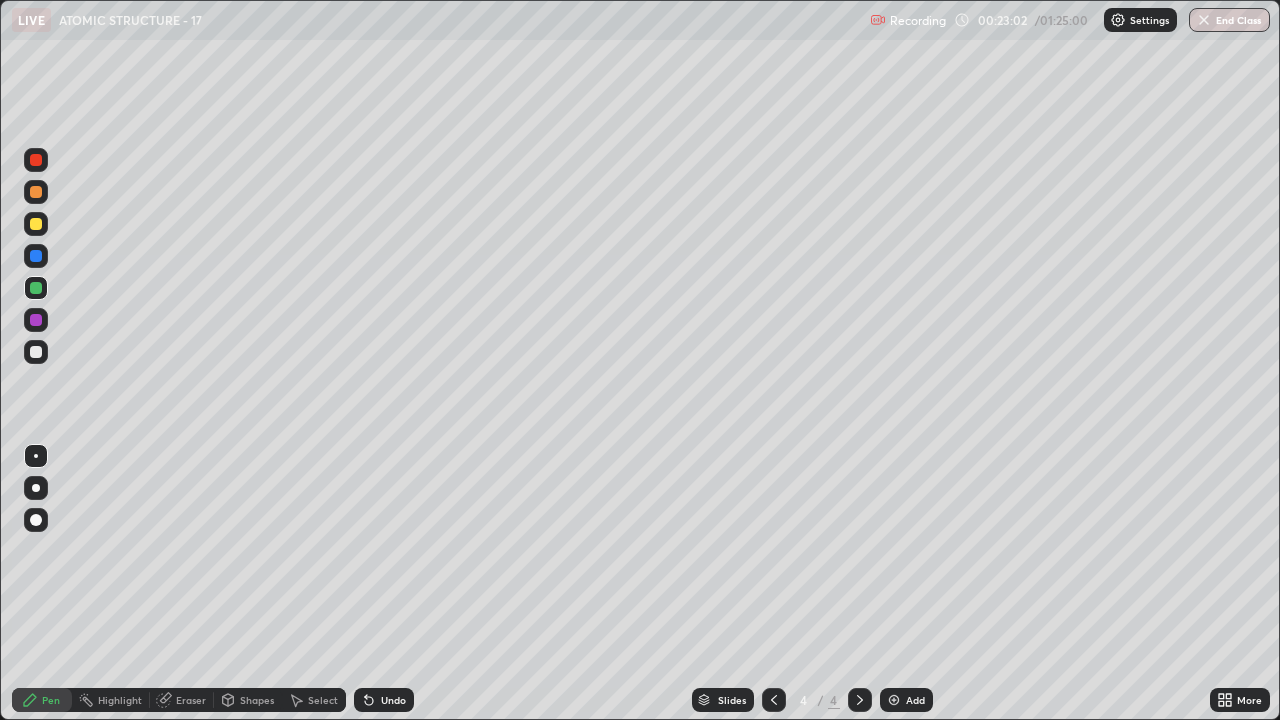 click at bounding box center [36, 224] 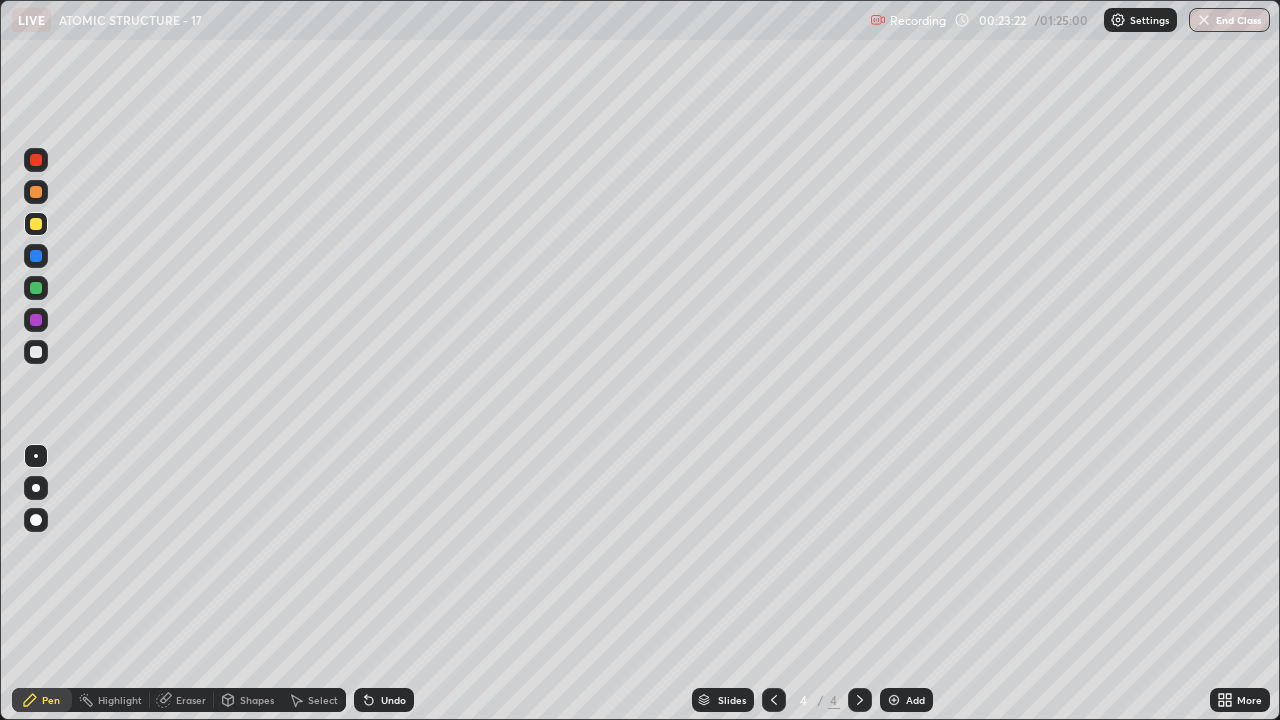 click on "Select" at bounding box center (323, 700) 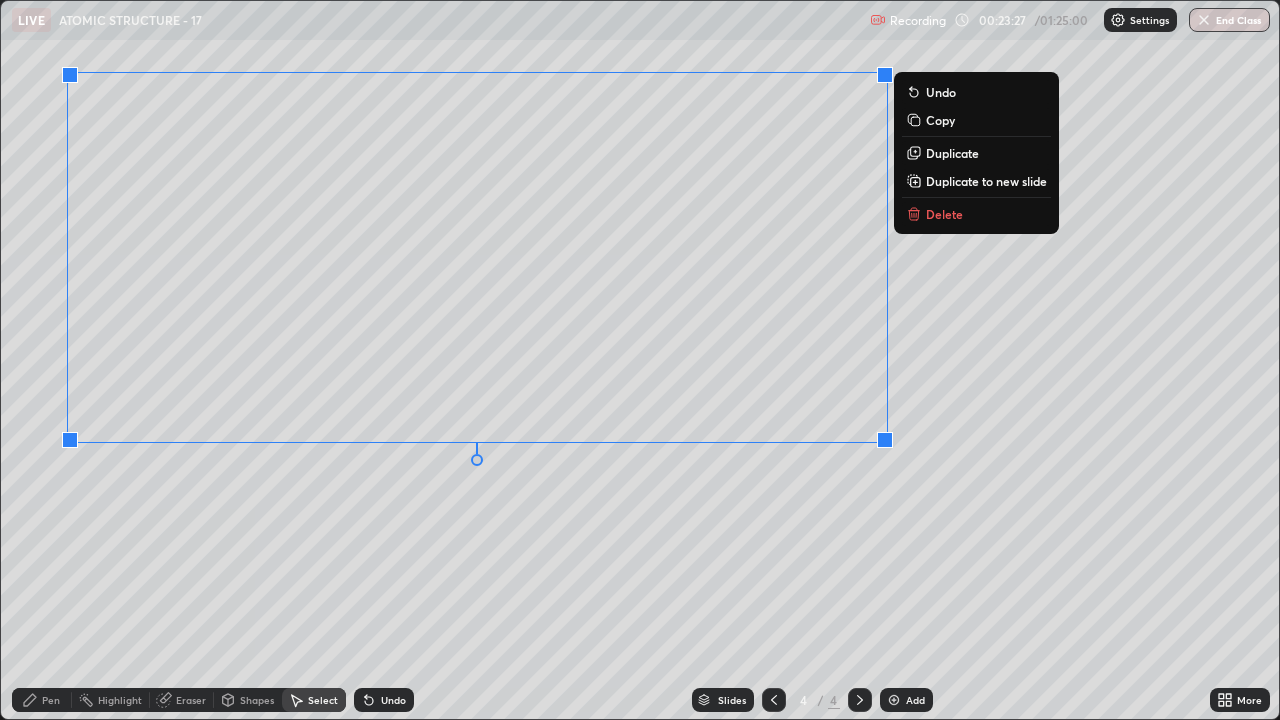 click on "Duplicate to new slide" at bounding box center [986, 181] 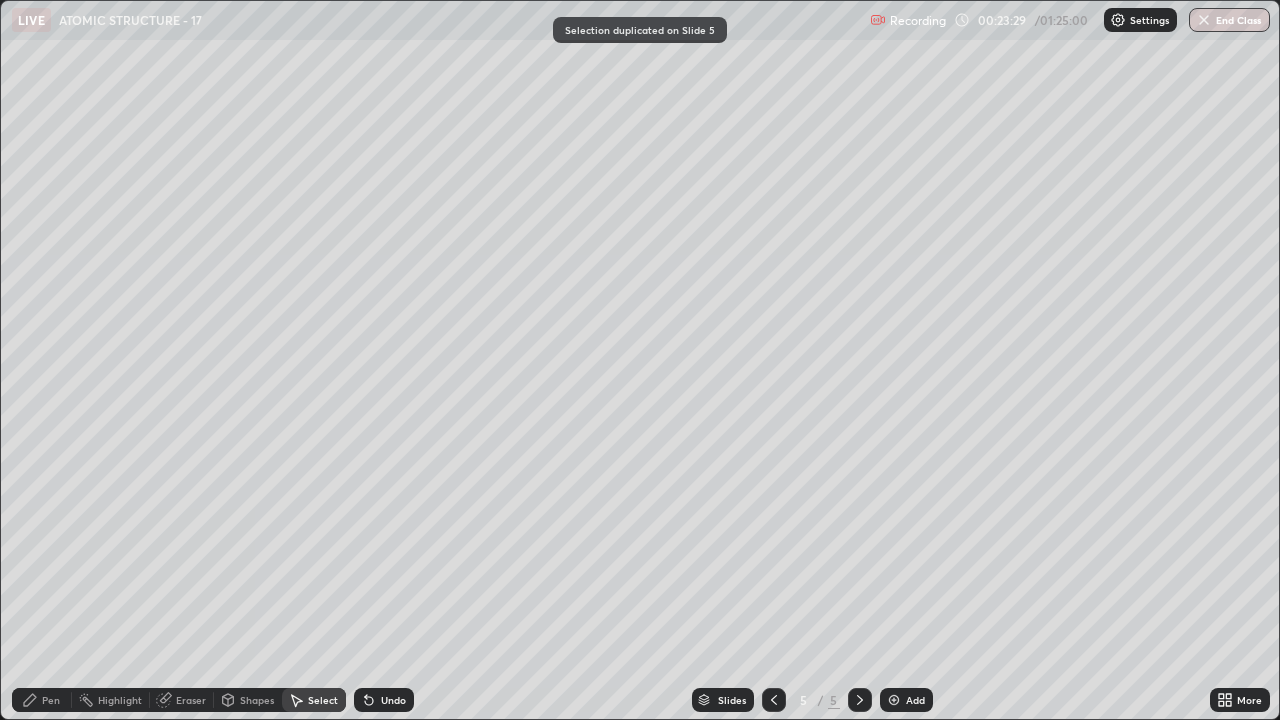 click on "Pen" at bounding box center (42, 700) 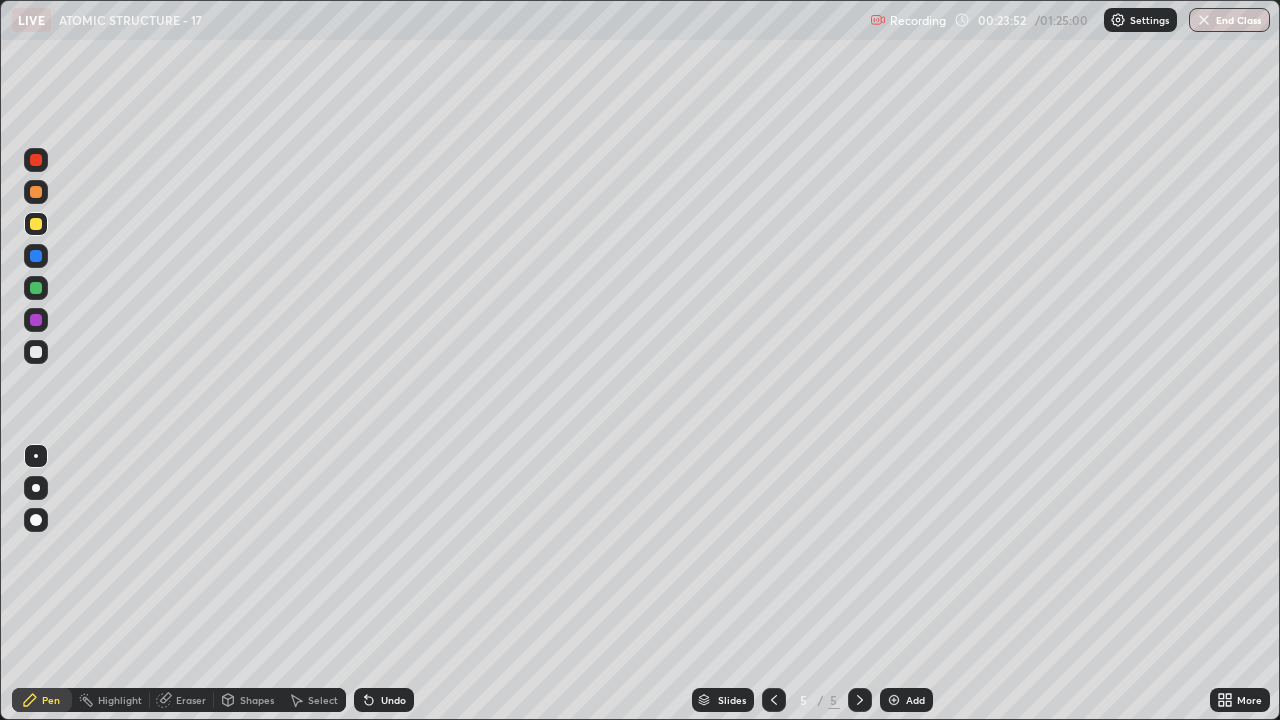 click 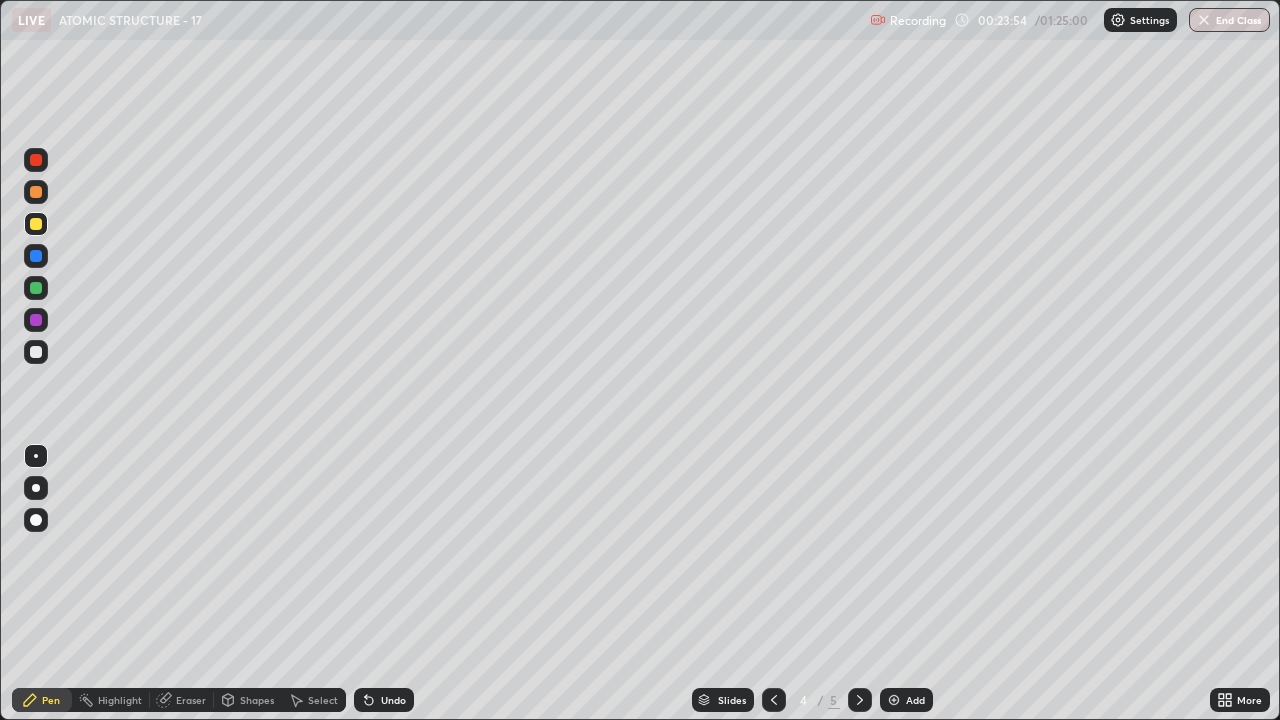 click 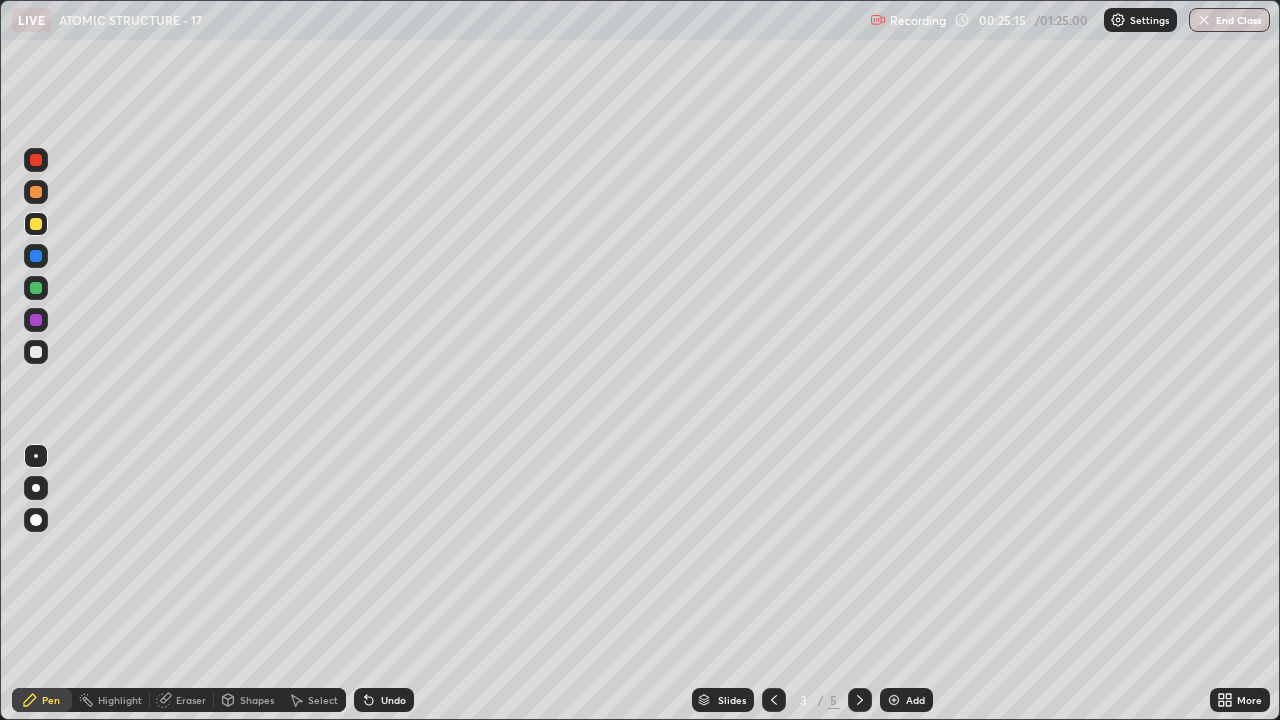 click 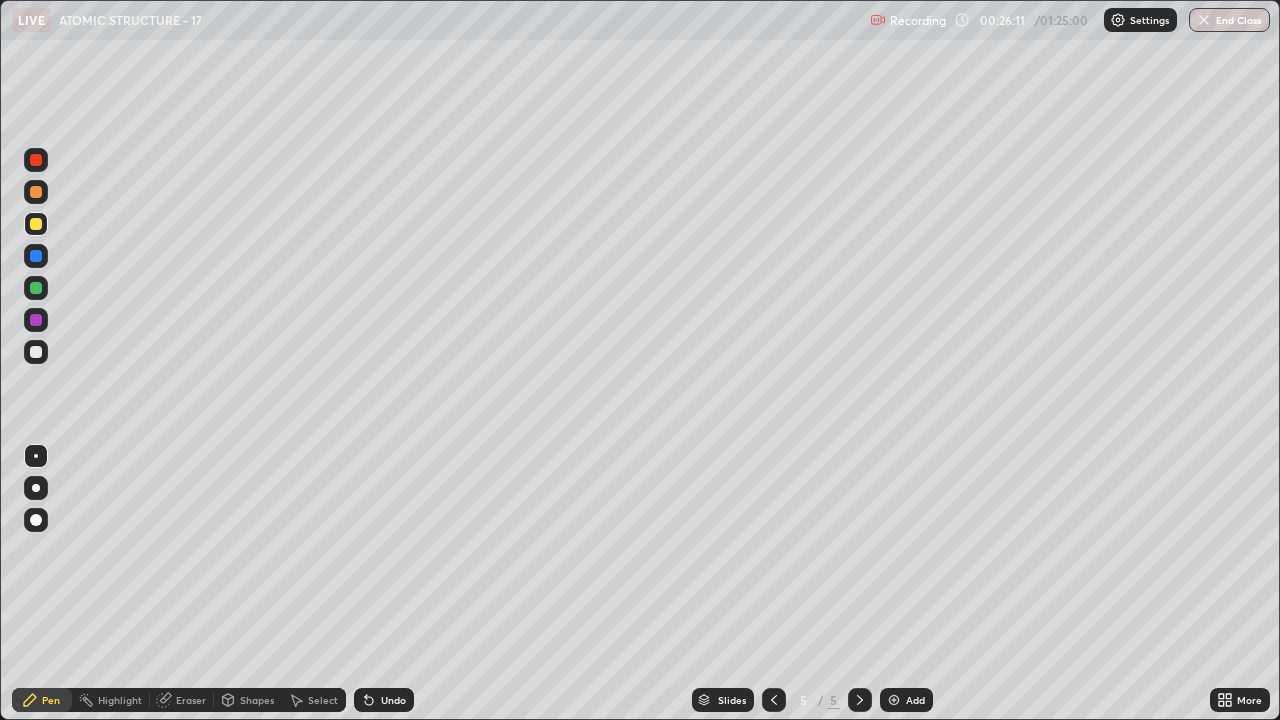 click 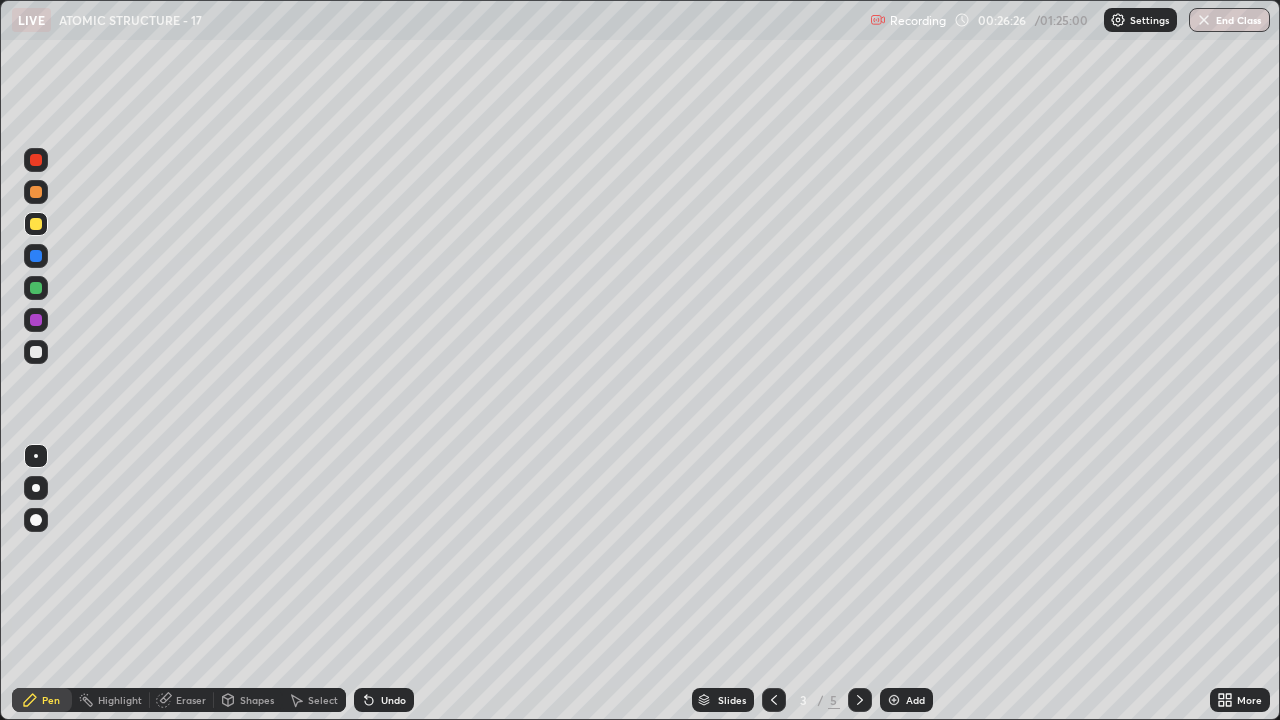 click 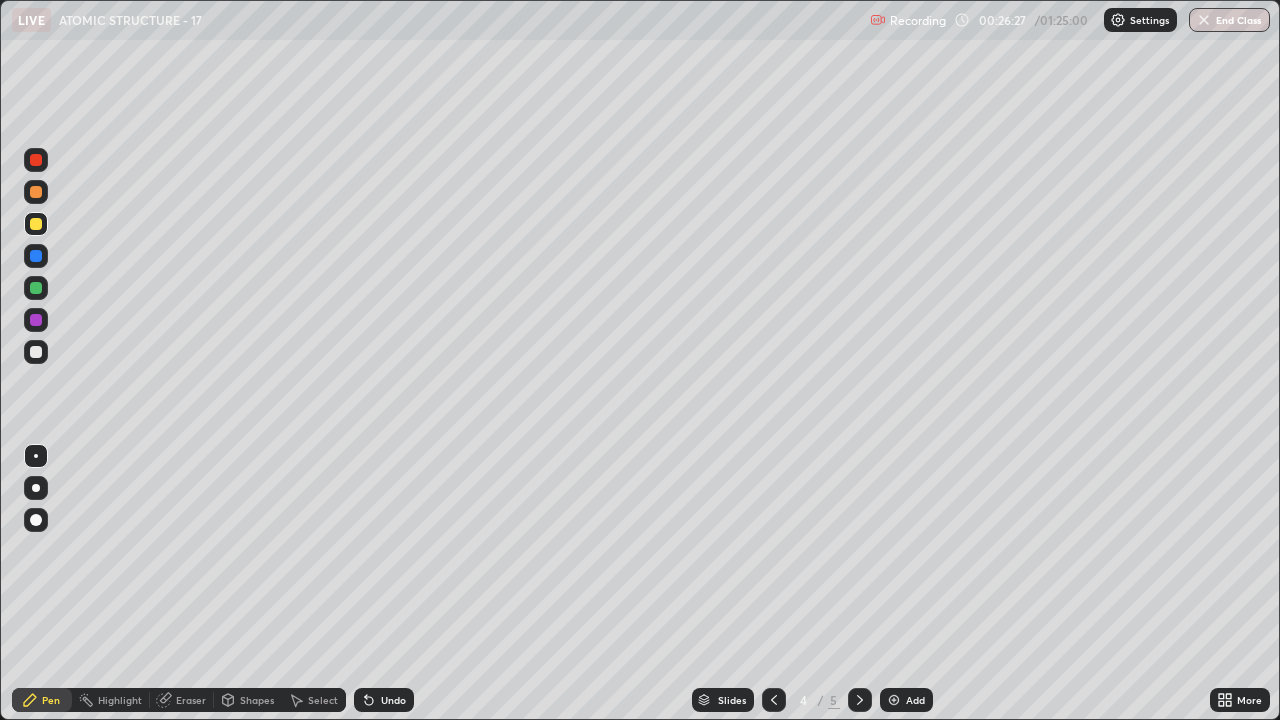 click 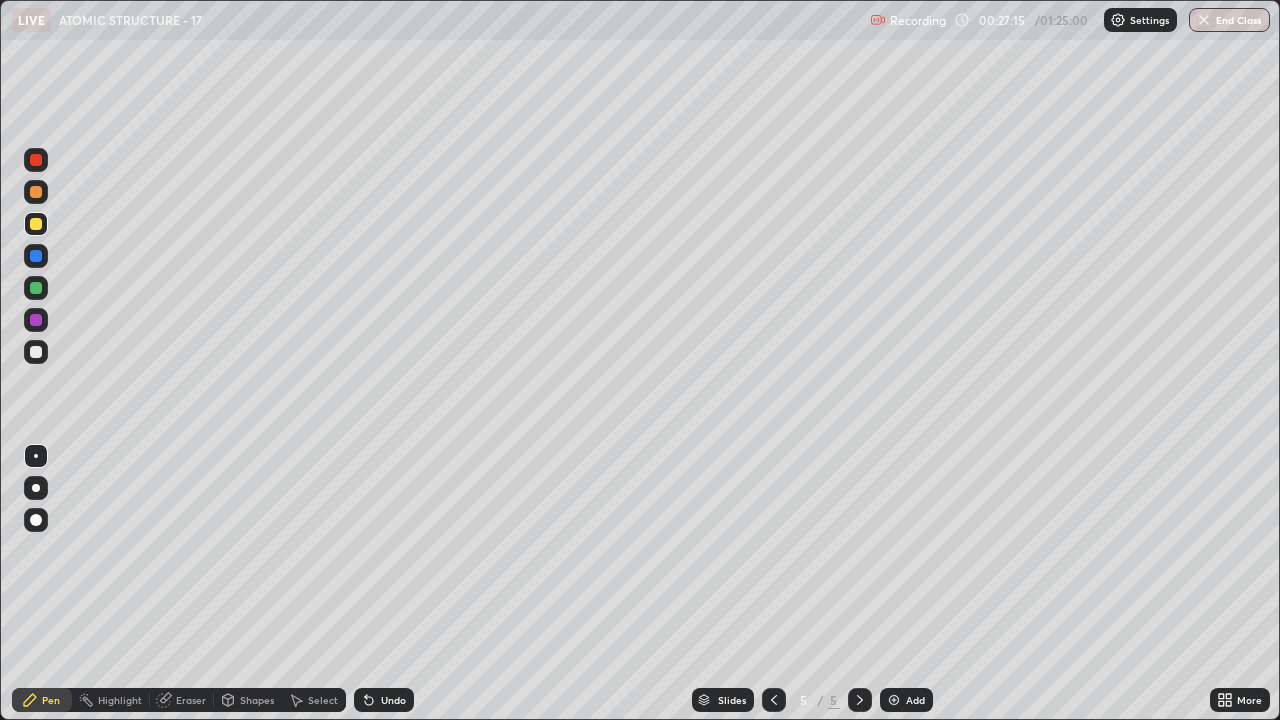 click at bounding box center [36, 352] 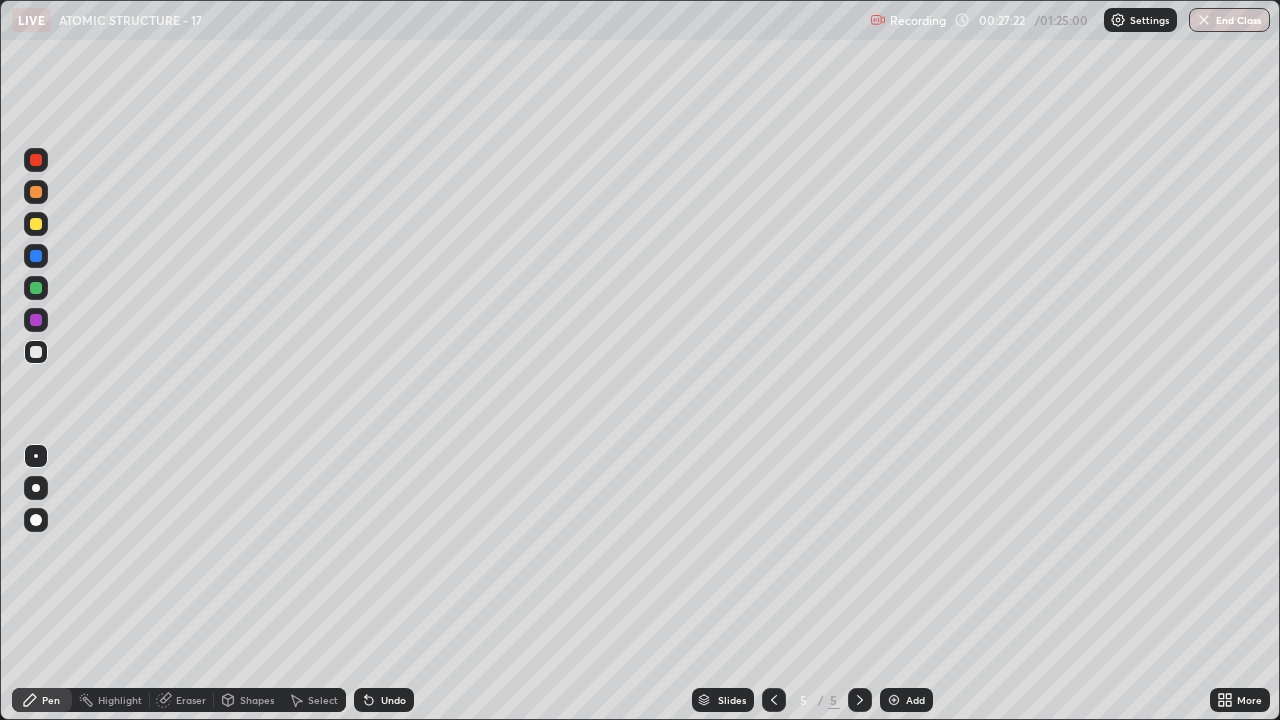 click on "Undo" at bounding box center [393, 700] 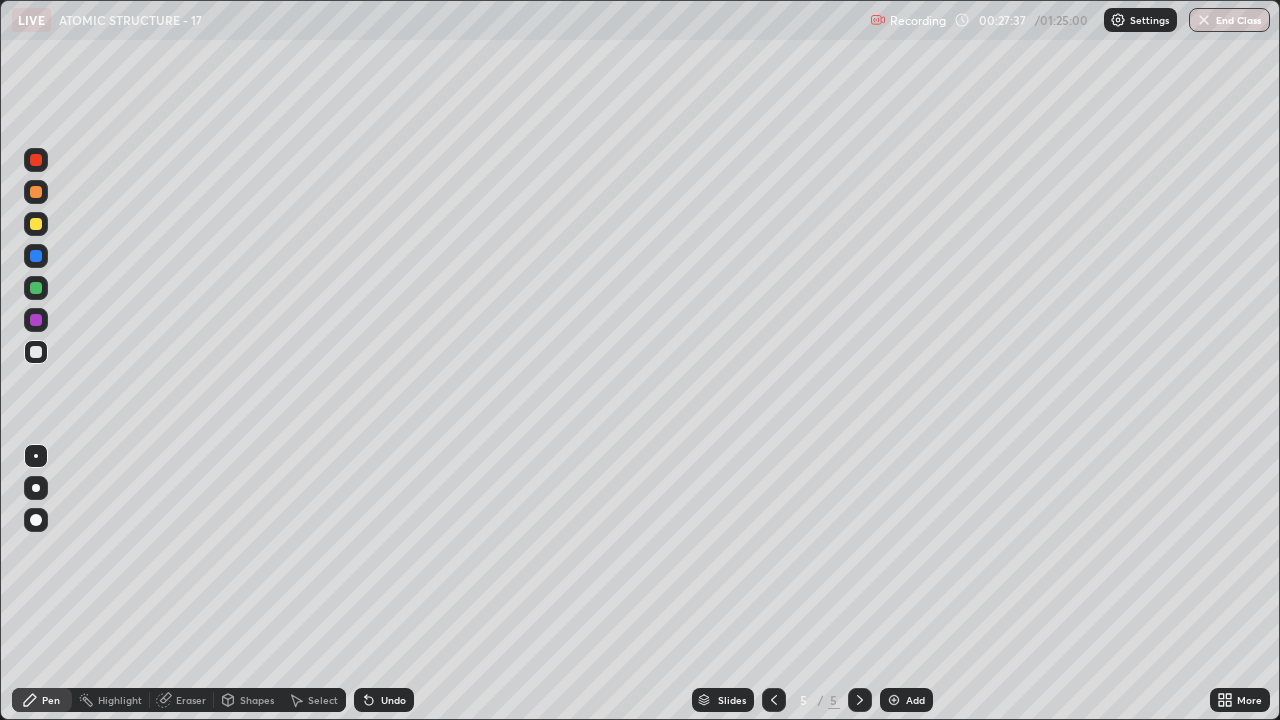 click on "Undo" at bounding box center [393, 700] 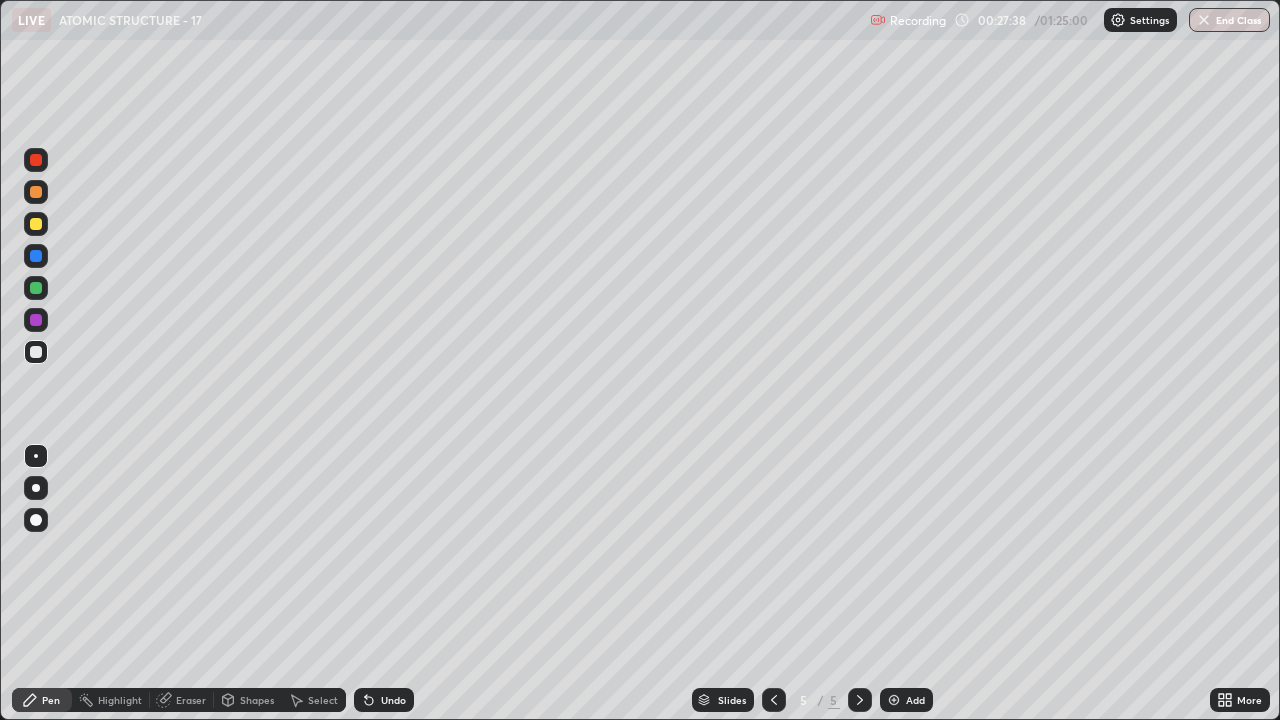 click on "Undo" at bounding box center [393, 700] 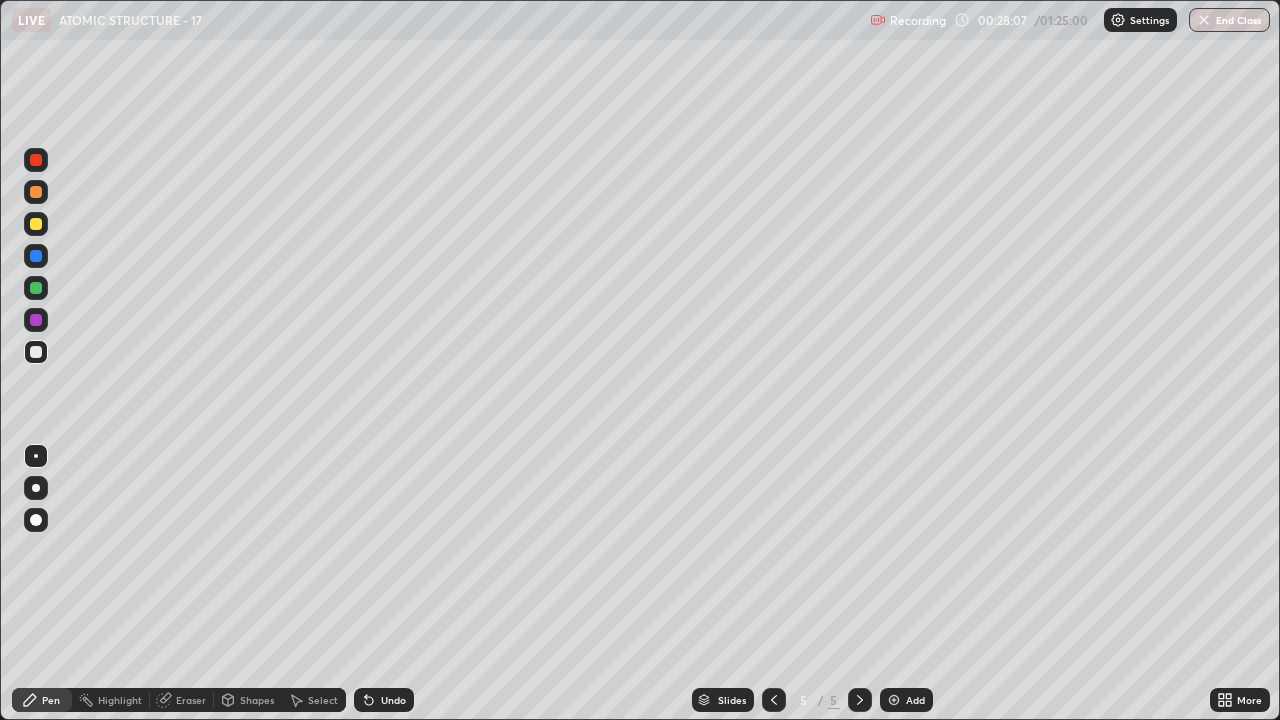 click on "Undo" at bounding box center (393, 700) 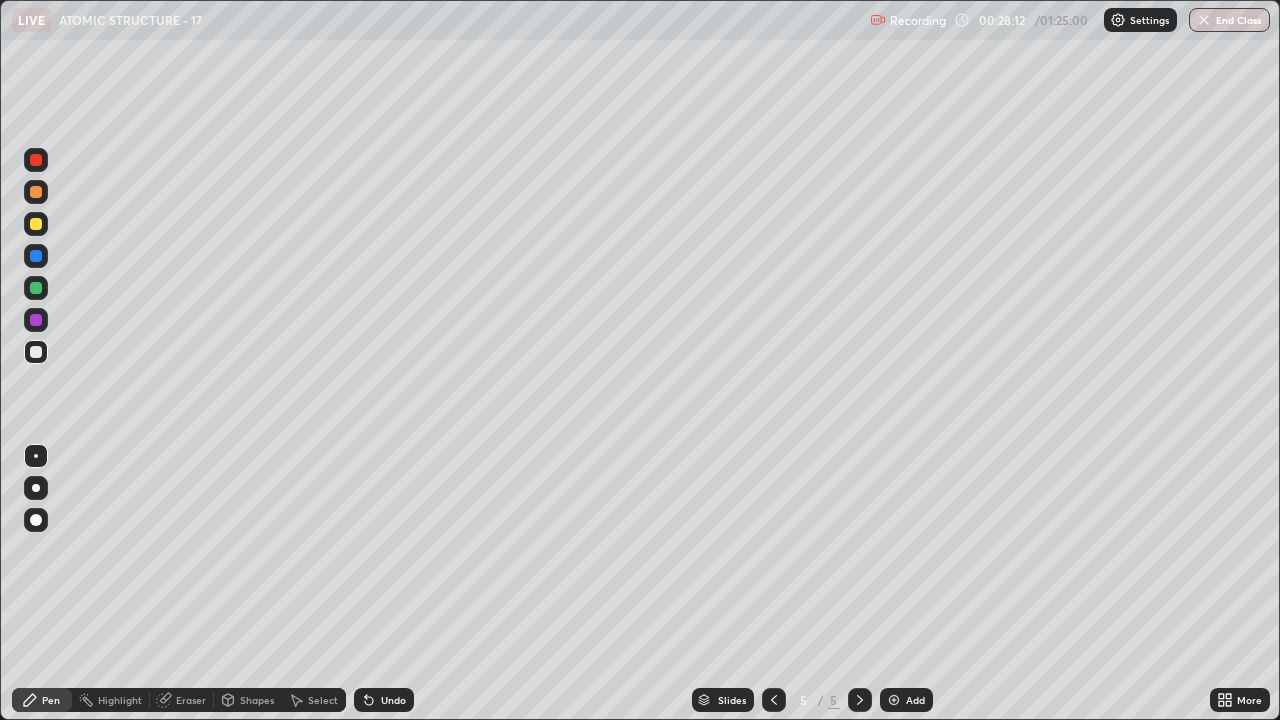 click at bounding box center [36, 288] 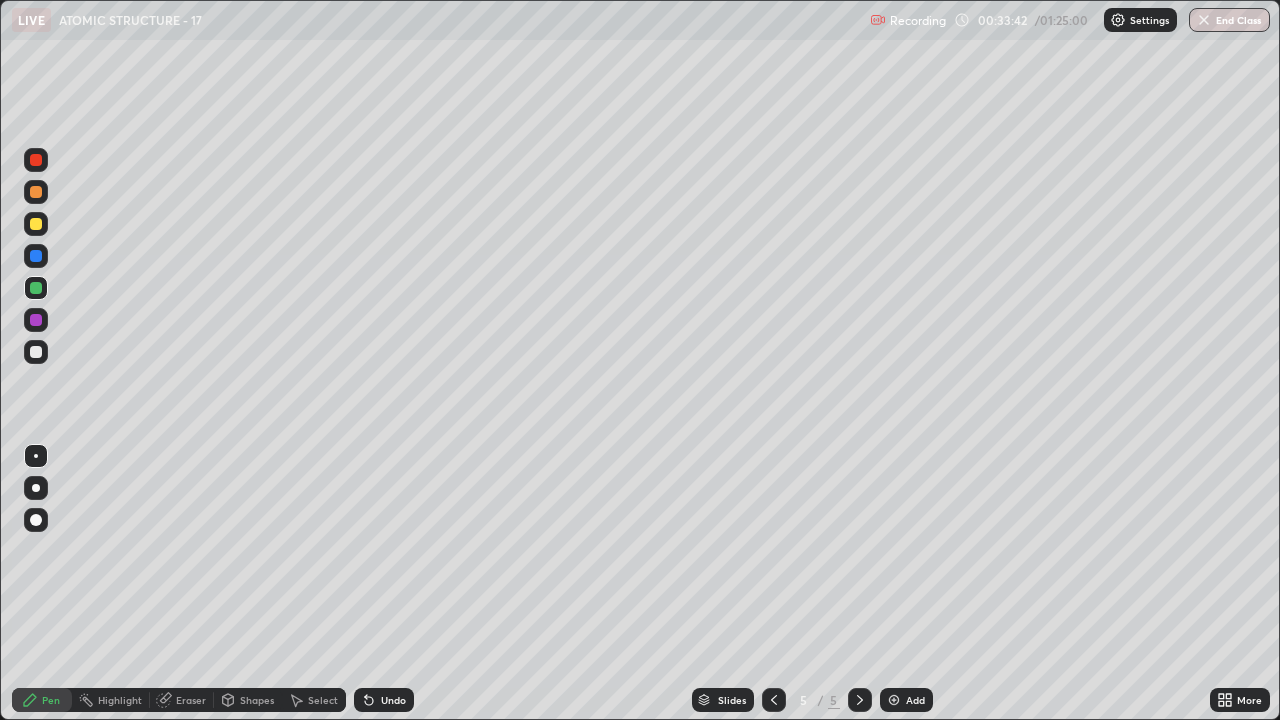 click at bounding box center (36, 224) 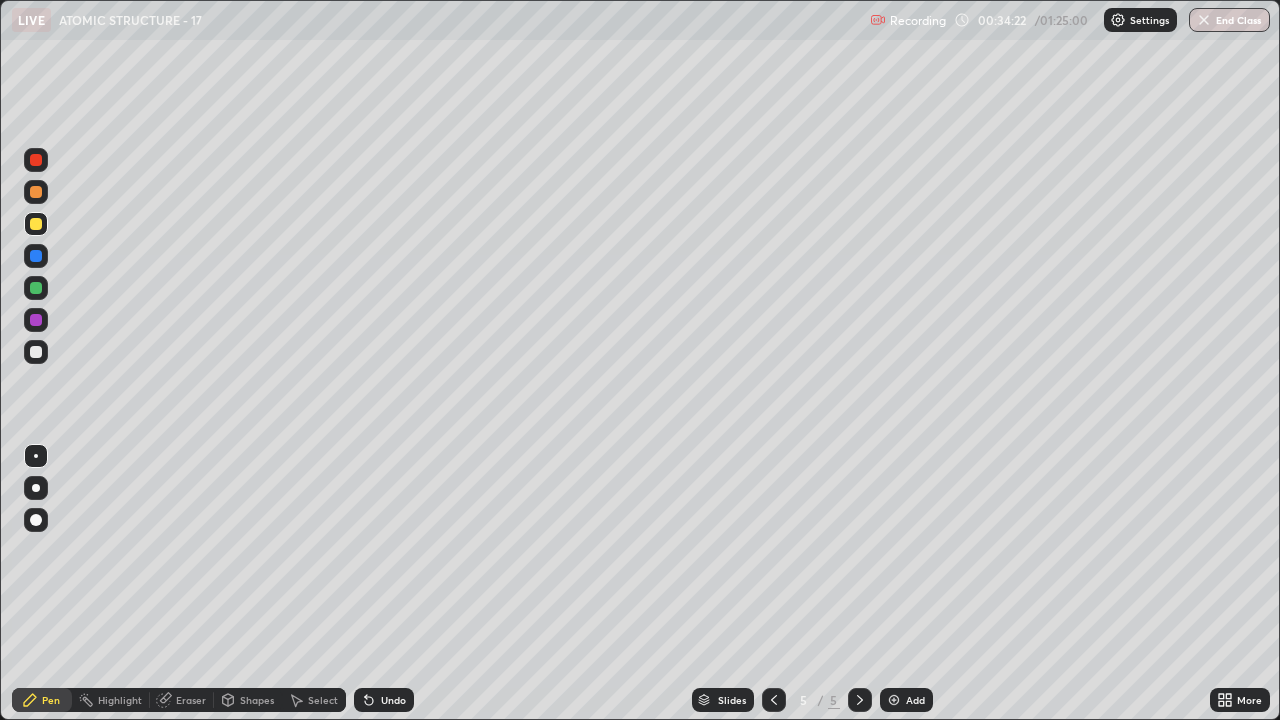 click at bounding box center (894, 700) 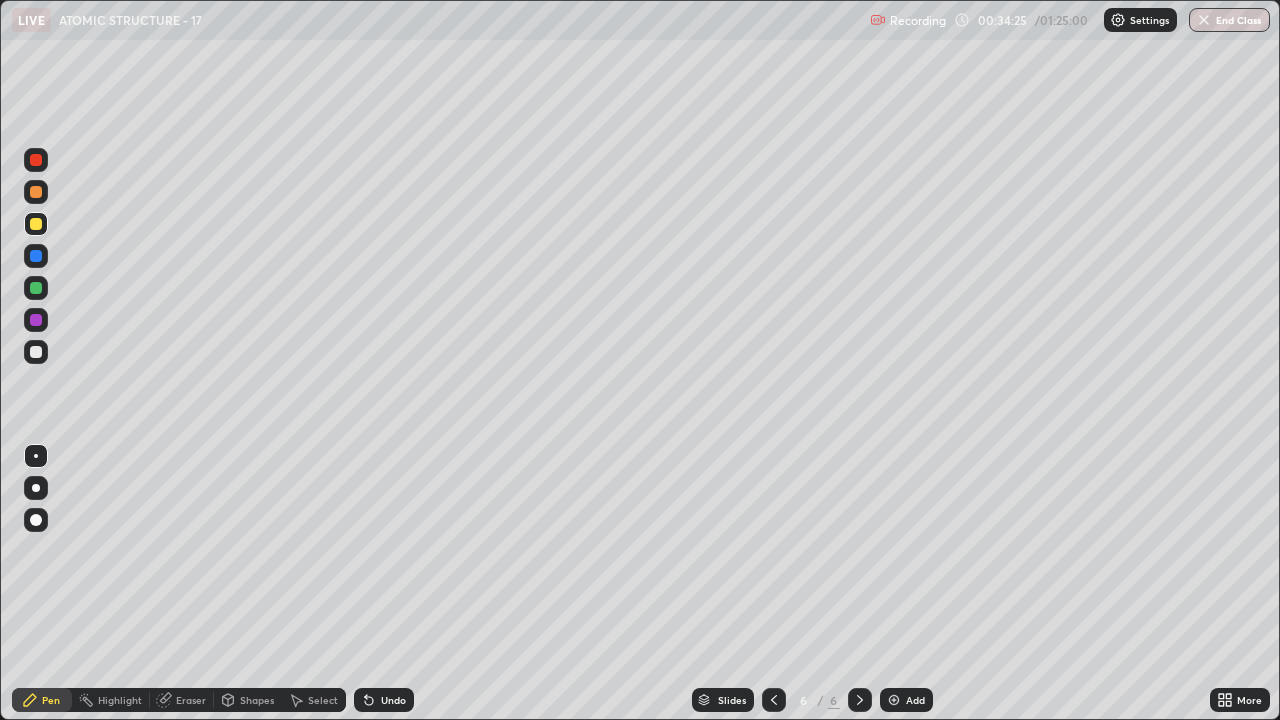 click at bounding box center (36, 224) 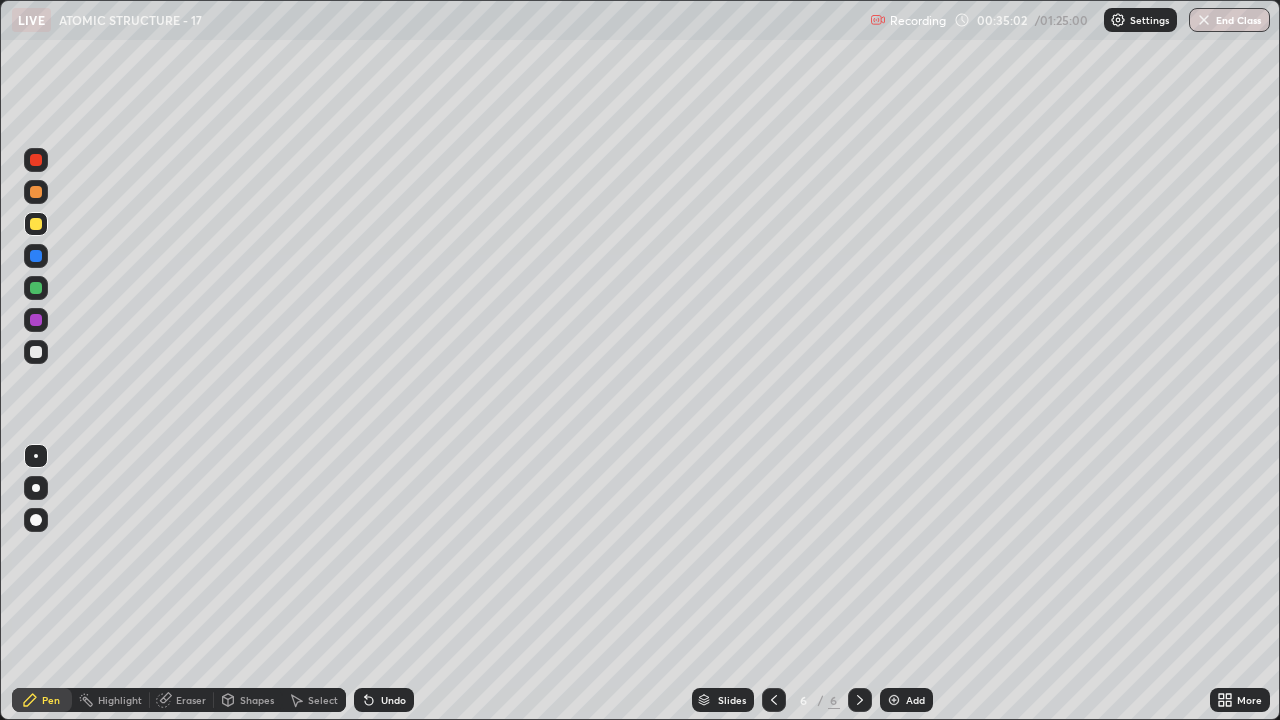 click on "Undo" at bounding box center (384, 700) 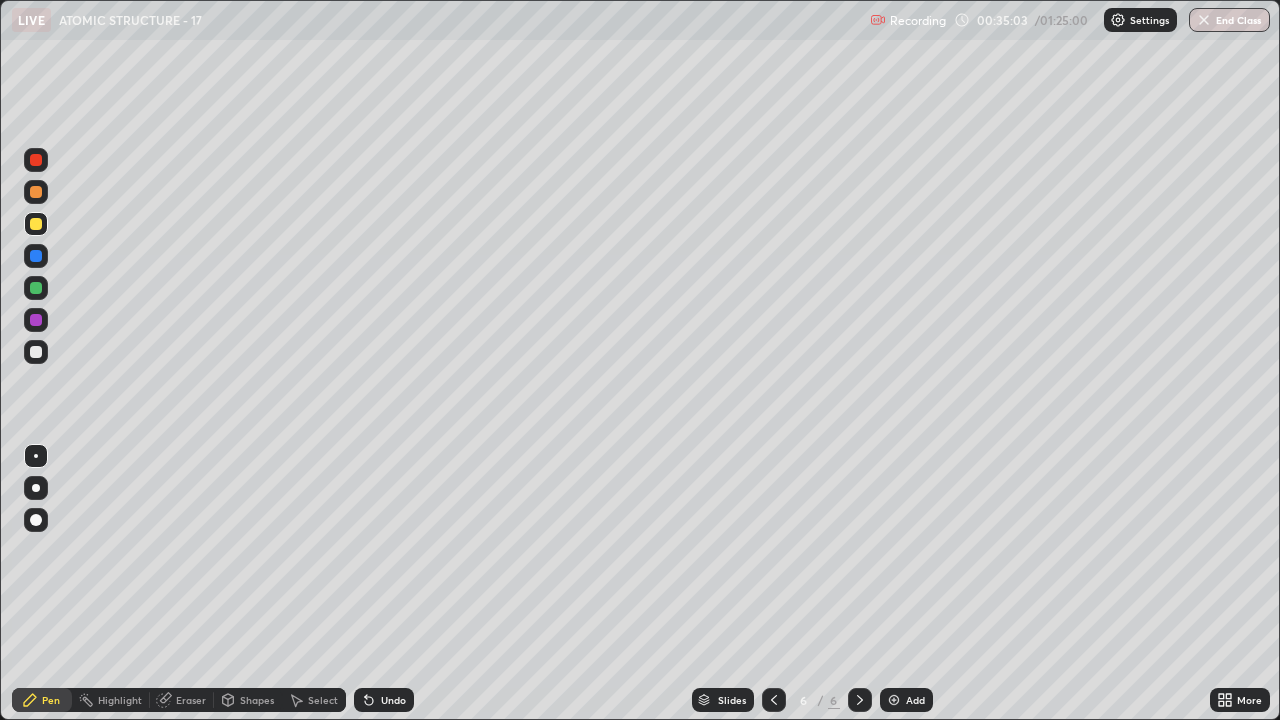 click on "Shapes" at bounding box center (248, 700) 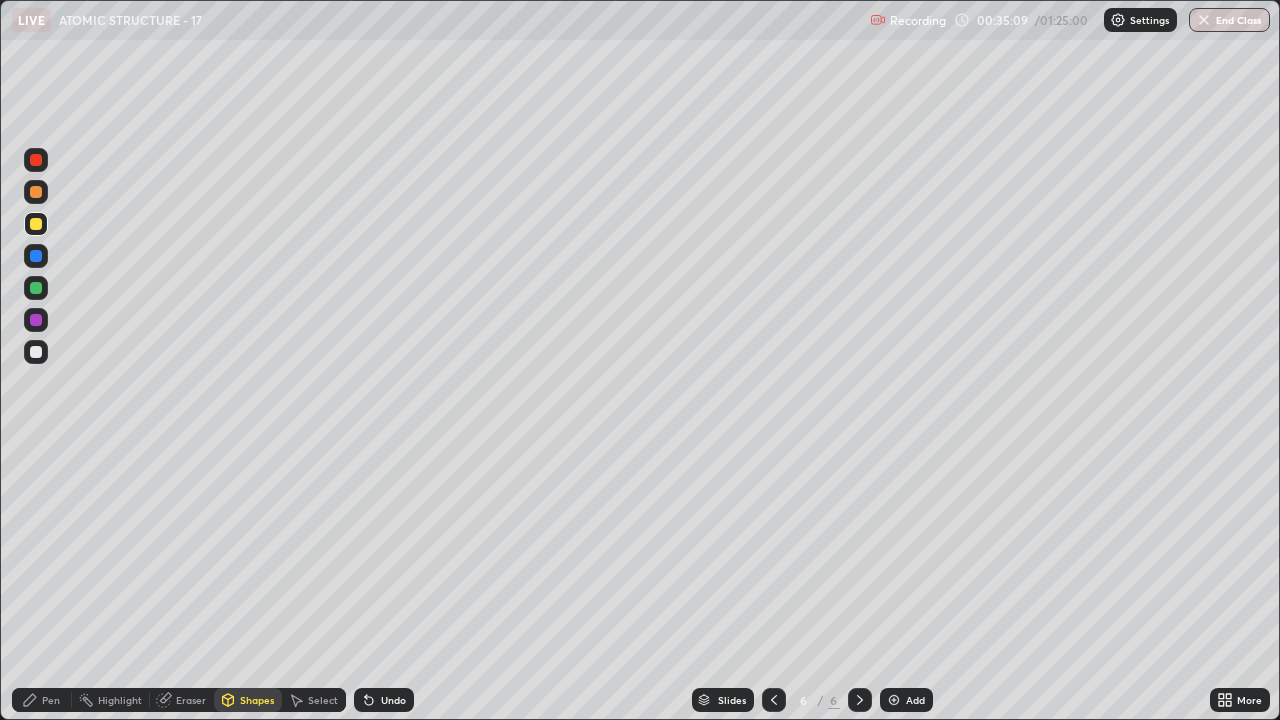 click on "Pen" at bounding box center (42, 700) 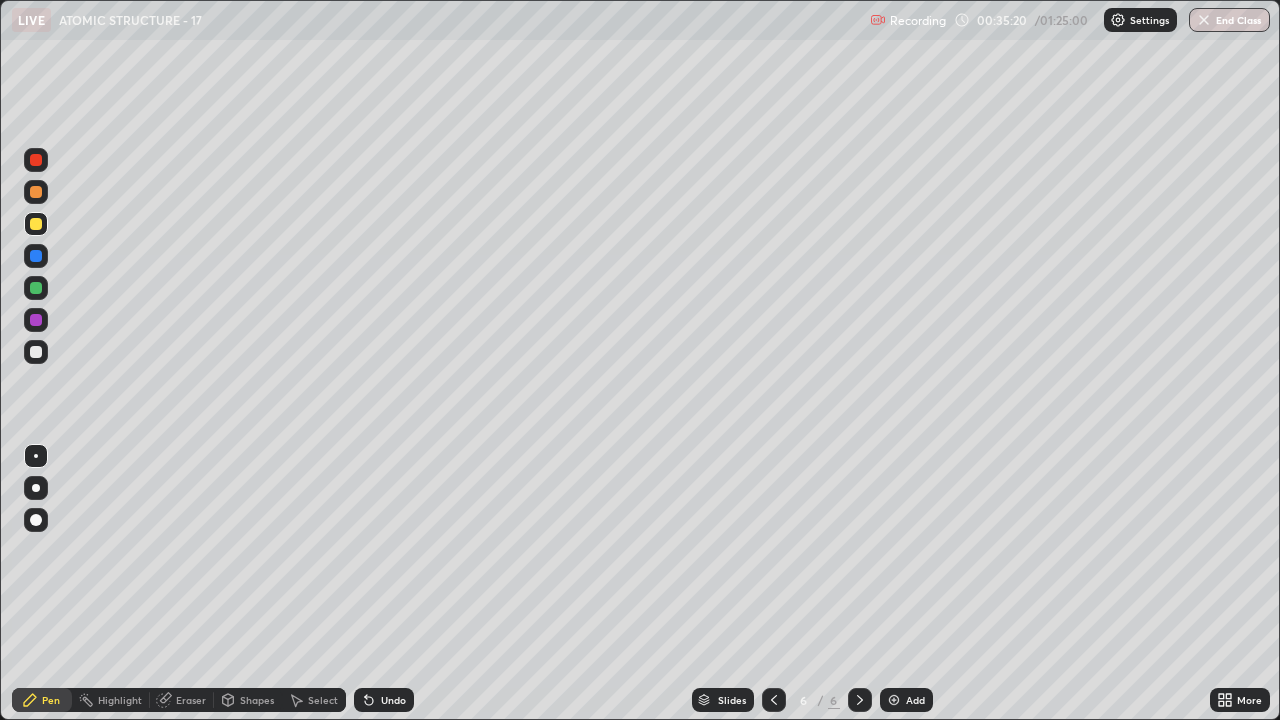 click on "Undo" at bounding box center (393, 700) 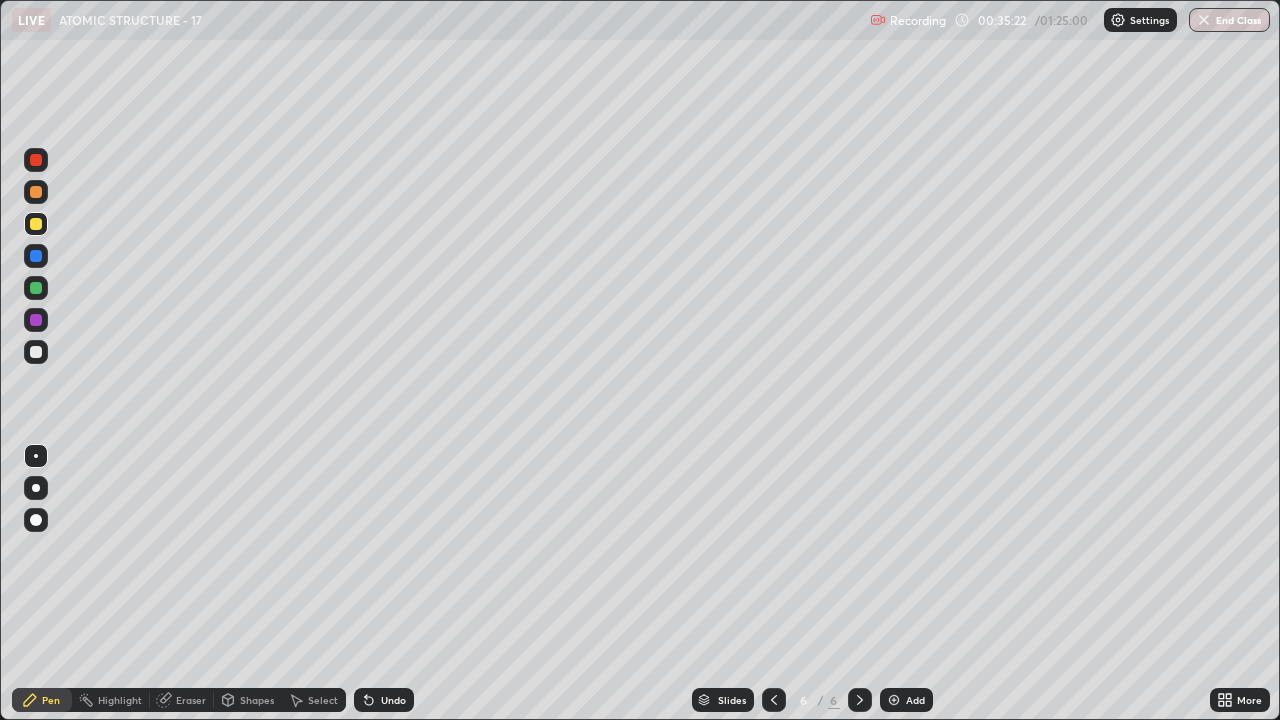 click 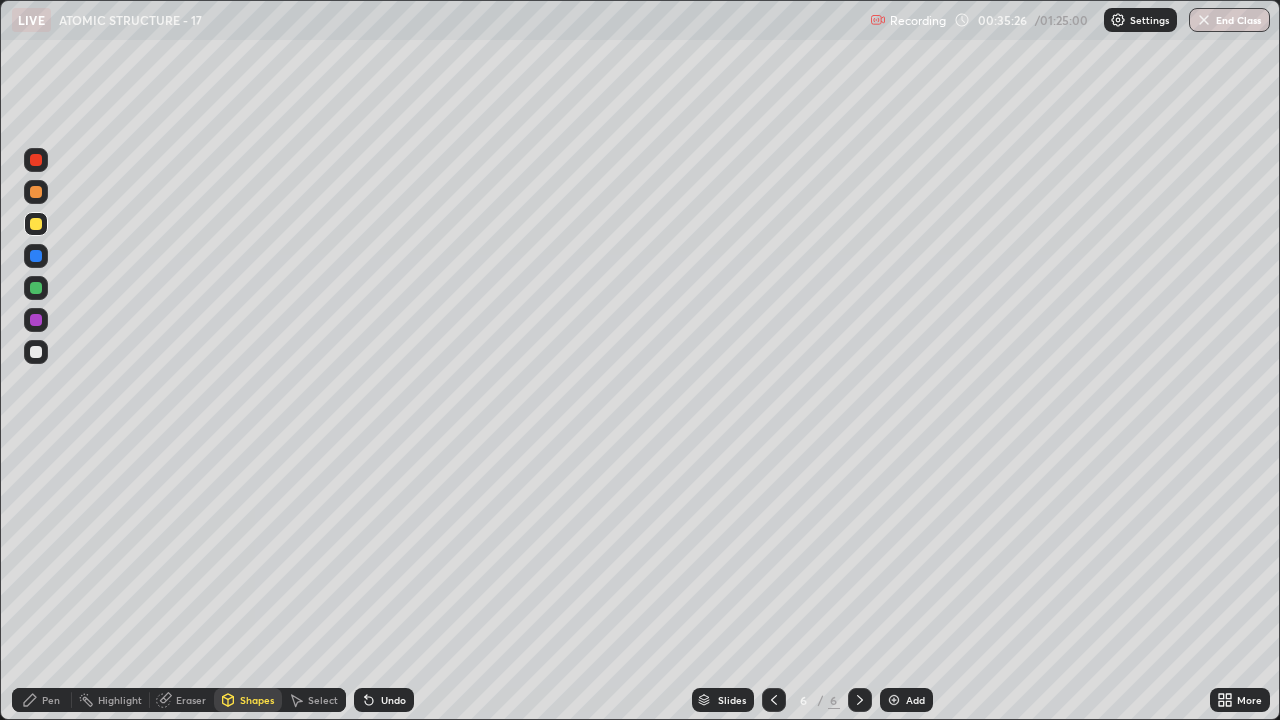 click on "Pen" at bounding box center (51, 700) 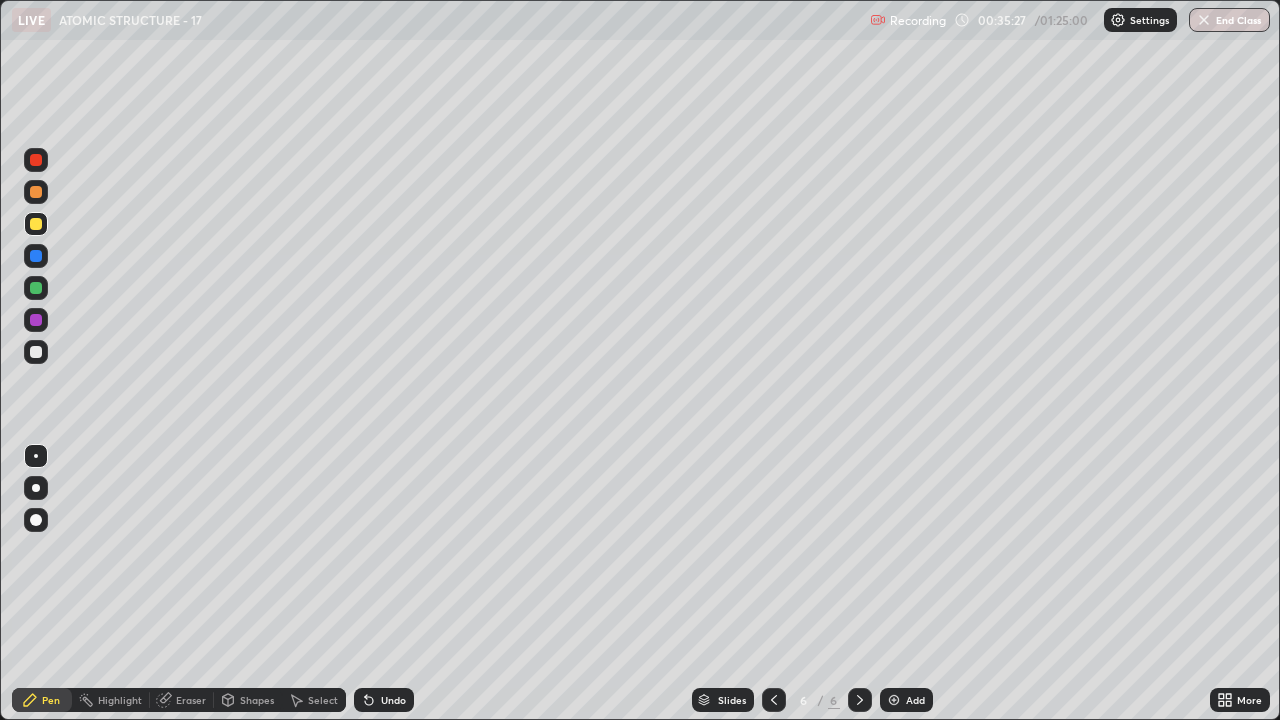 click at bounding box center [36, 352] 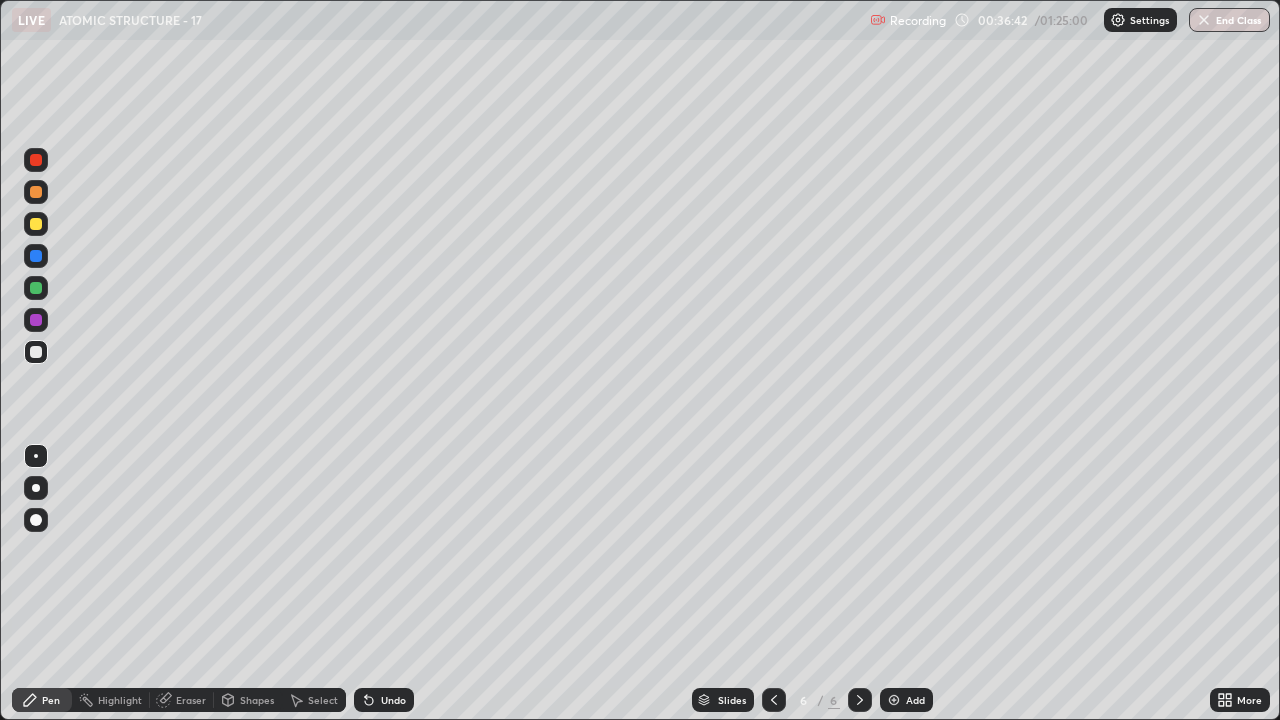 click at bounding box center [36, 256] 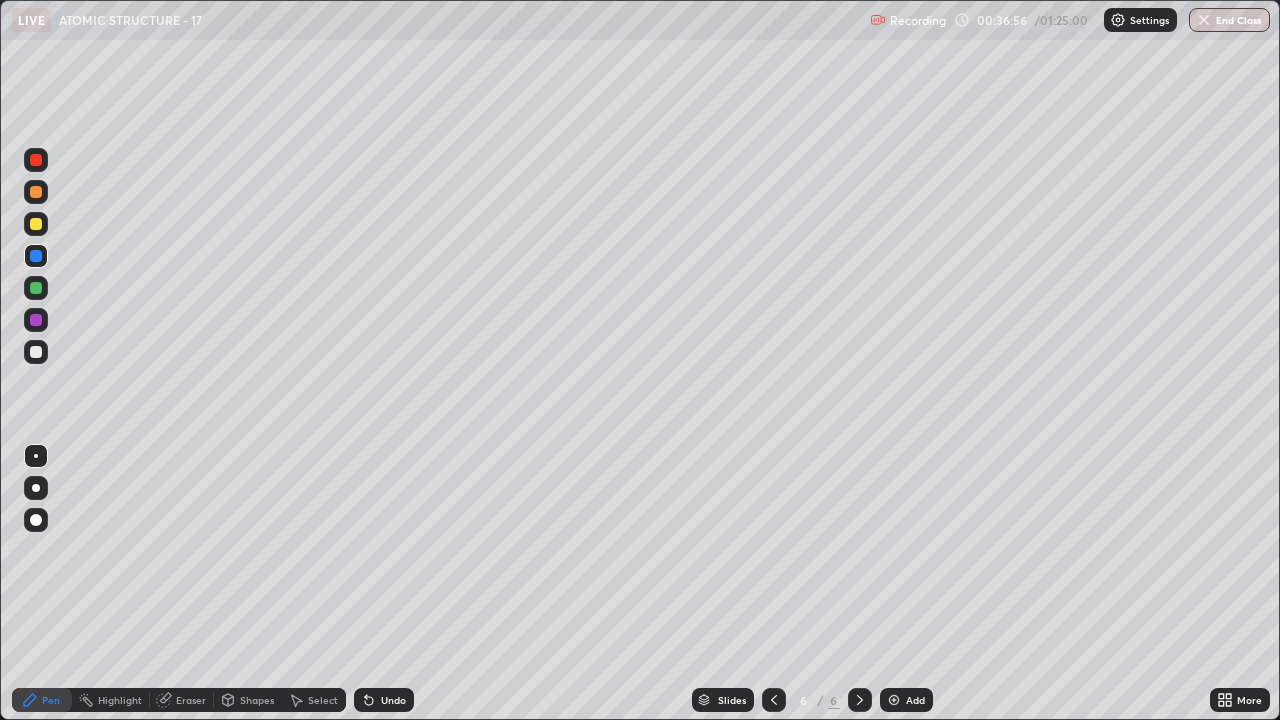 click on "Undo" at bounding box center (393, 700) 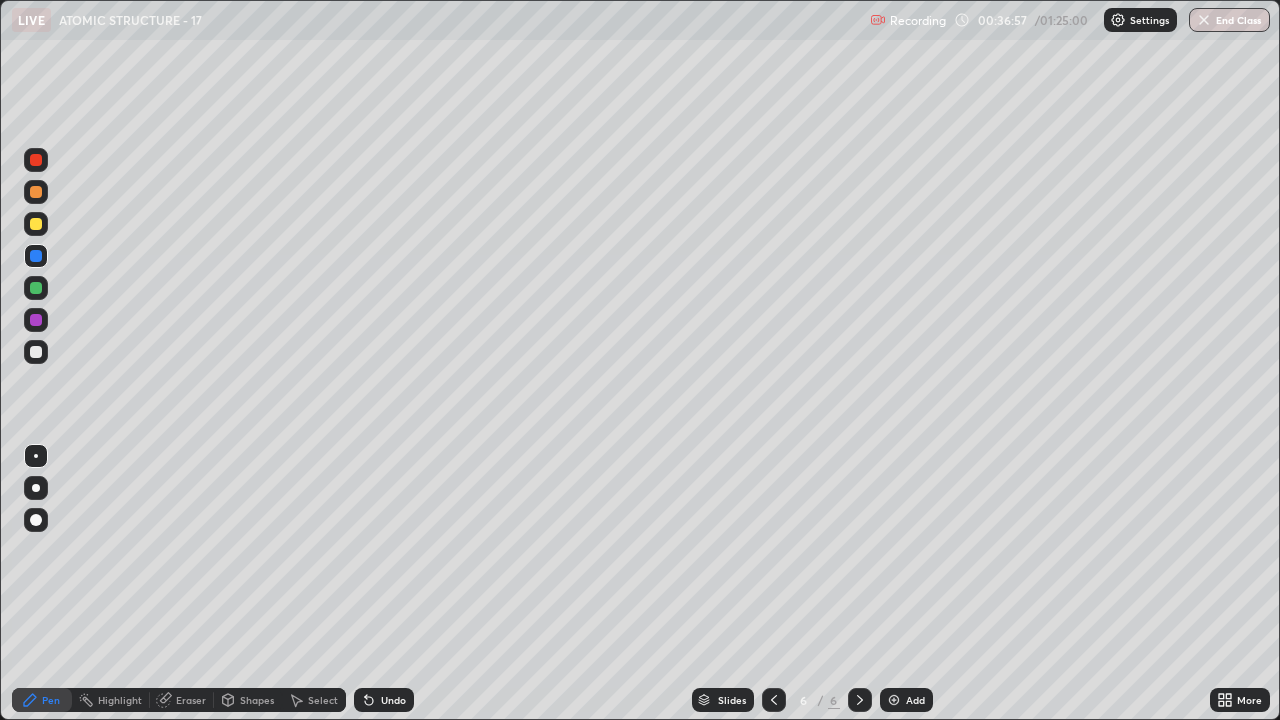 click on "Undo" at bounding box center (384, 700) 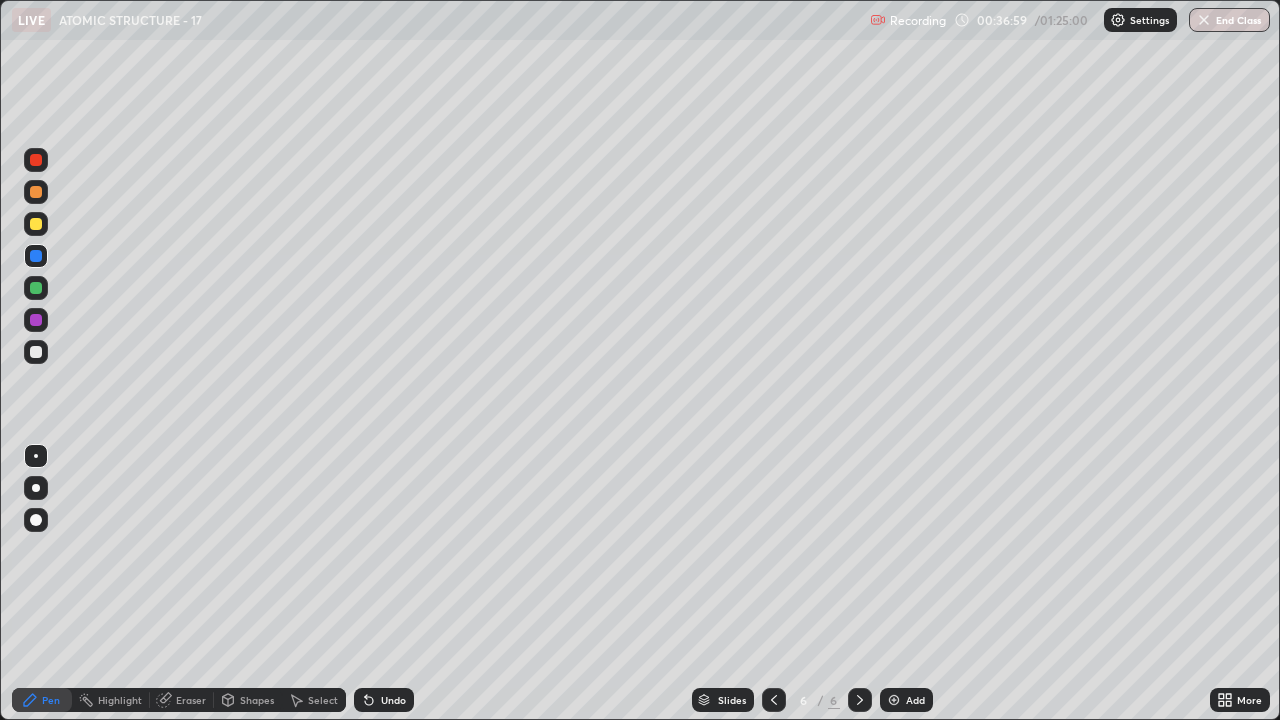 click at bounding box center [36, 224] 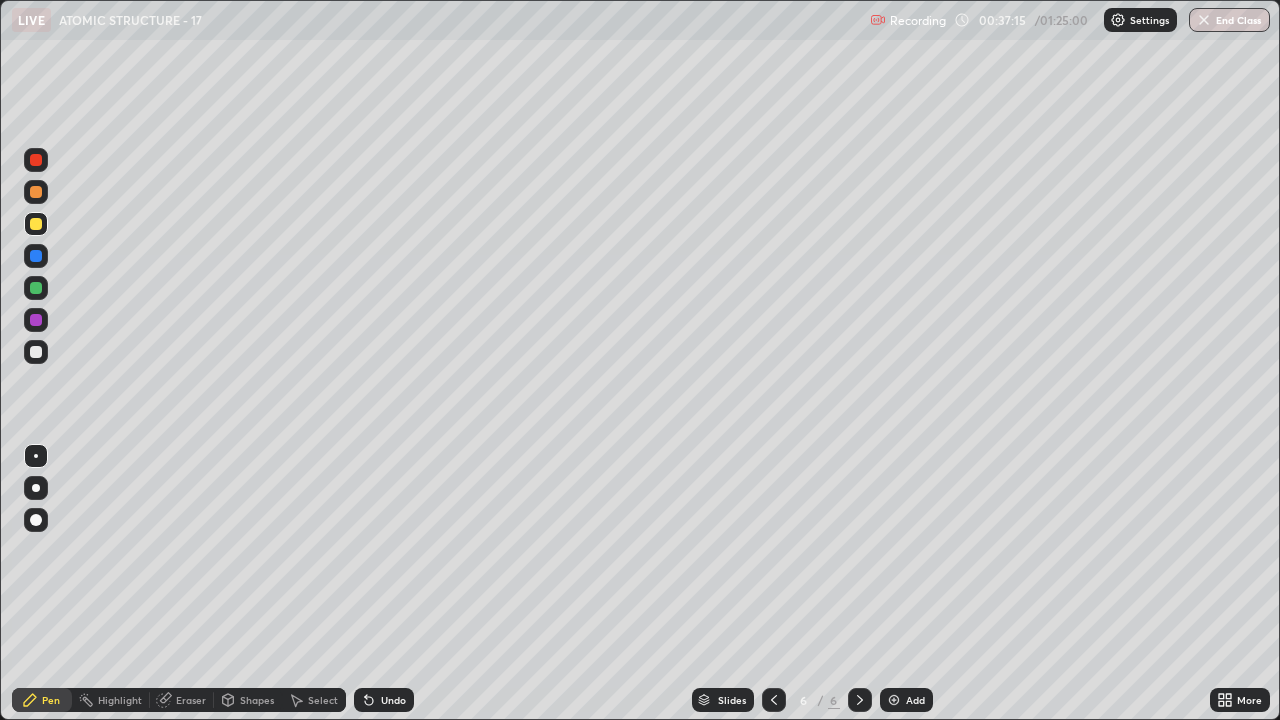 click on "Shapes" at bounding box center [257, 700] 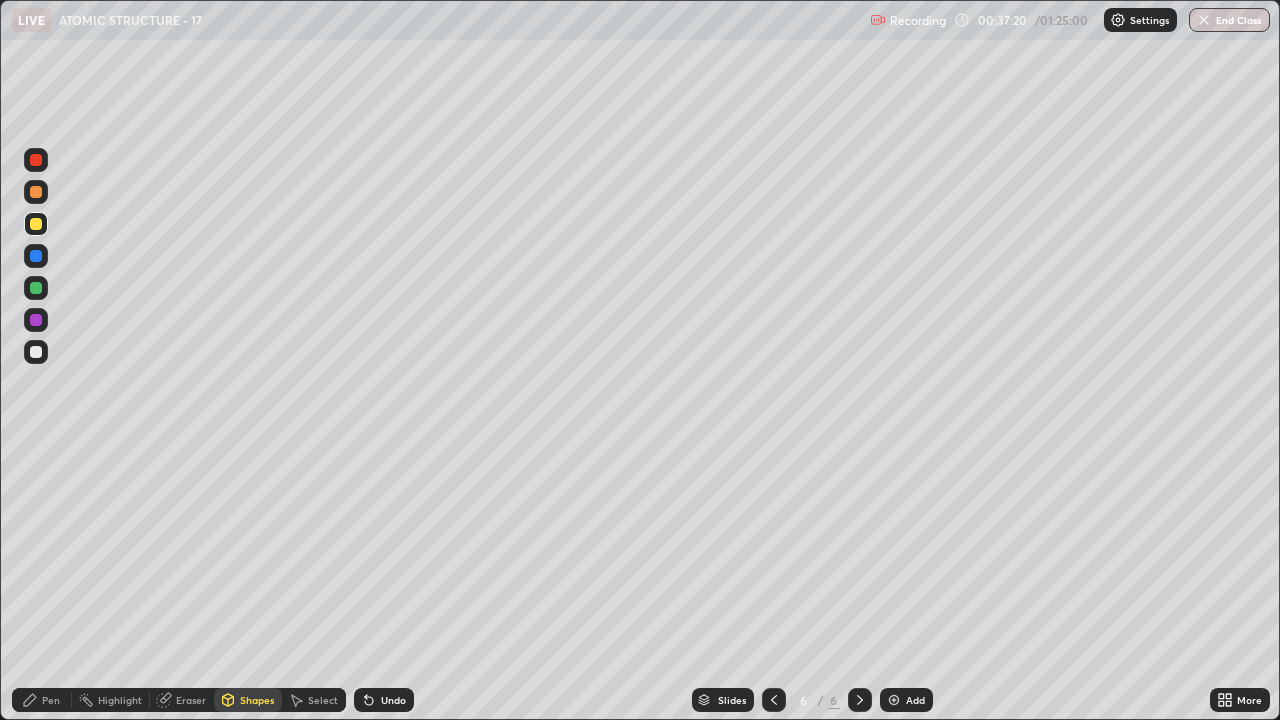 click on "Pen" at bounding box center [42, 700] 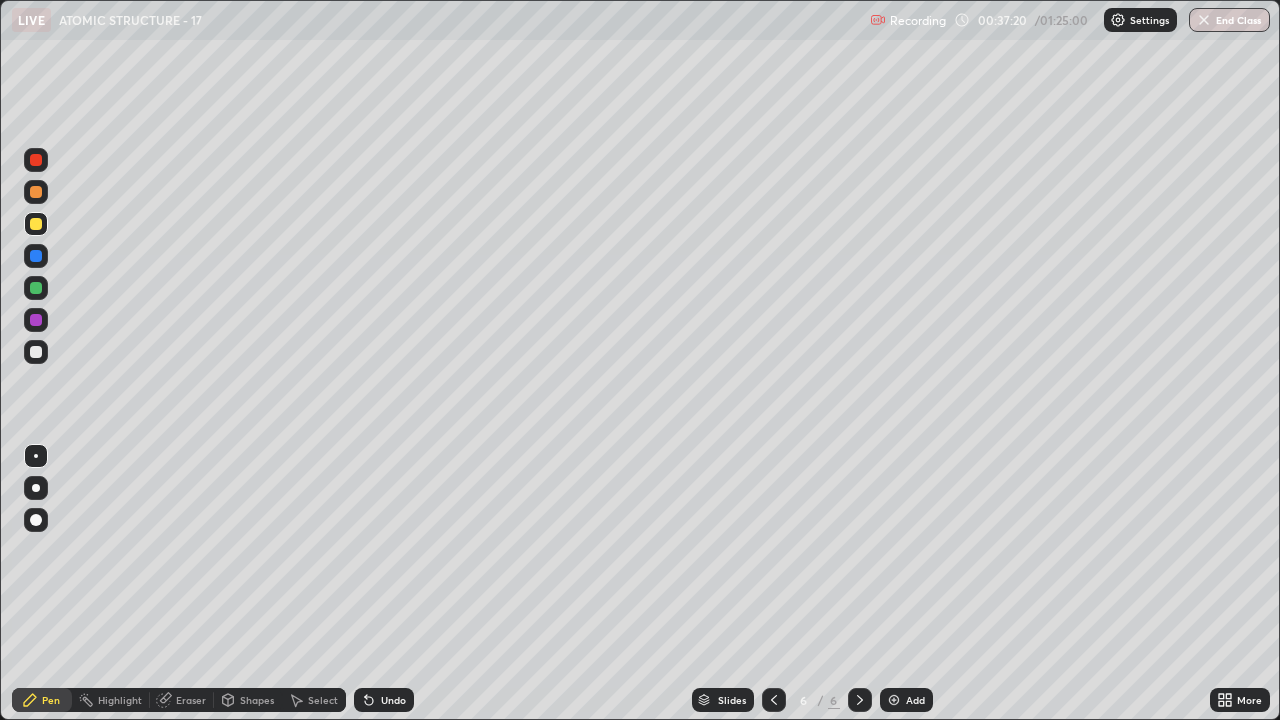 click at bounding box center [36, 352] 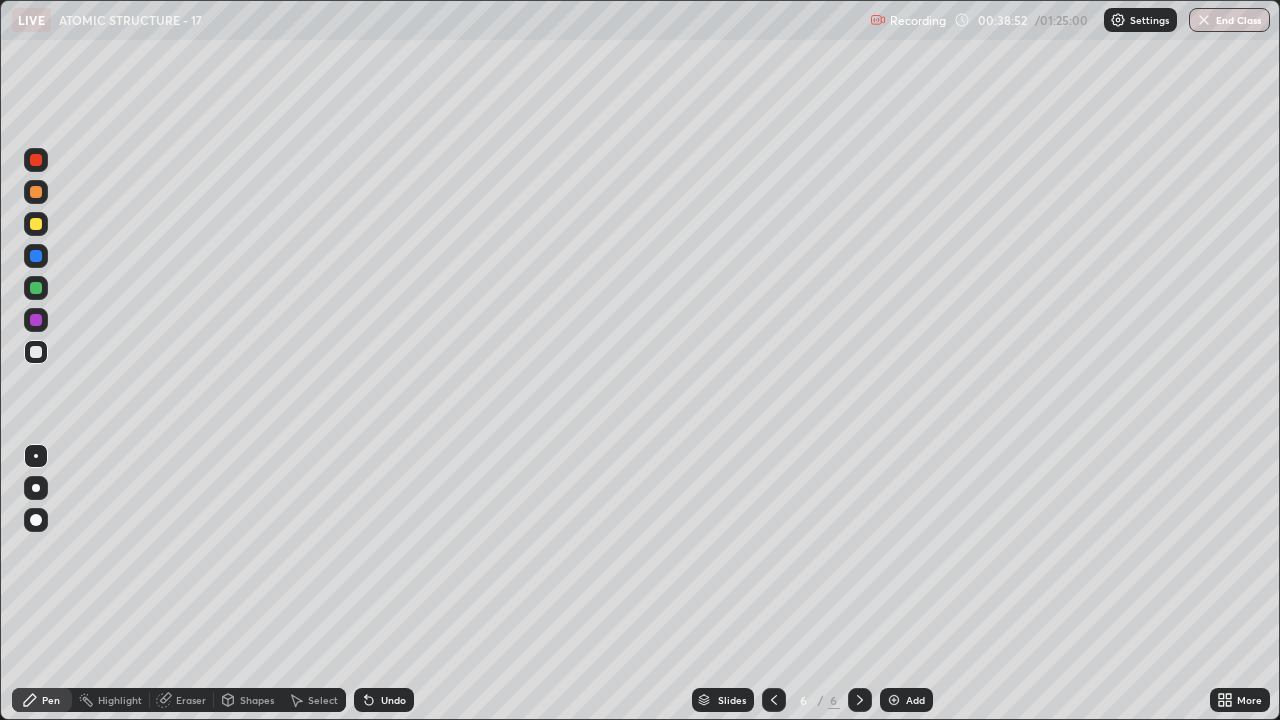 click at bounding box center [36, 224] 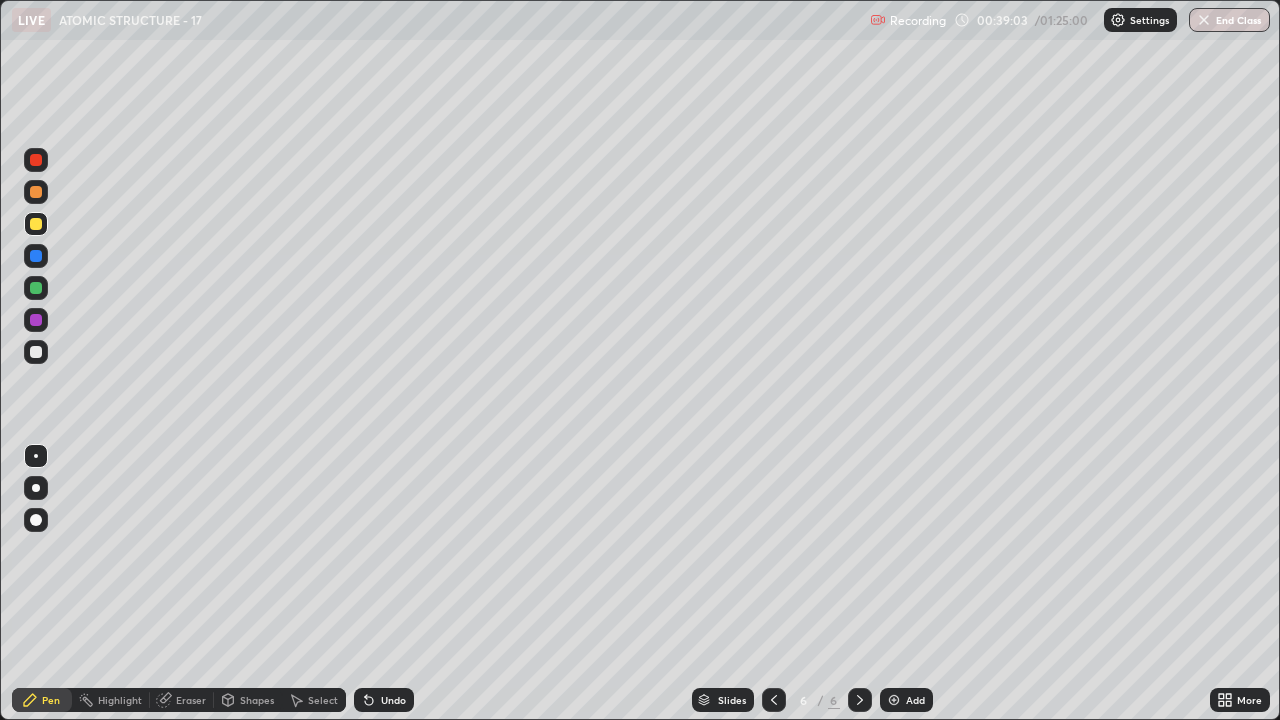 click on "Eraser" at bounding box center (191, 700) 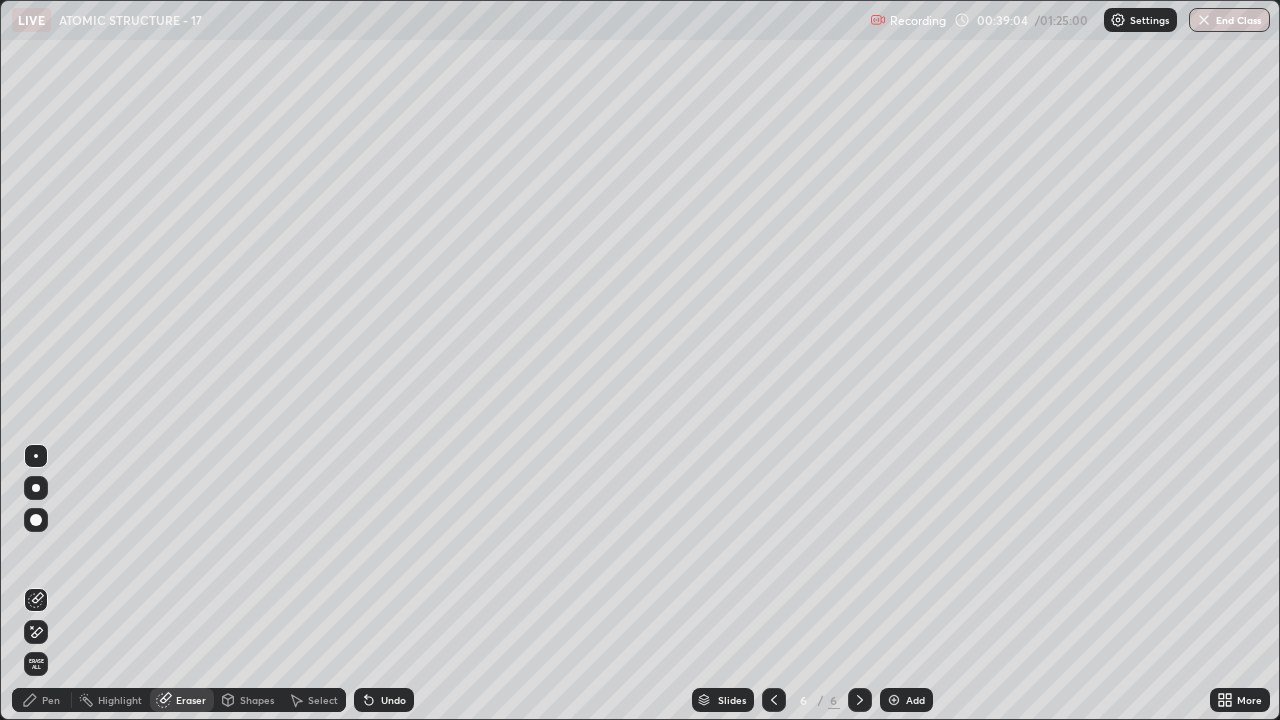 click on "Shapes" at bounding box center [257, 700] 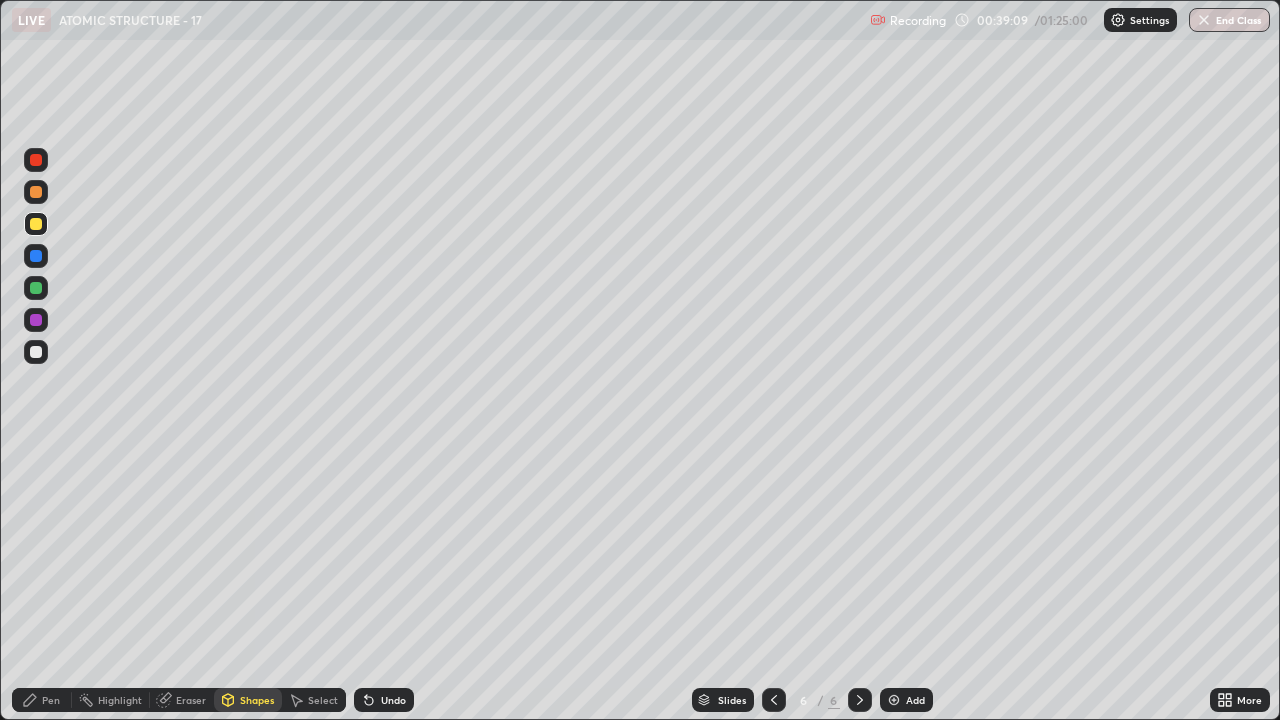 click on "Pen" at bounding box center [51, 700] 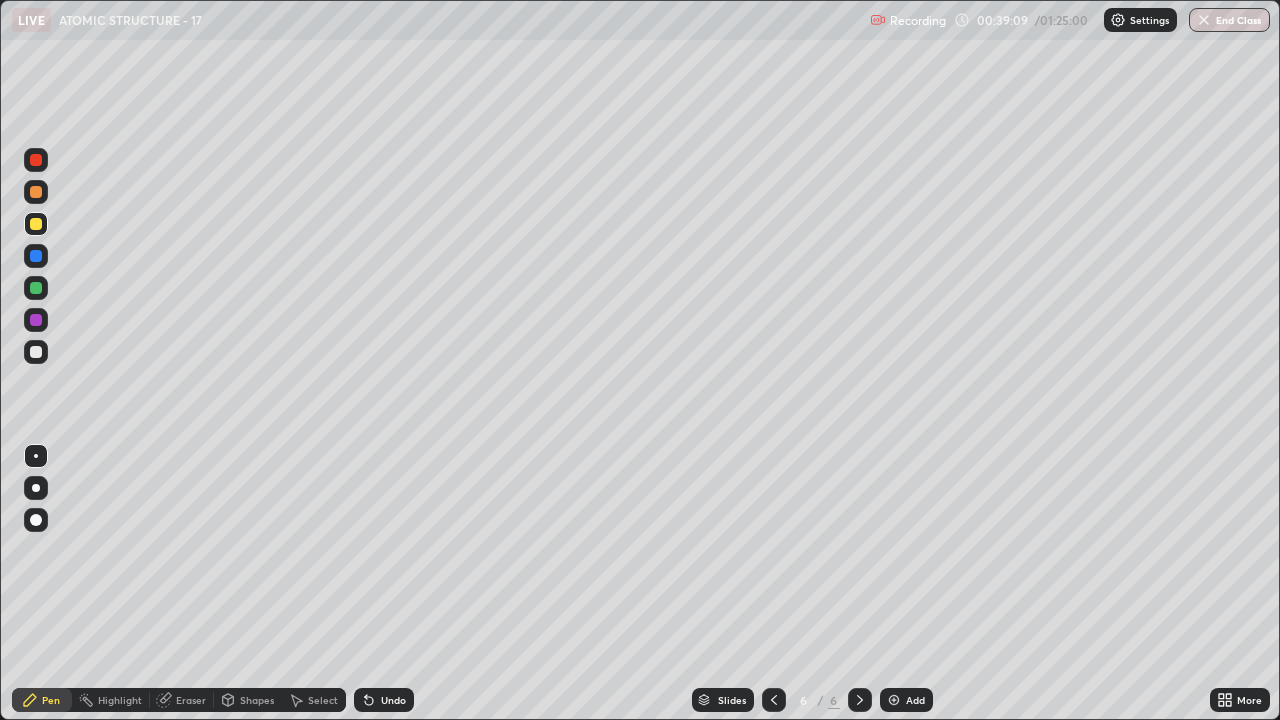 click at bounding box center (36, 352) 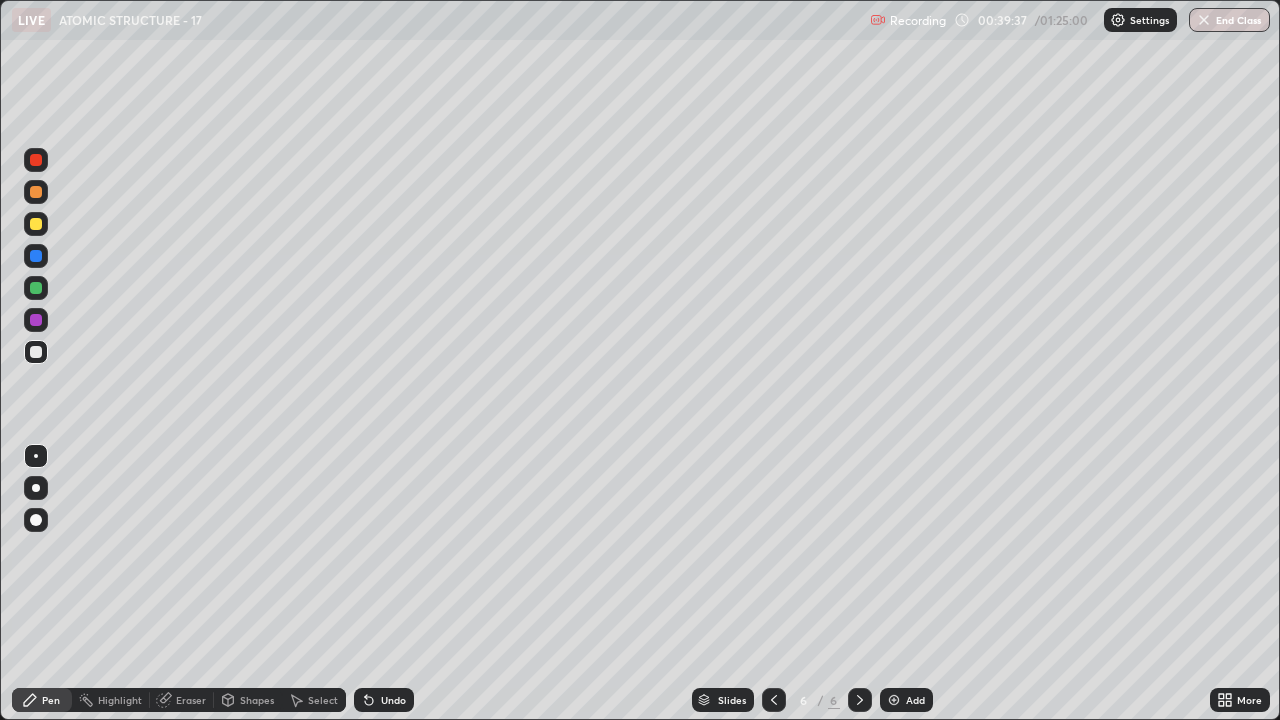 click at bounding box center [36, 224] 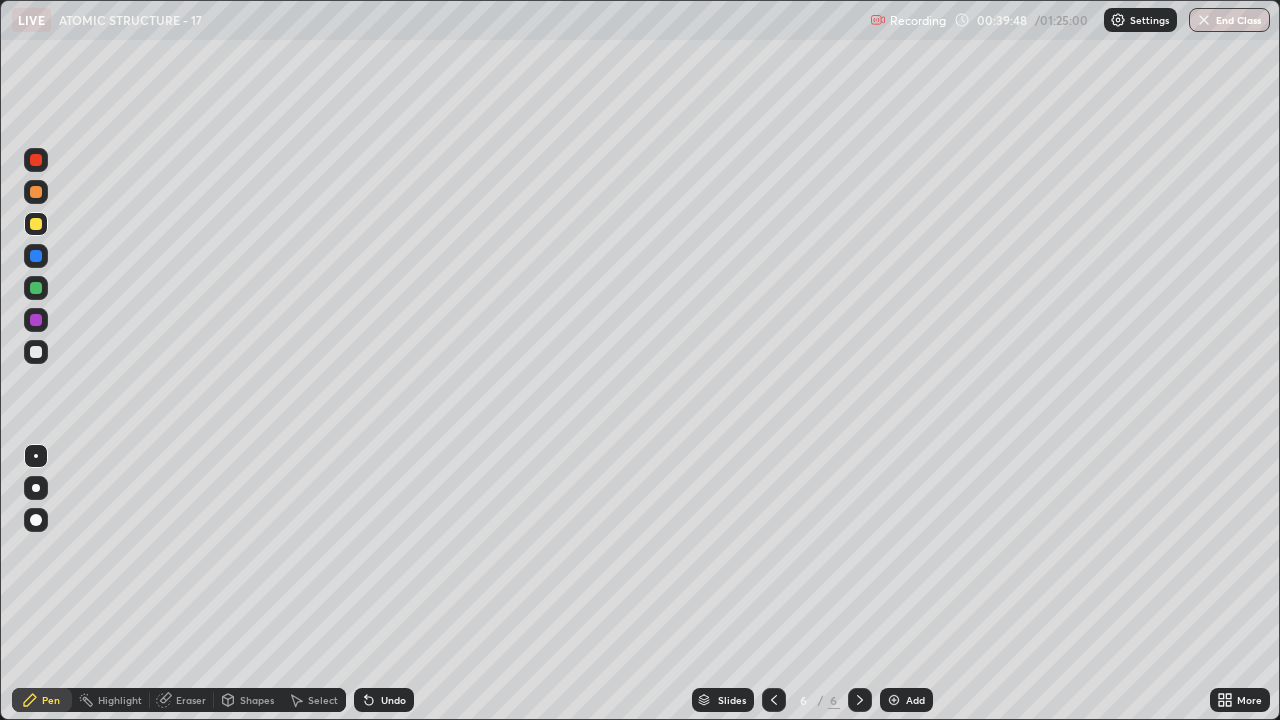 click on "Shapes" at bounding box center [248, 700] 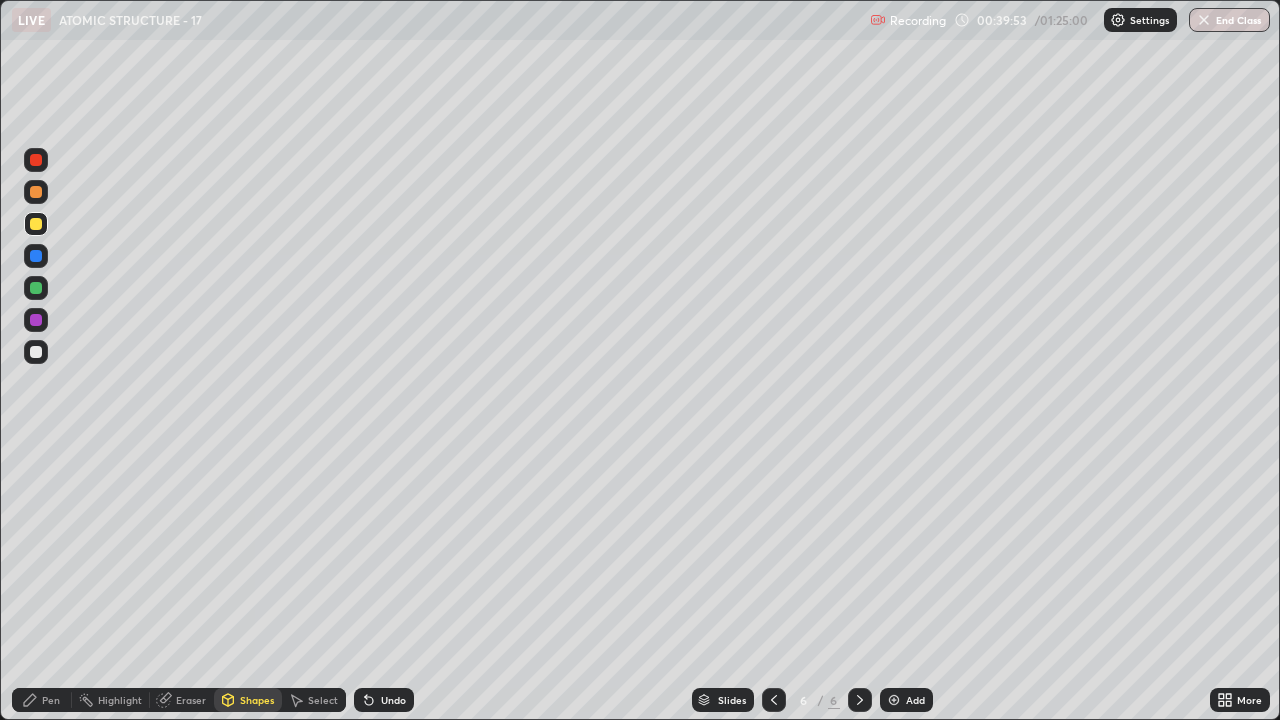 click on "Pen" at bounding box center [42, 700] 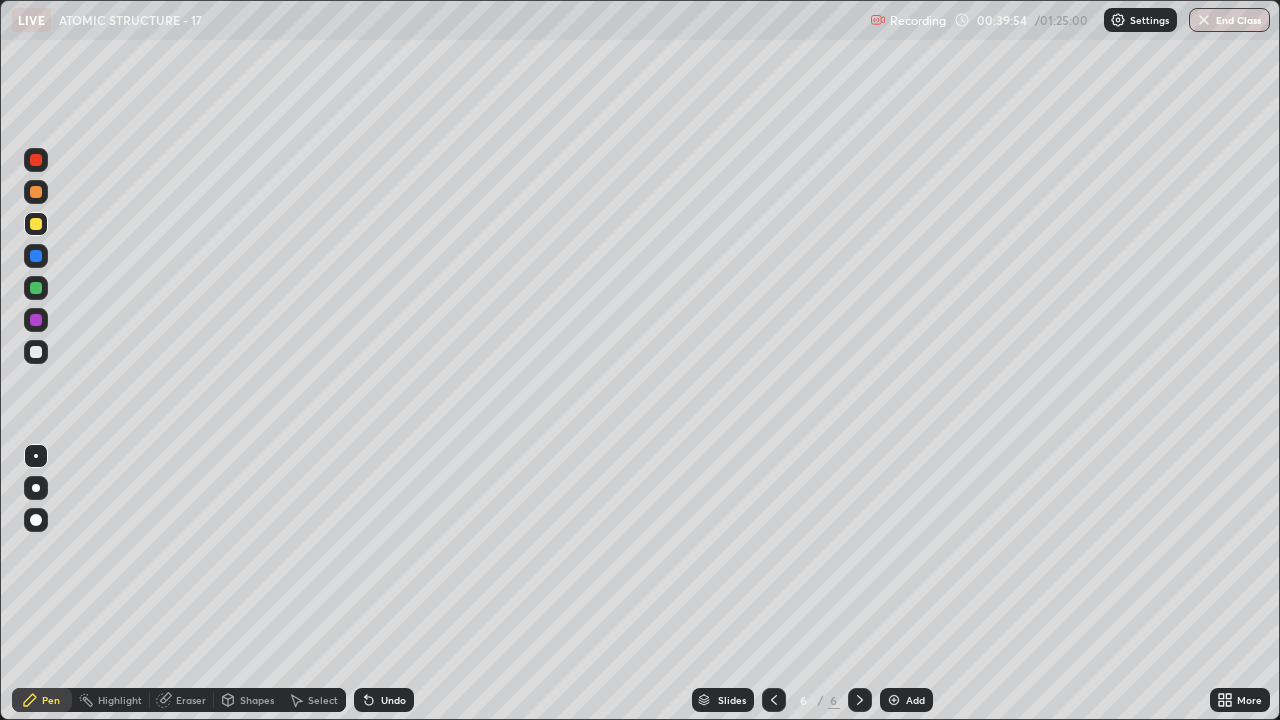 click at bounding box center [36, 352] 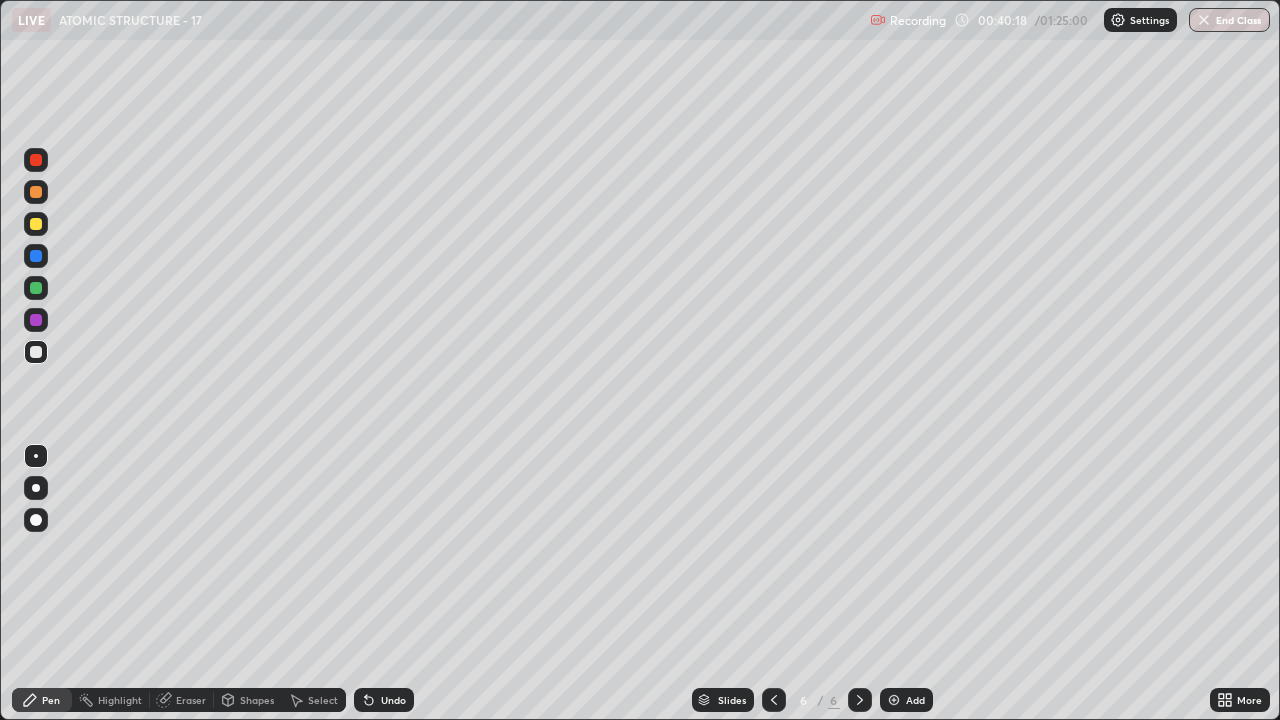 click on "Highlight" at bounding box center (111, 700) 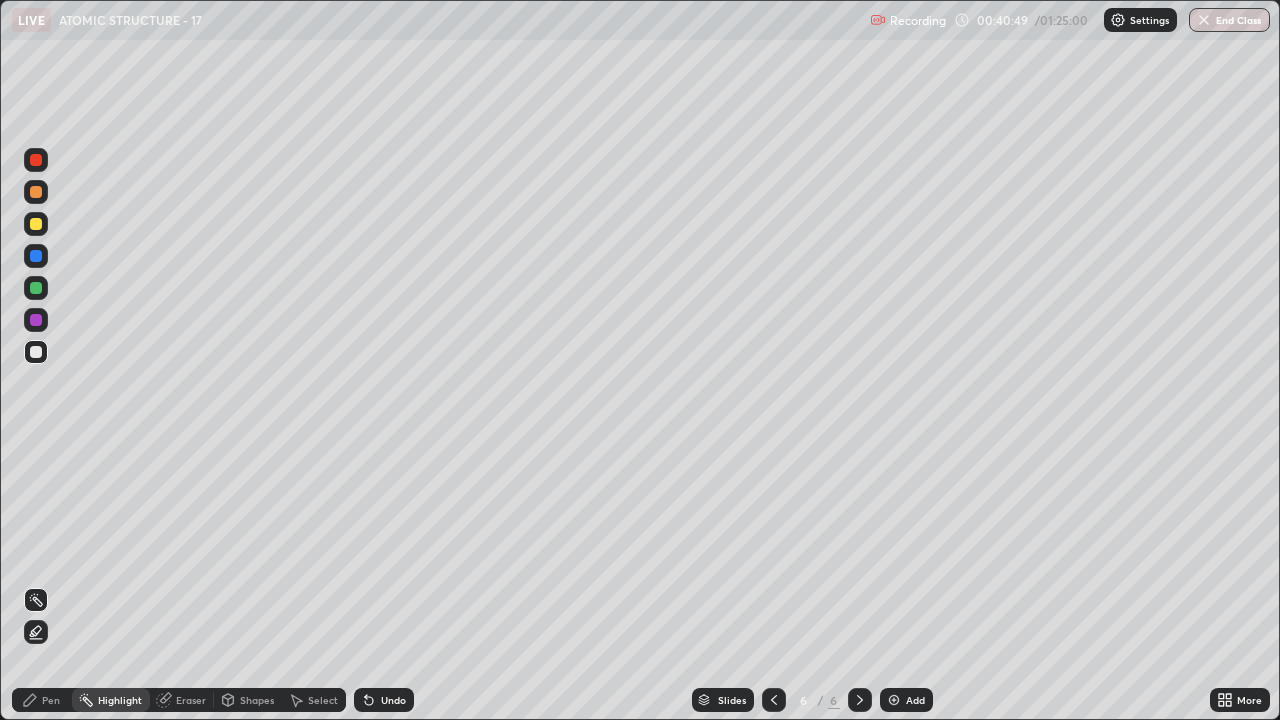 click on "Pen" at bounding box center (51, 700) 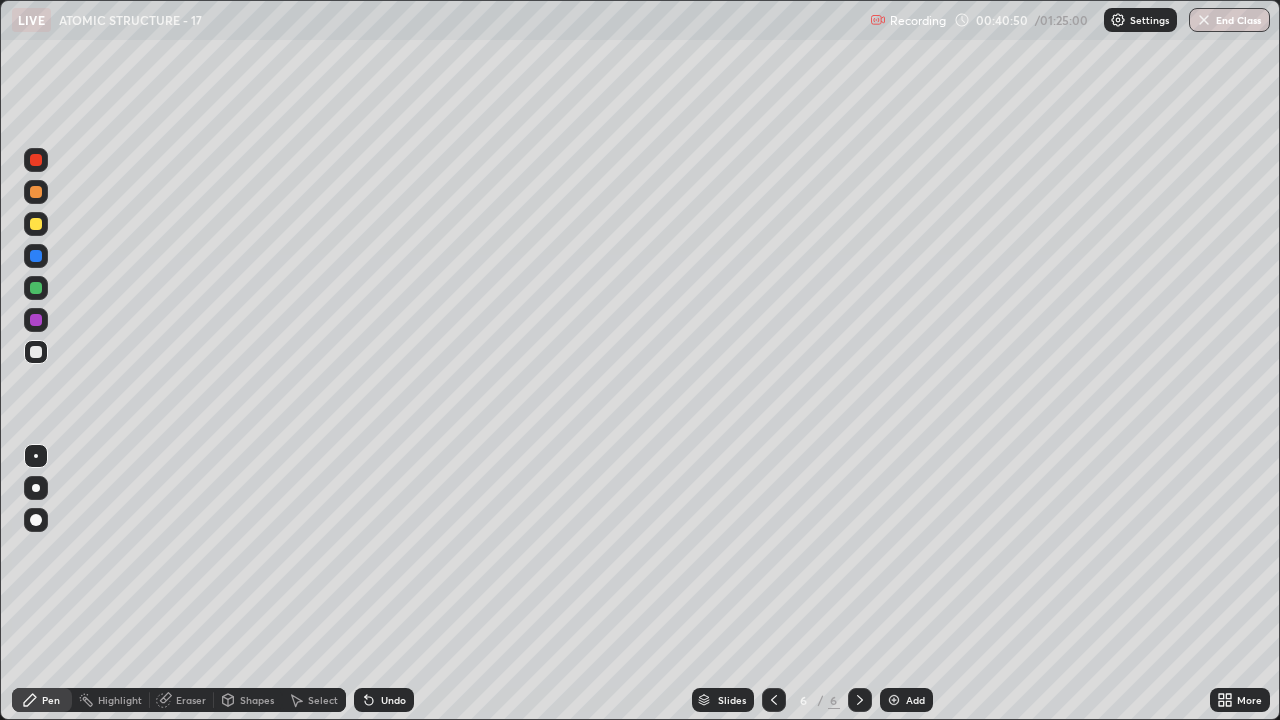 click at bounding box center [36, 224] 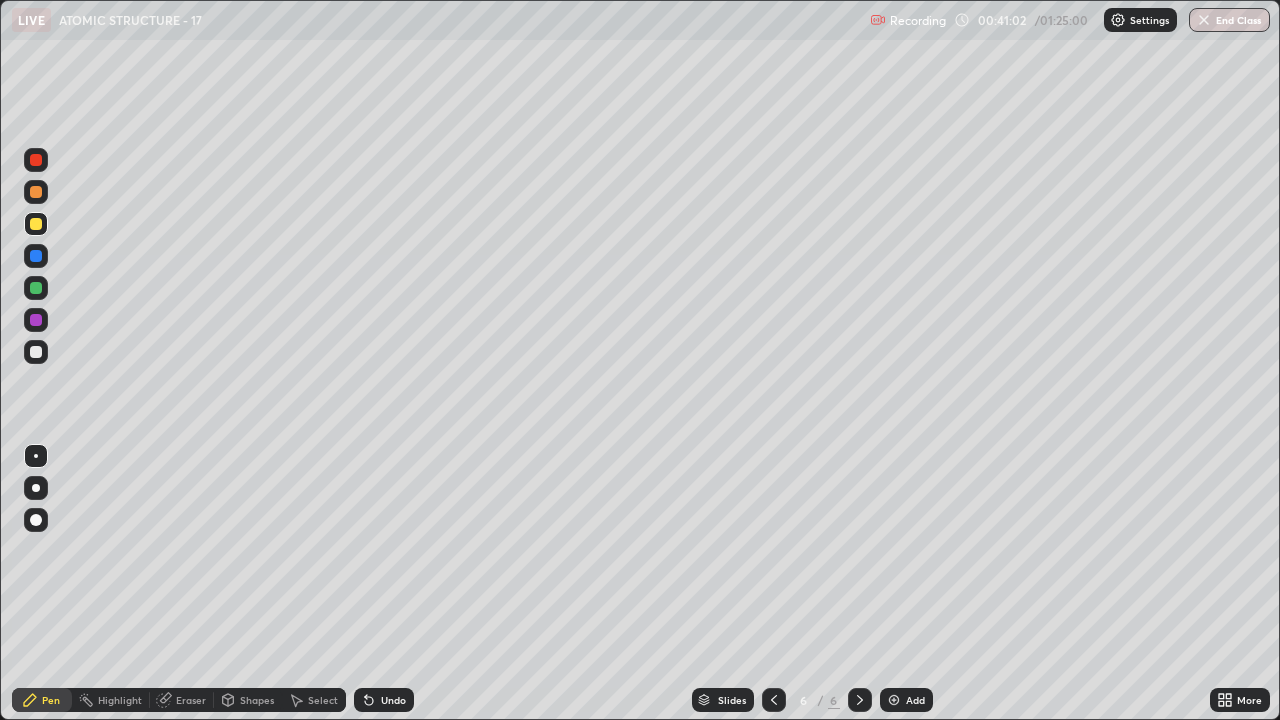 click on "Shapes" at bounding box center [257, 700] 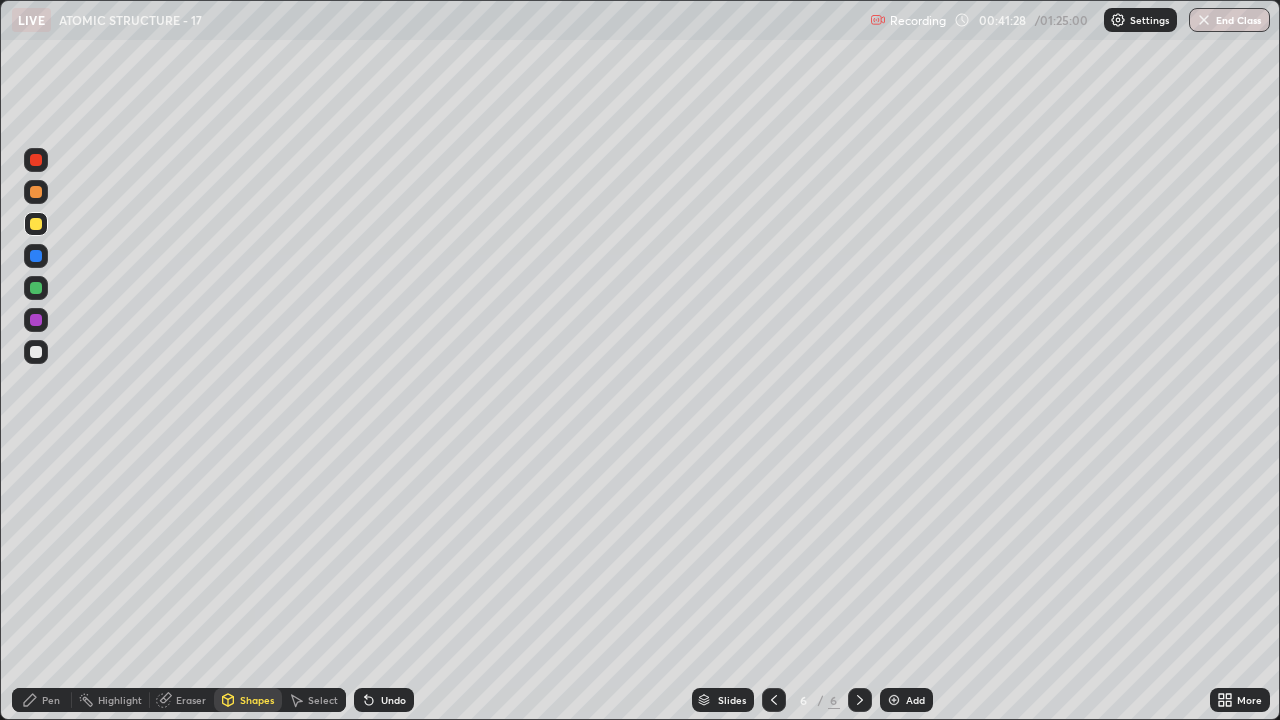click 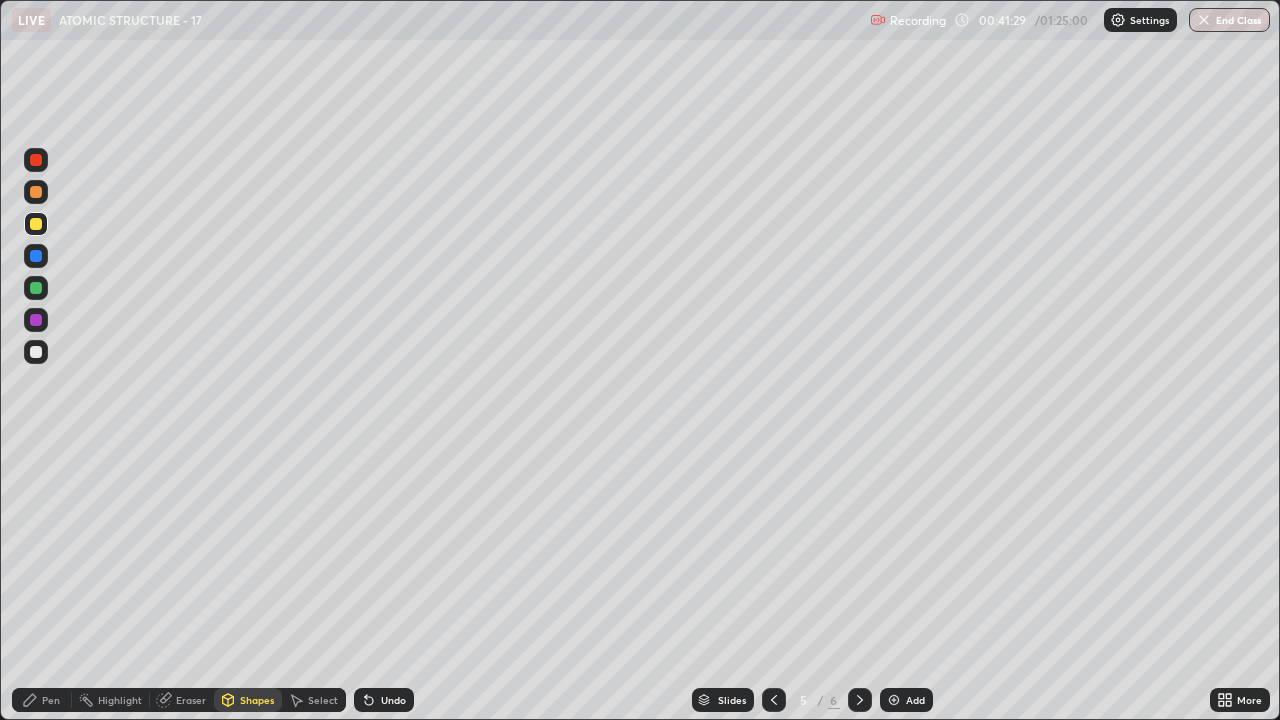 click 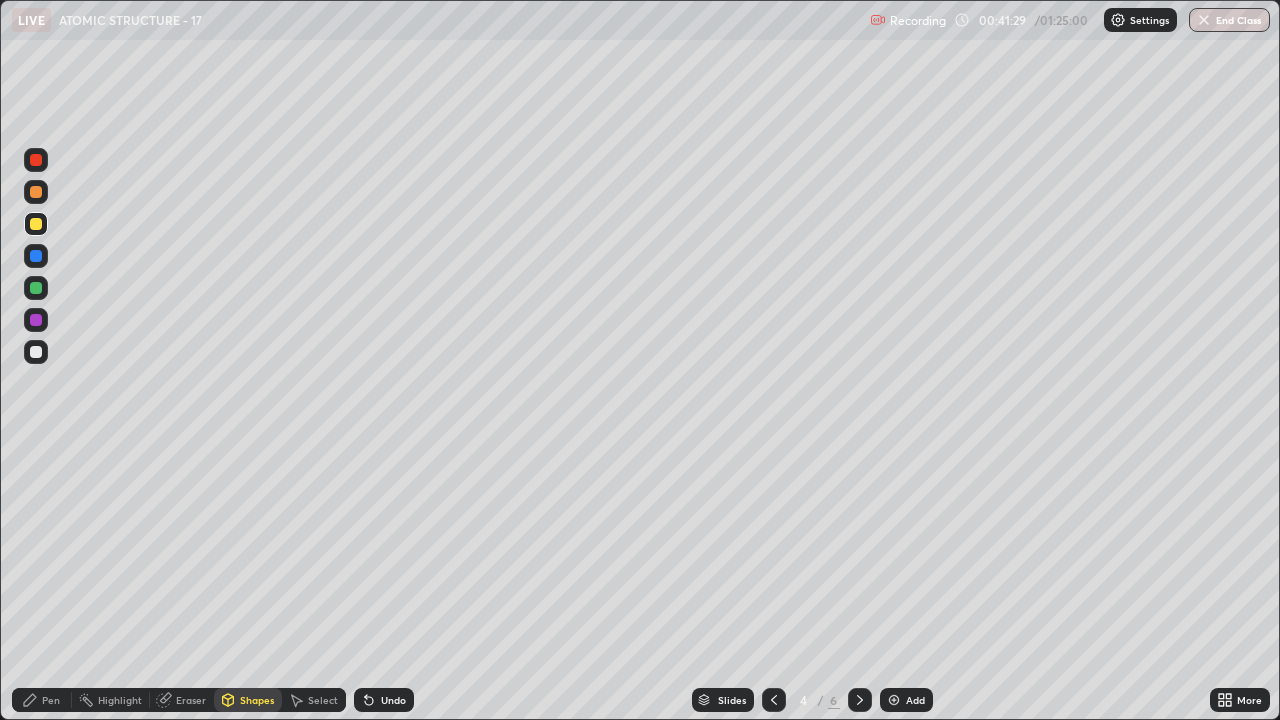 click 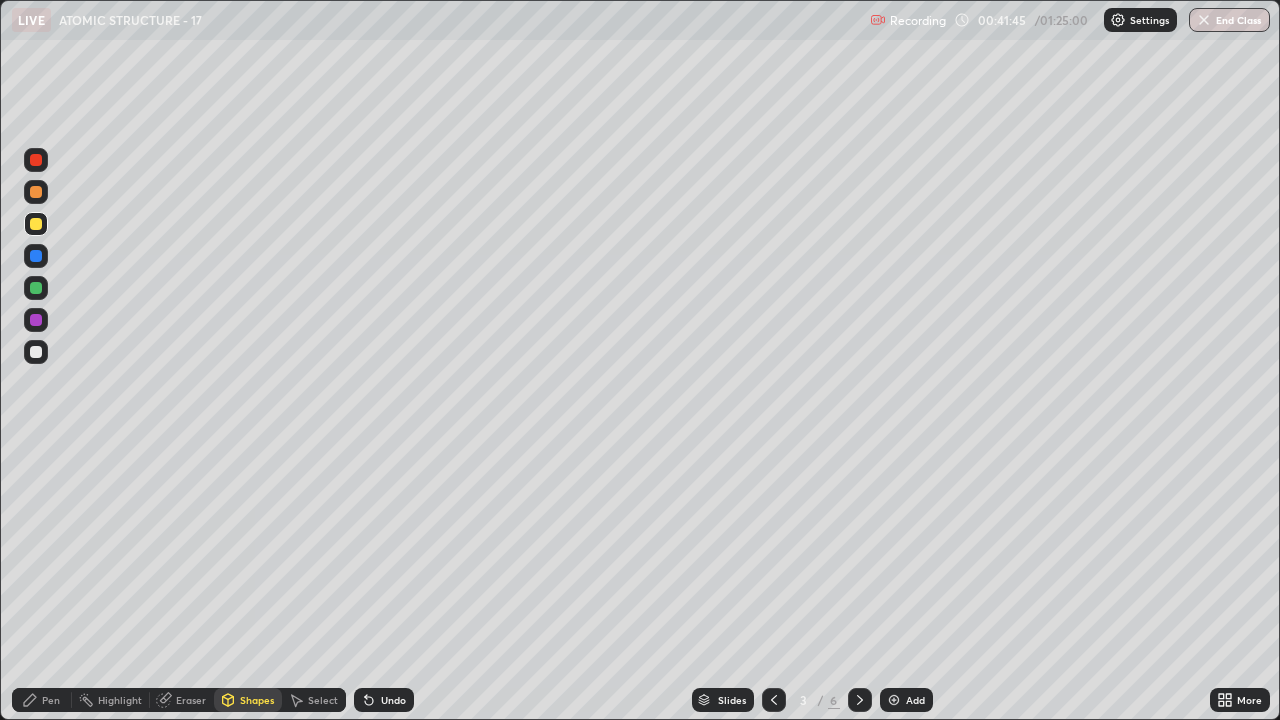 click 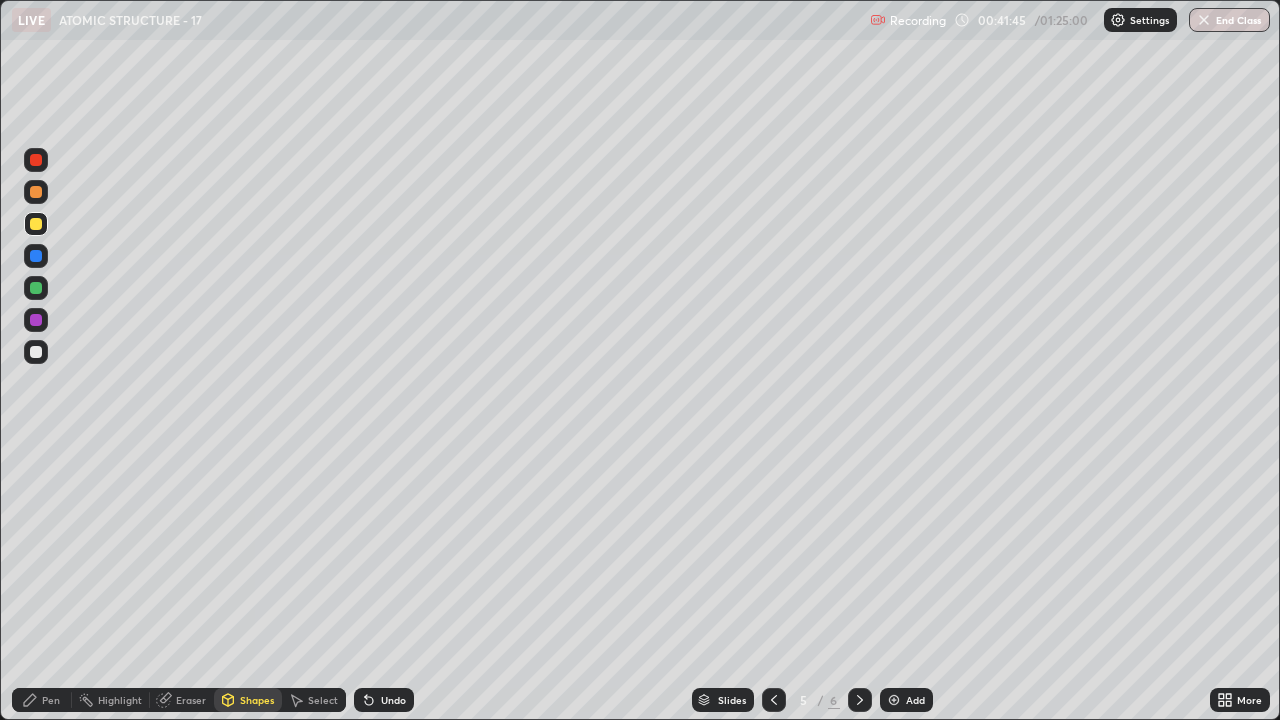 click 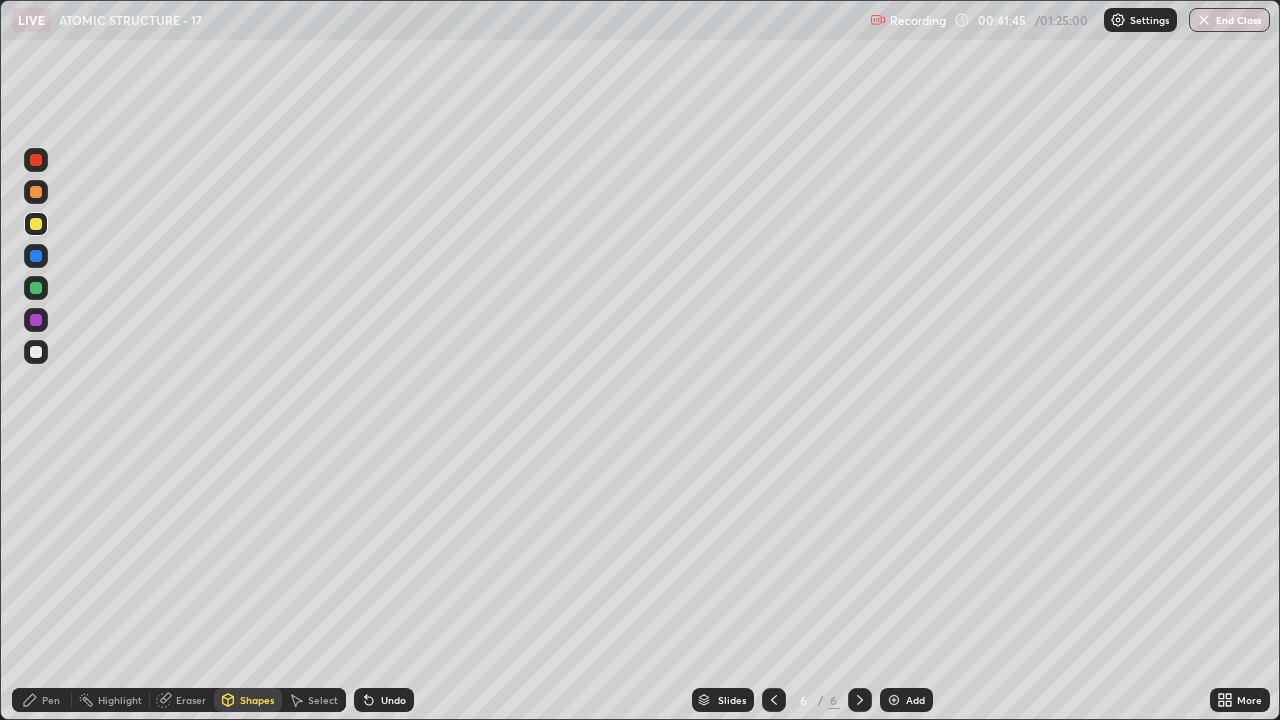 click 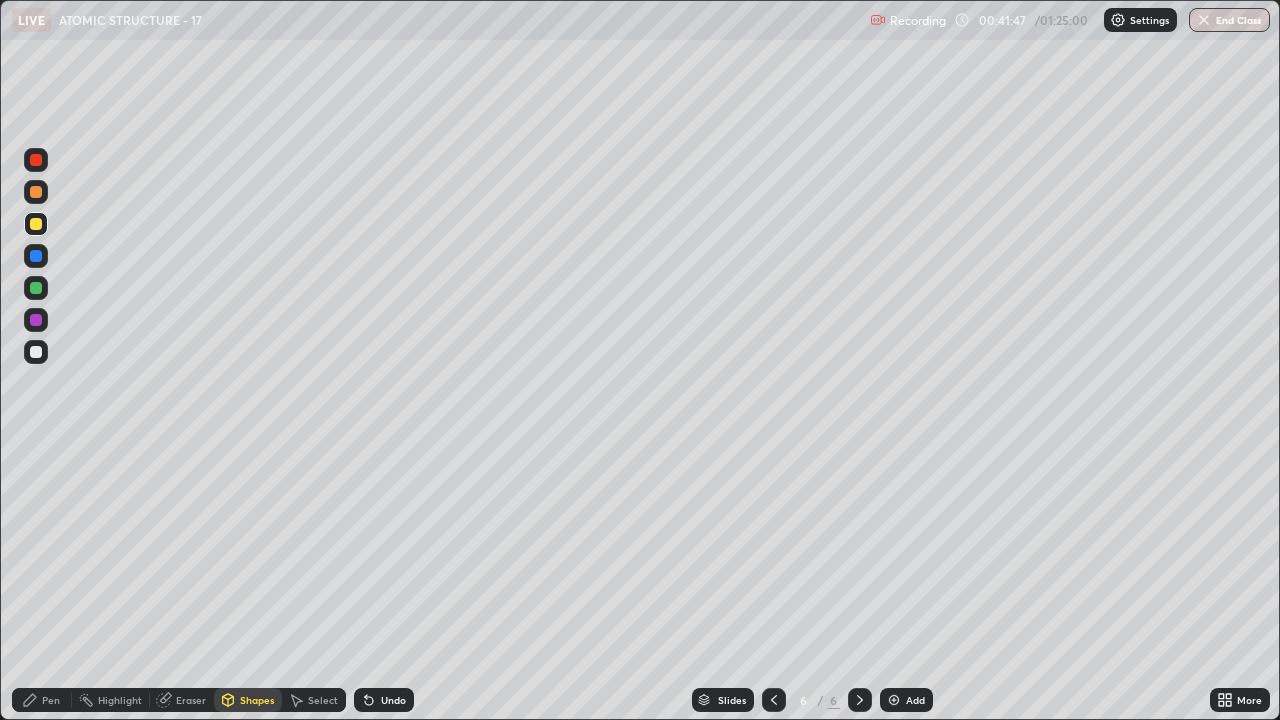 click at bounding box center (36, 224) 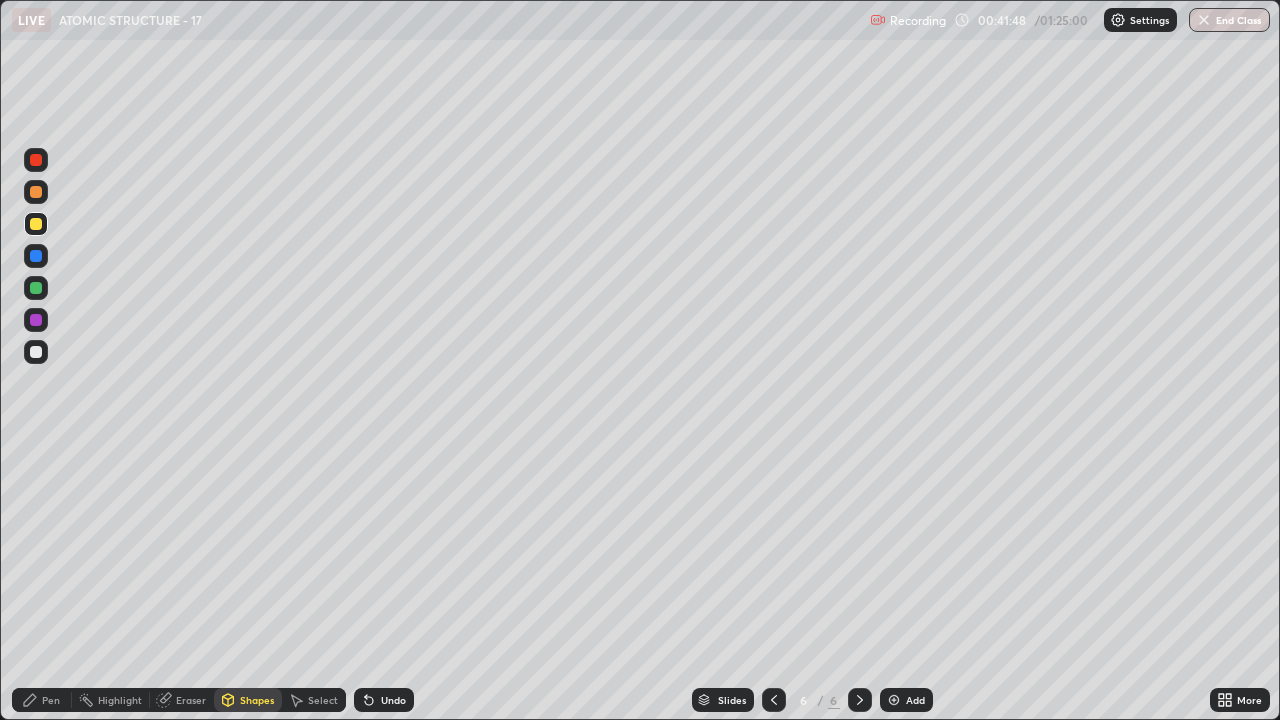 click at bounding box center (36, 352) 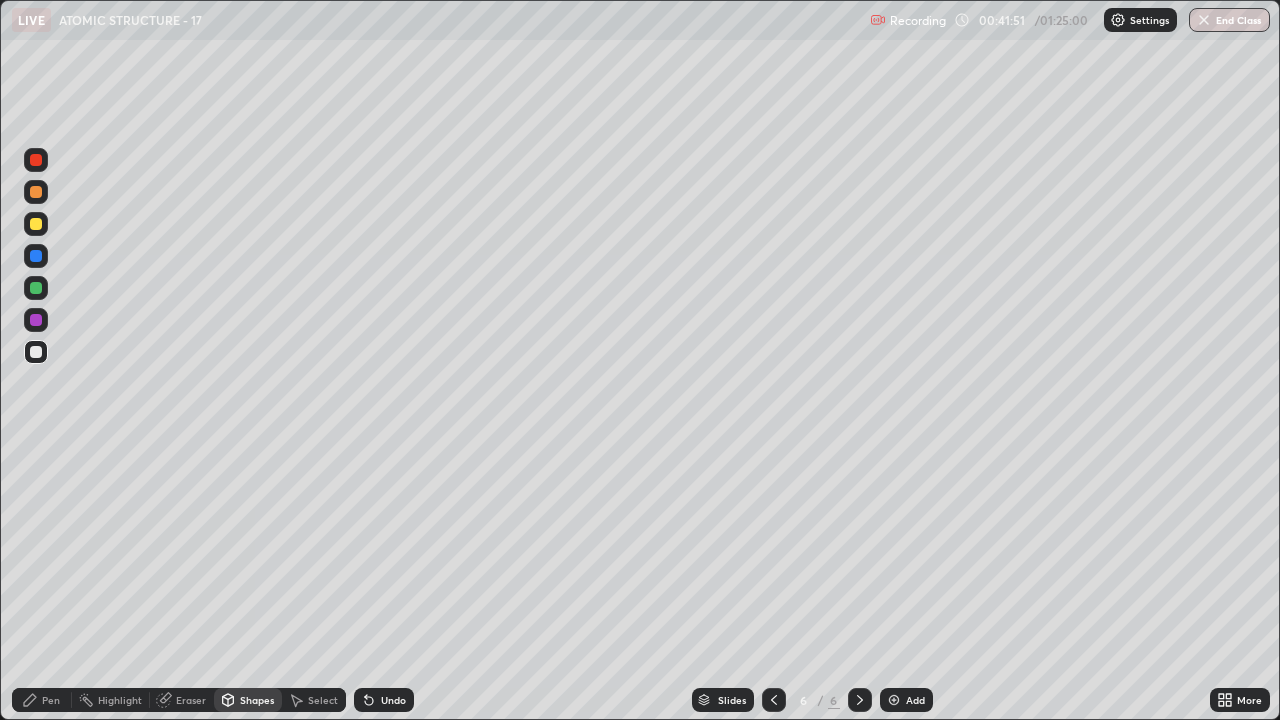 click on "Undo" at bounding box center (393, 700) 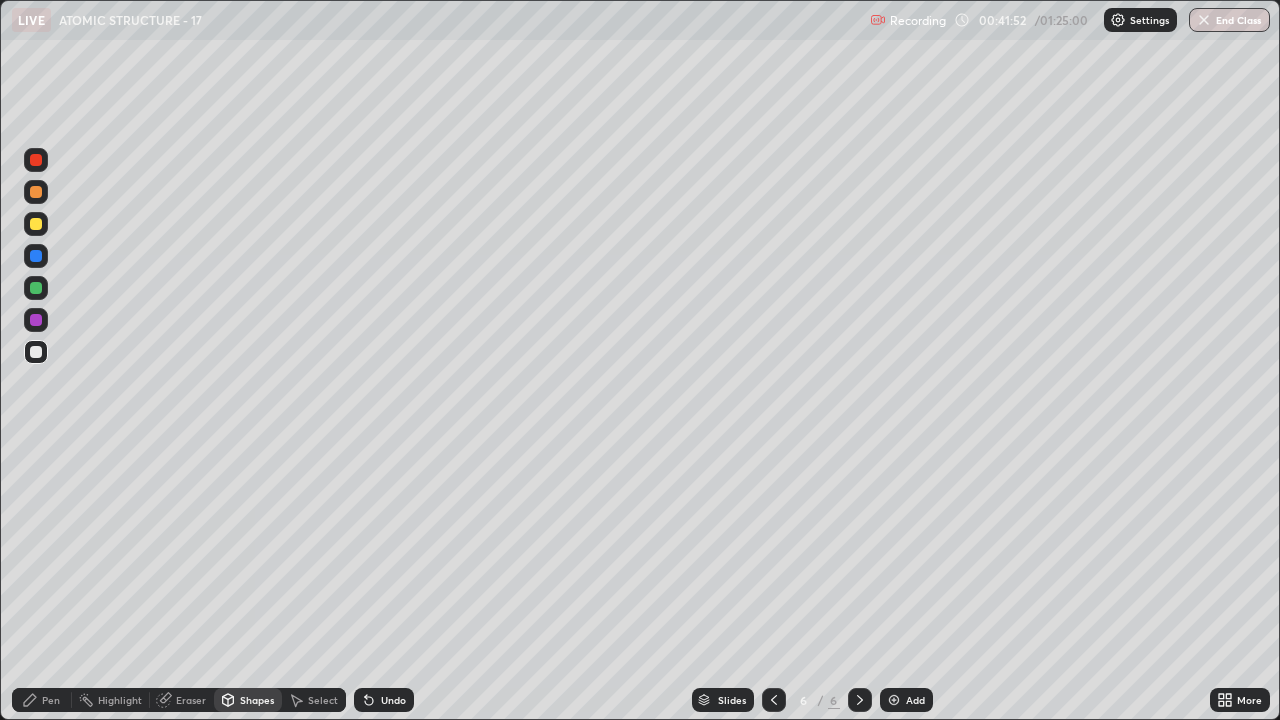 click on "Pen" at bounding box center (51, 700) 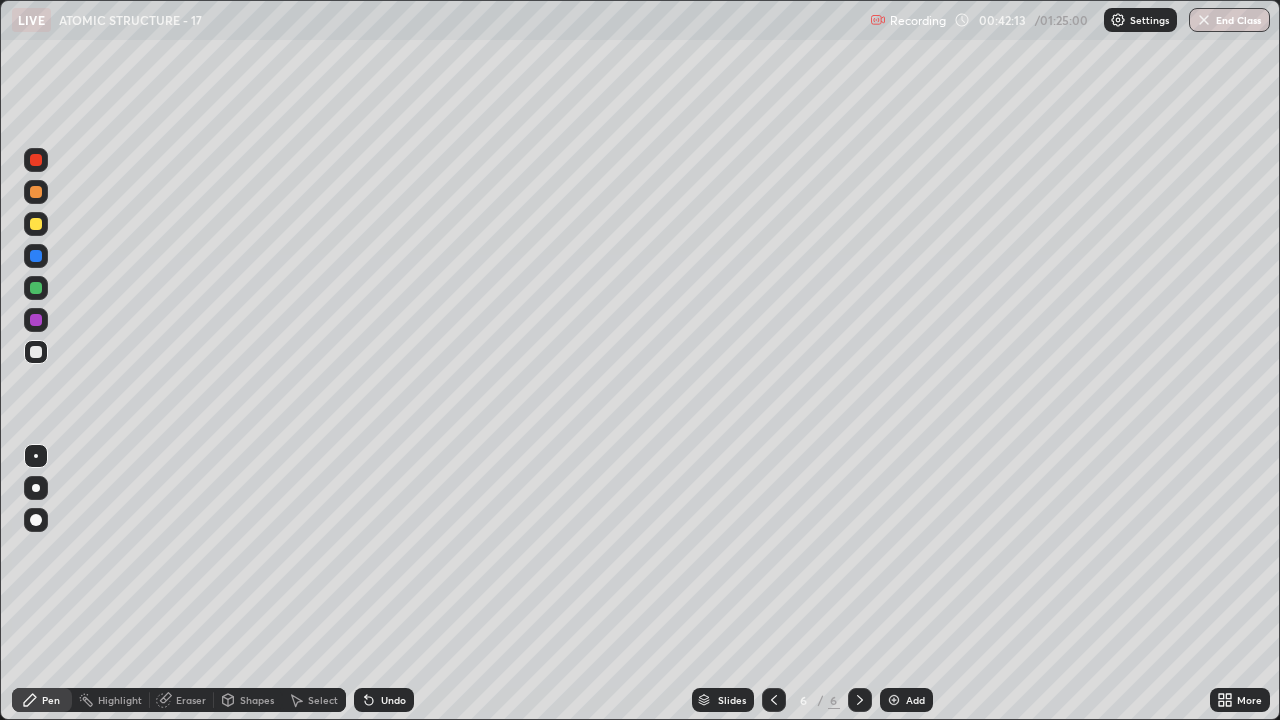 click at bounding box center (36, 224) 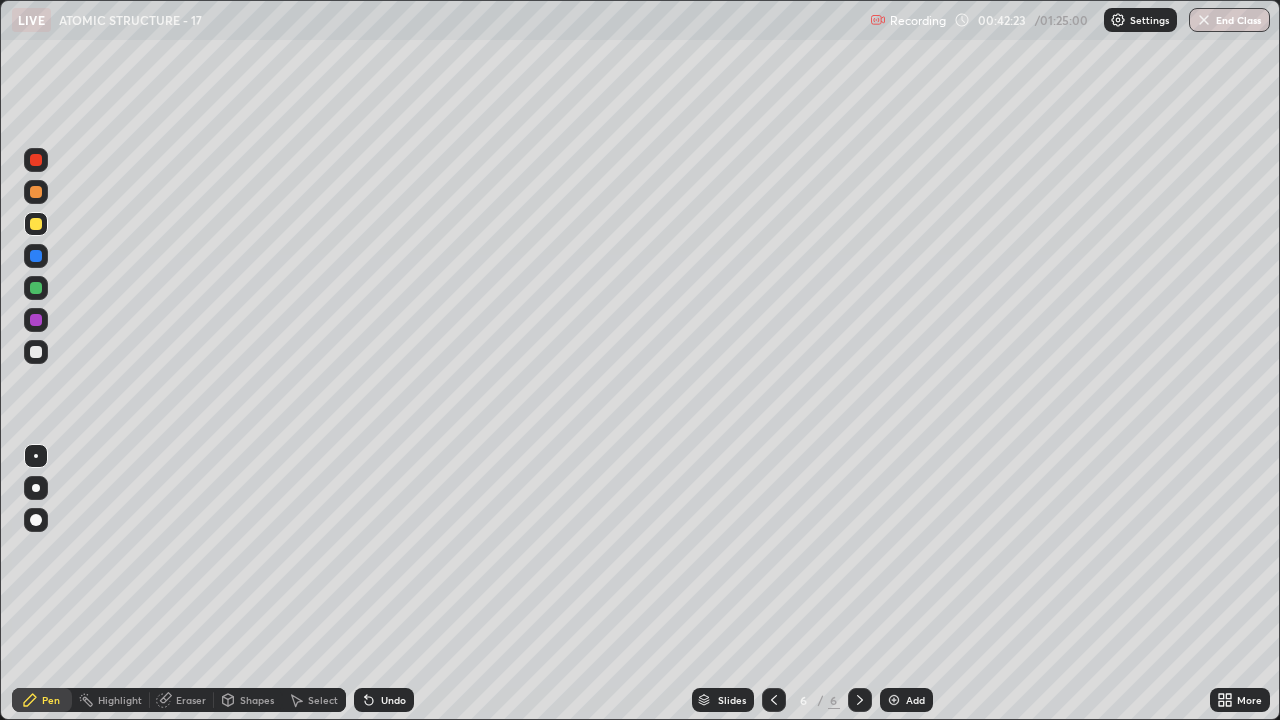 click at bounding box center (36, 352) 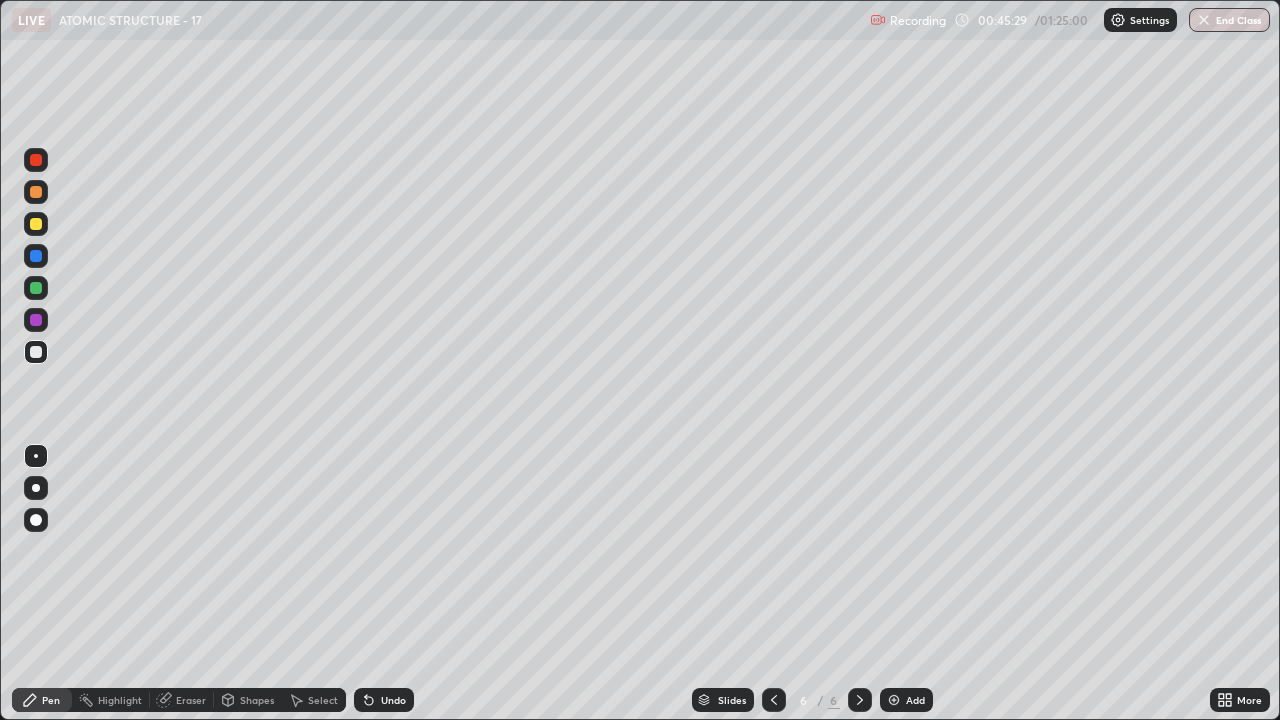 click on "Shapes" at bounding box center [257, 700] 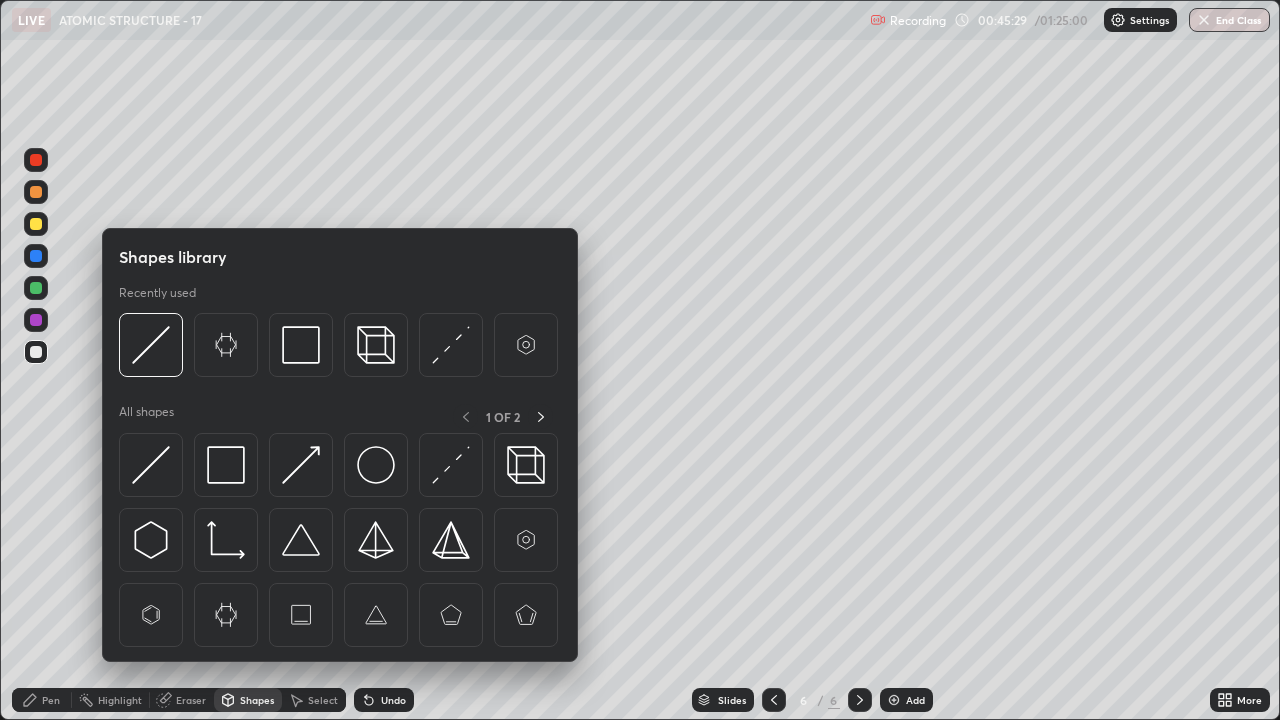 click 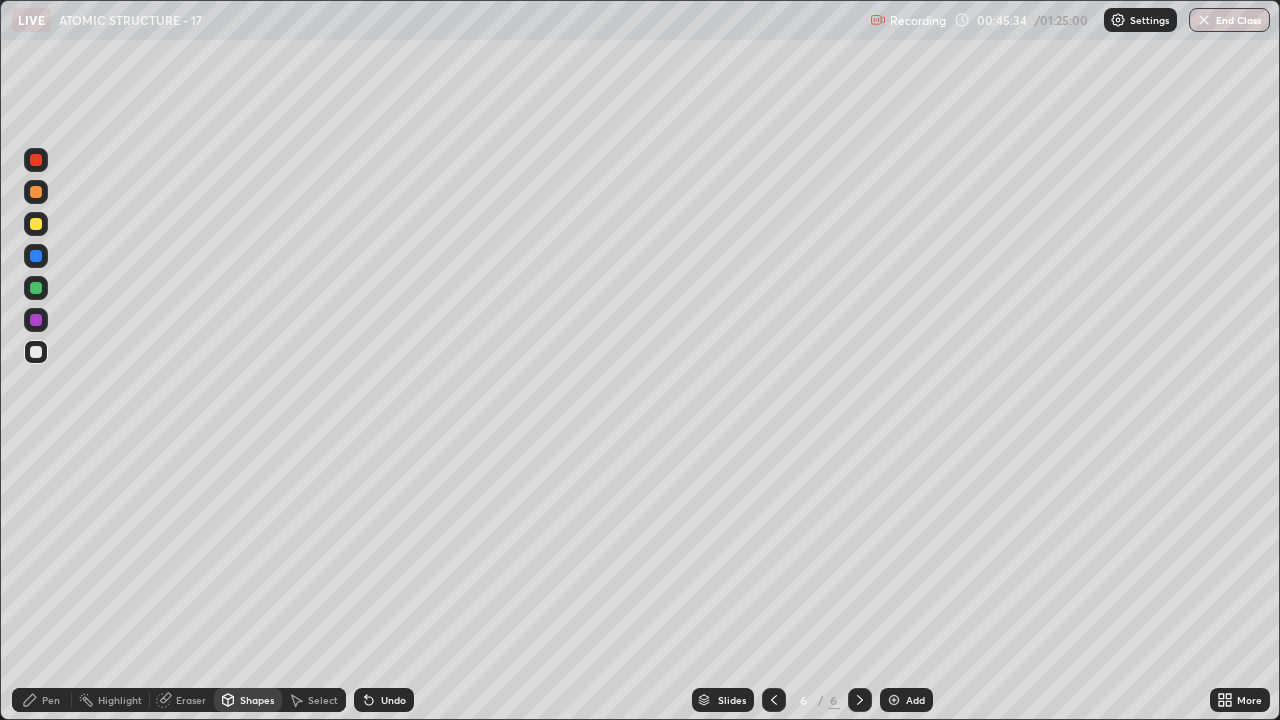 click on "Undo" at bounding box center [393, 700] 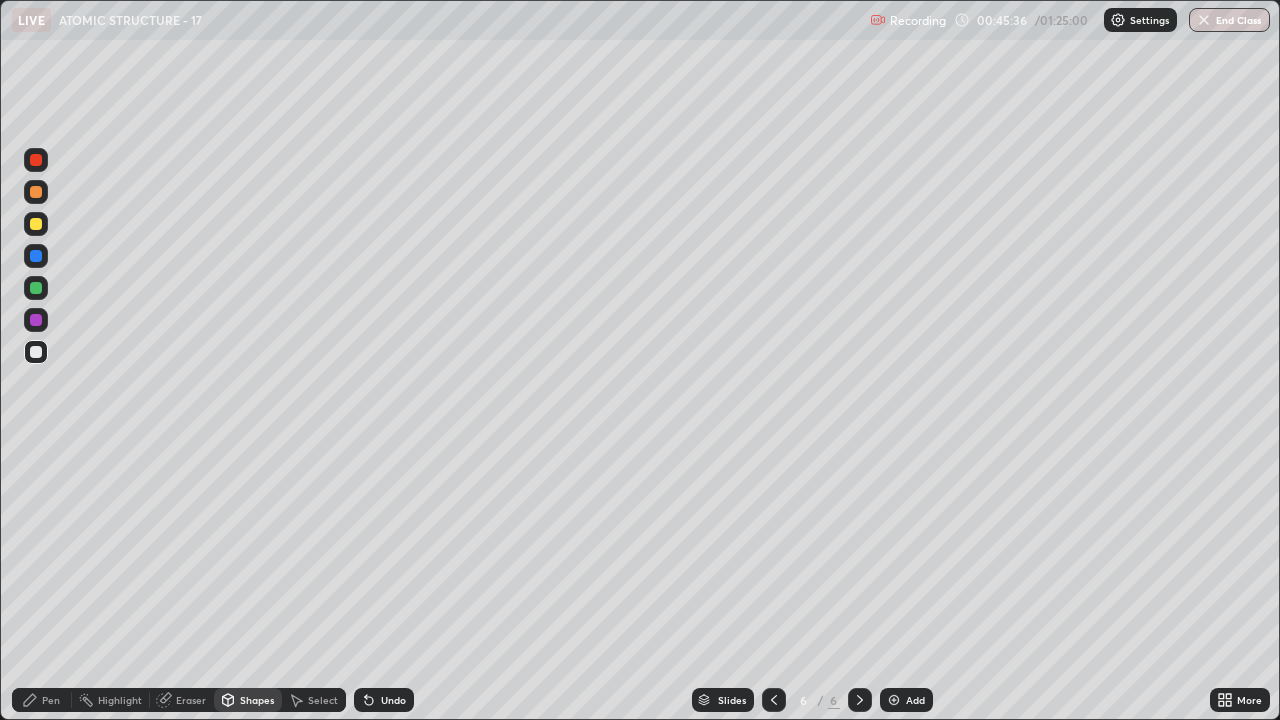 click at bounding box center (36, 224) 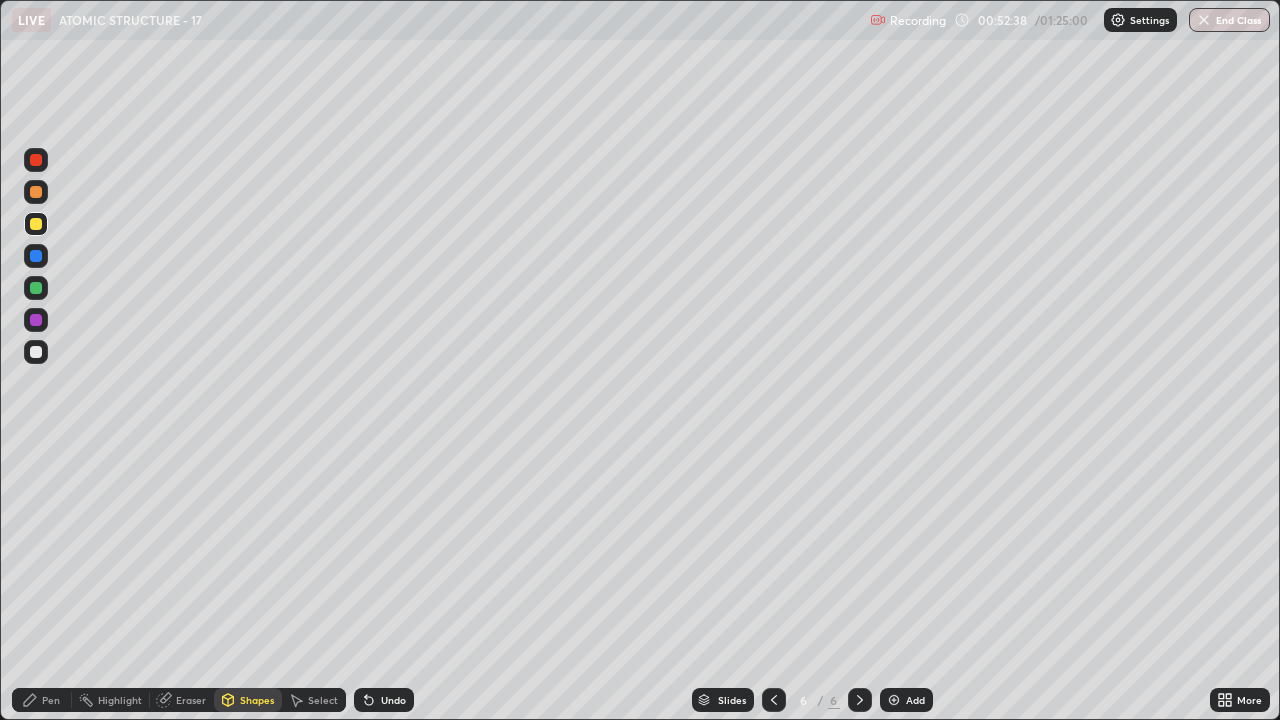 click on "Pen" at bounding box center [51, 700] 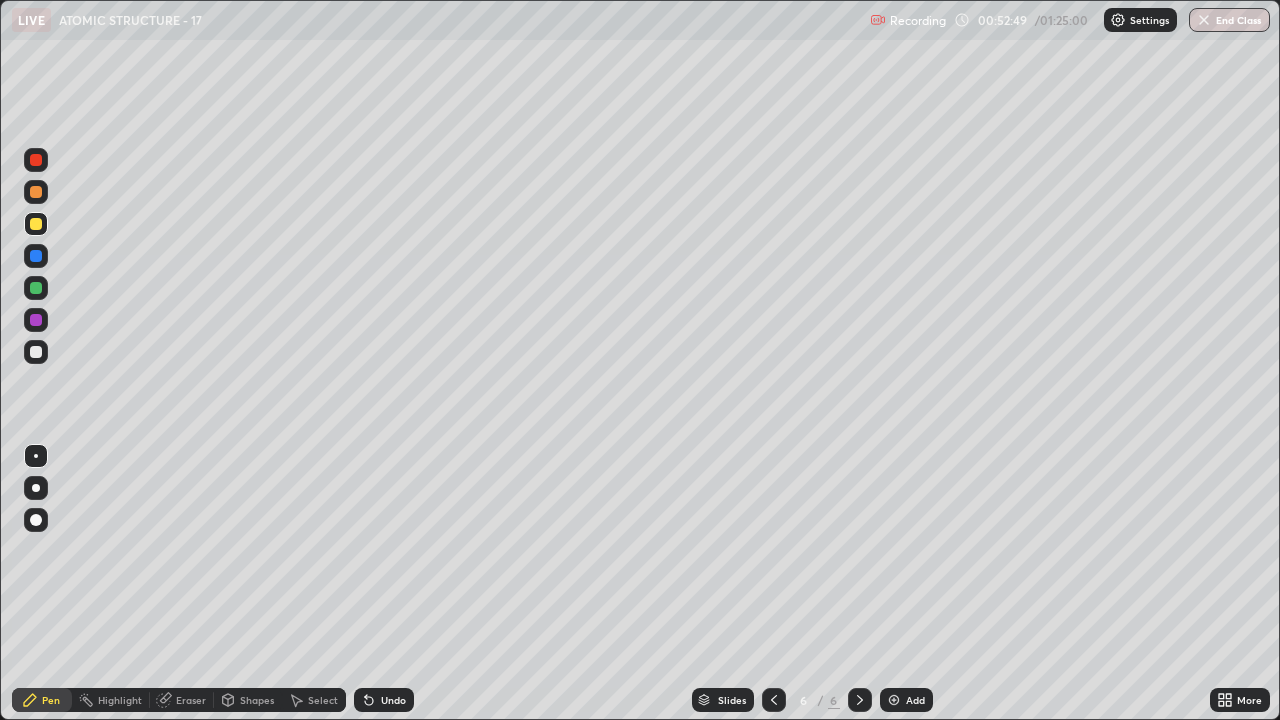 click at bounding box center [894, 700] 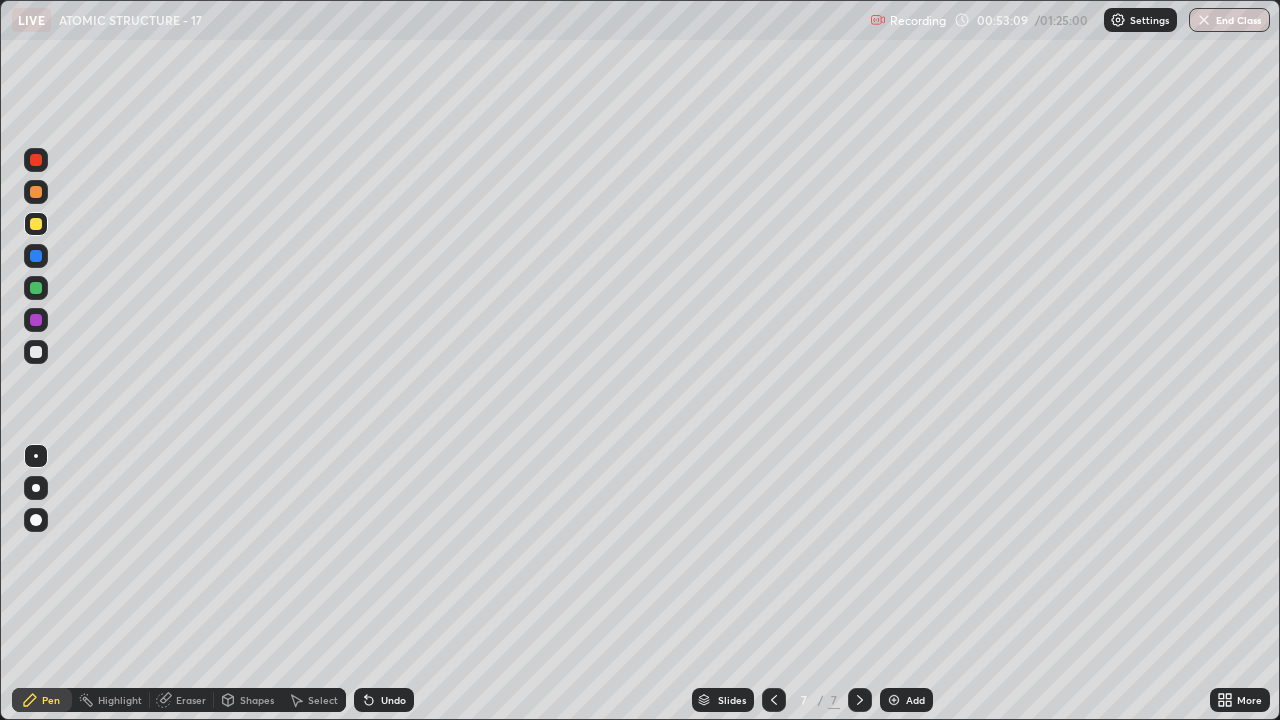 click on "Undo" at bounding box center [384, 700] 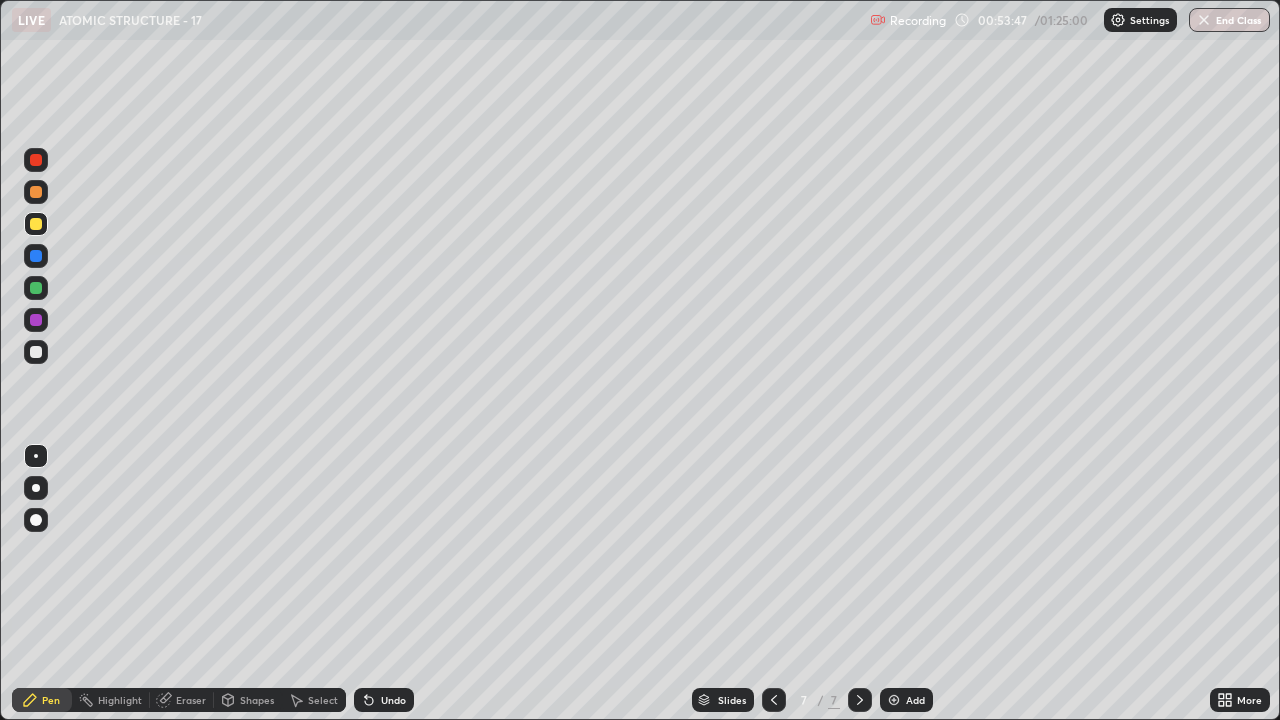 click 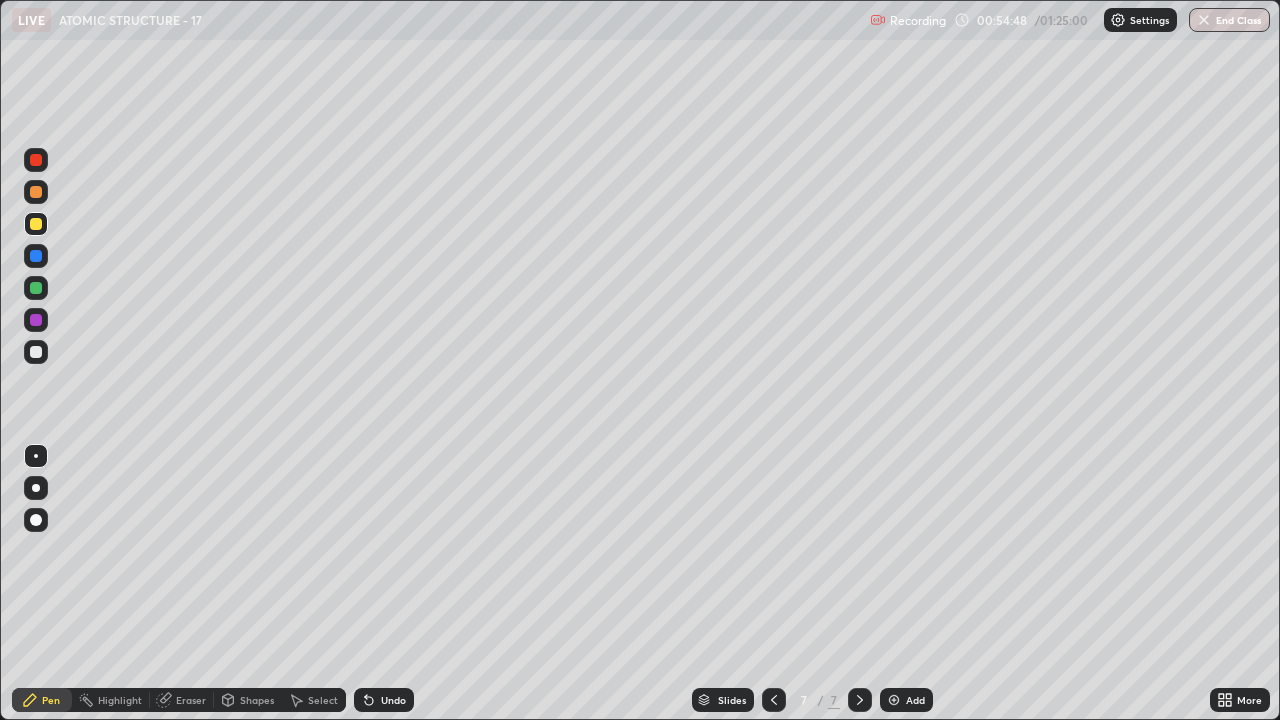 click at bounding box center (36, 352) 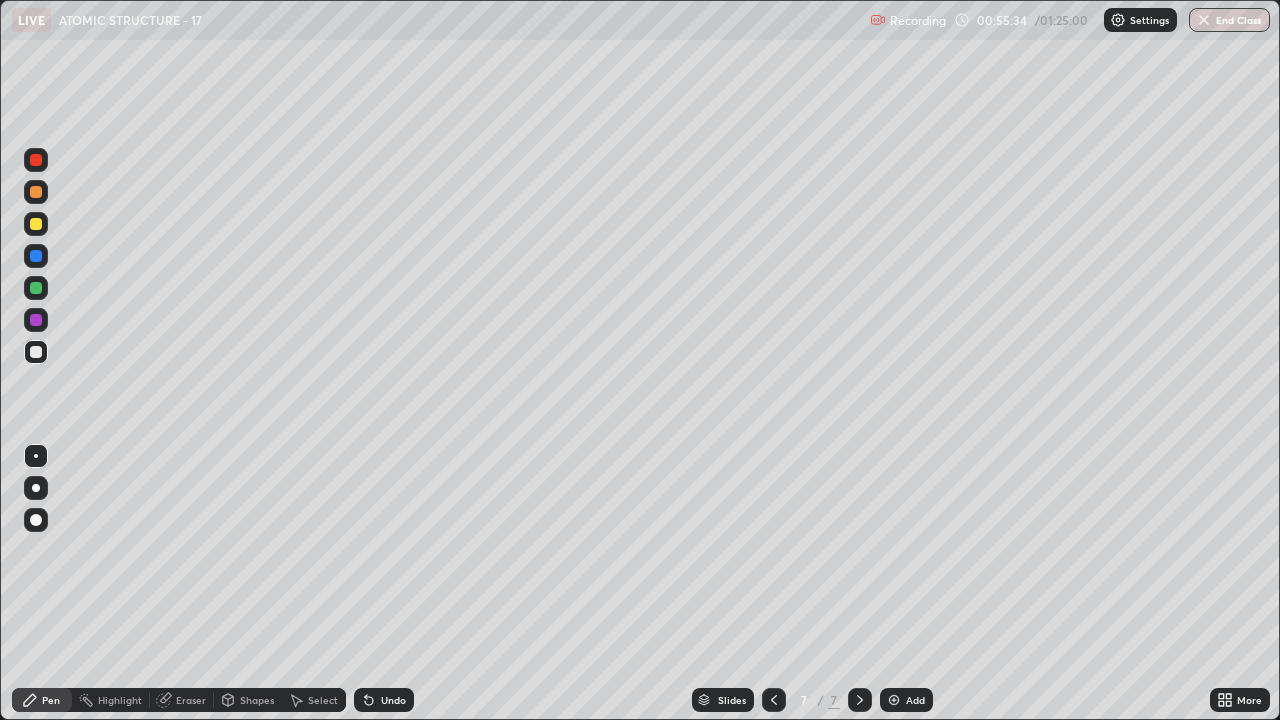 click at bounding box center [36, 256] 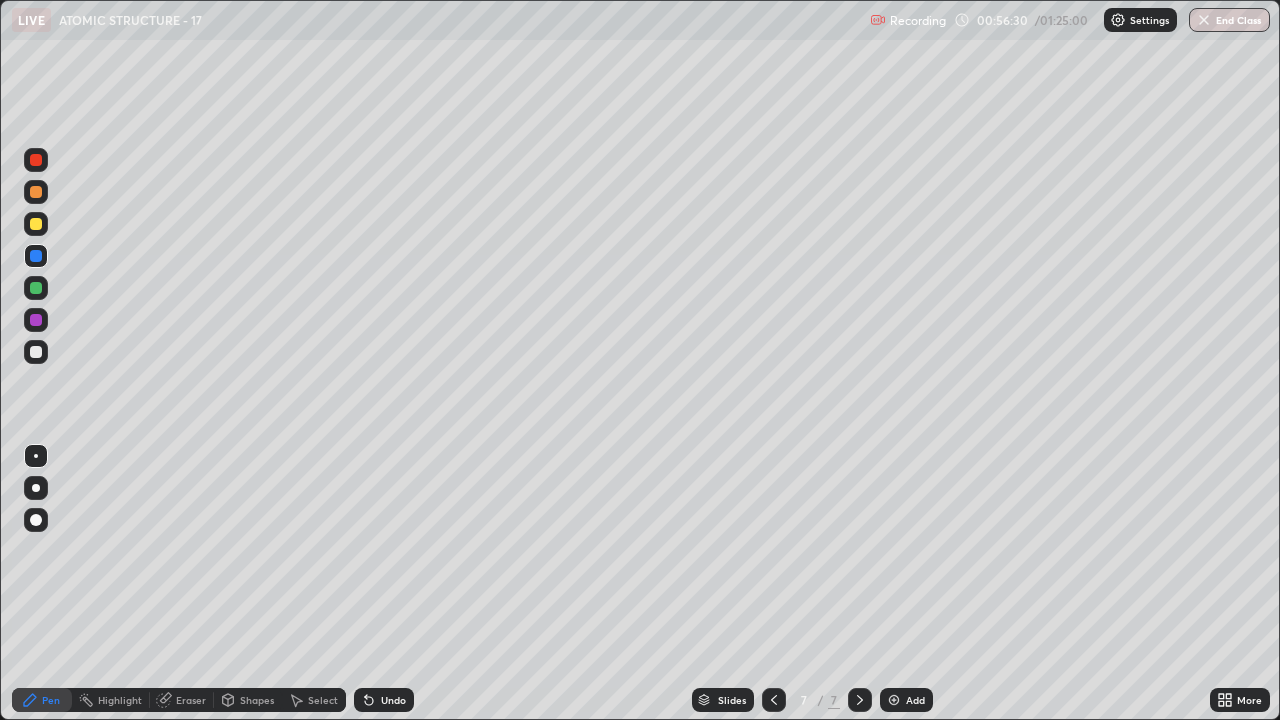 click at bounding box center [36, 352] 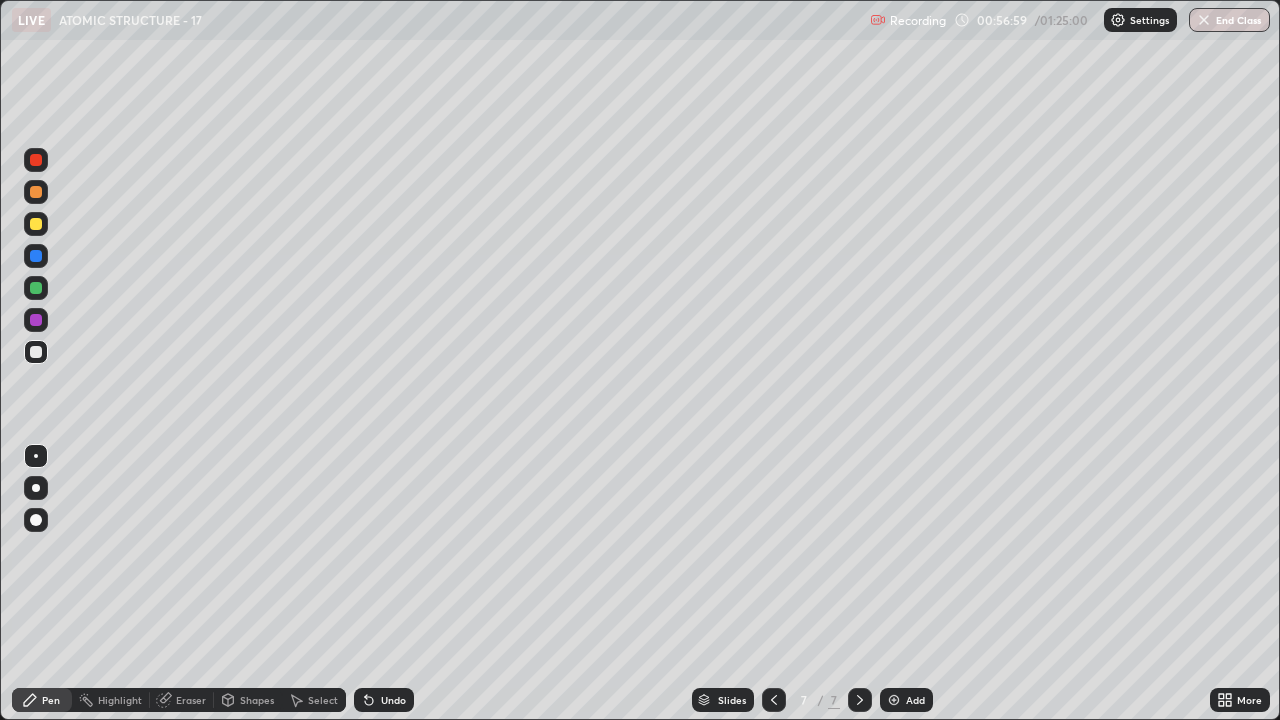 click at bounding box center [36, 288] 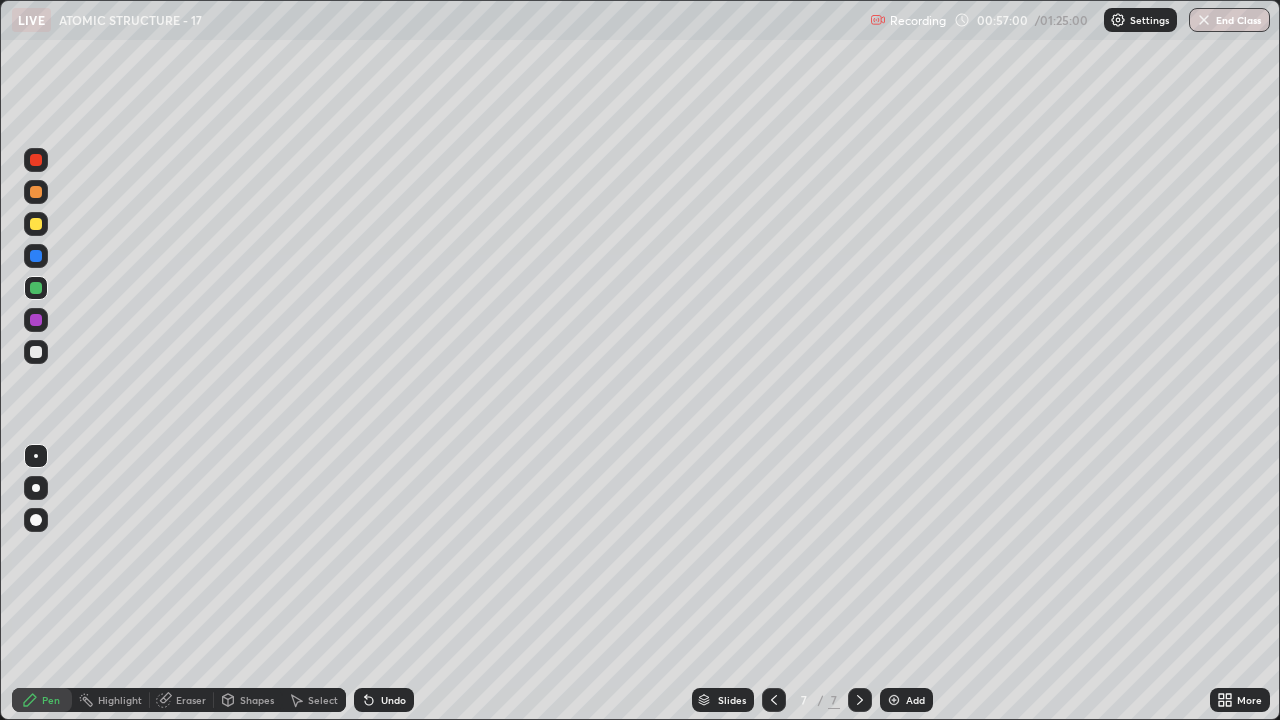 click at bounding box center (36, 256) 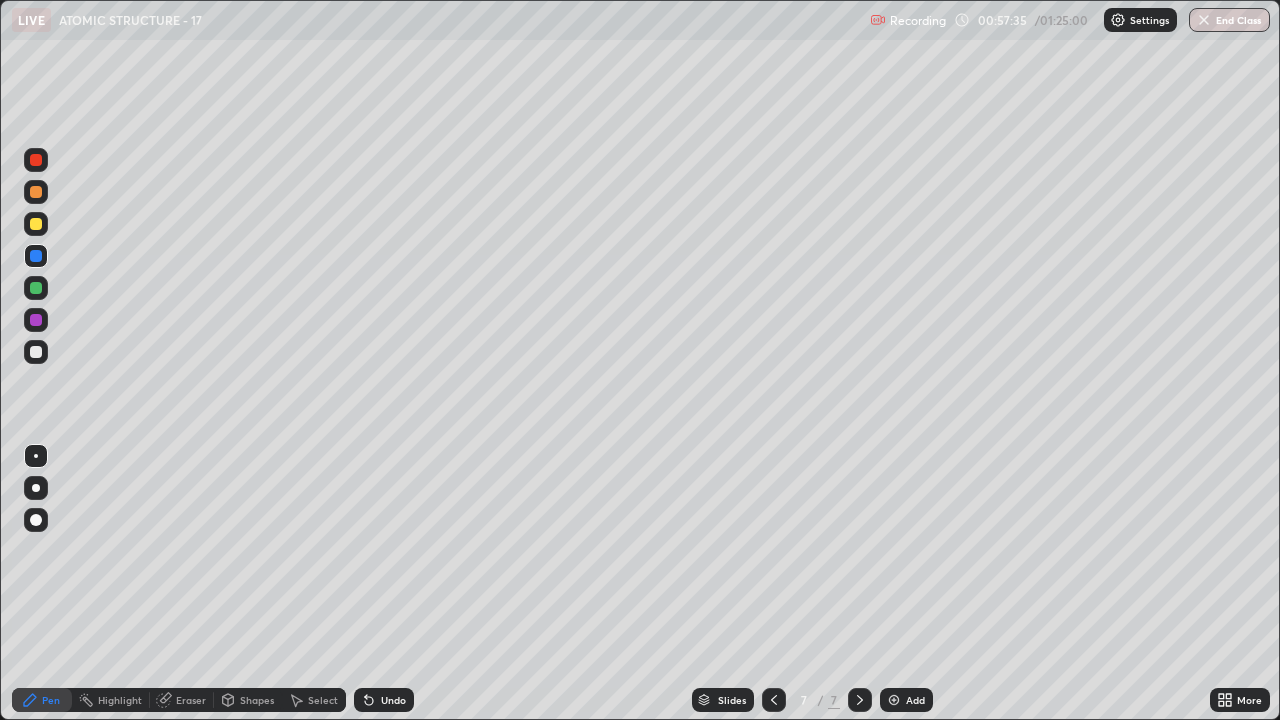 click at bounding box center (36, 320) 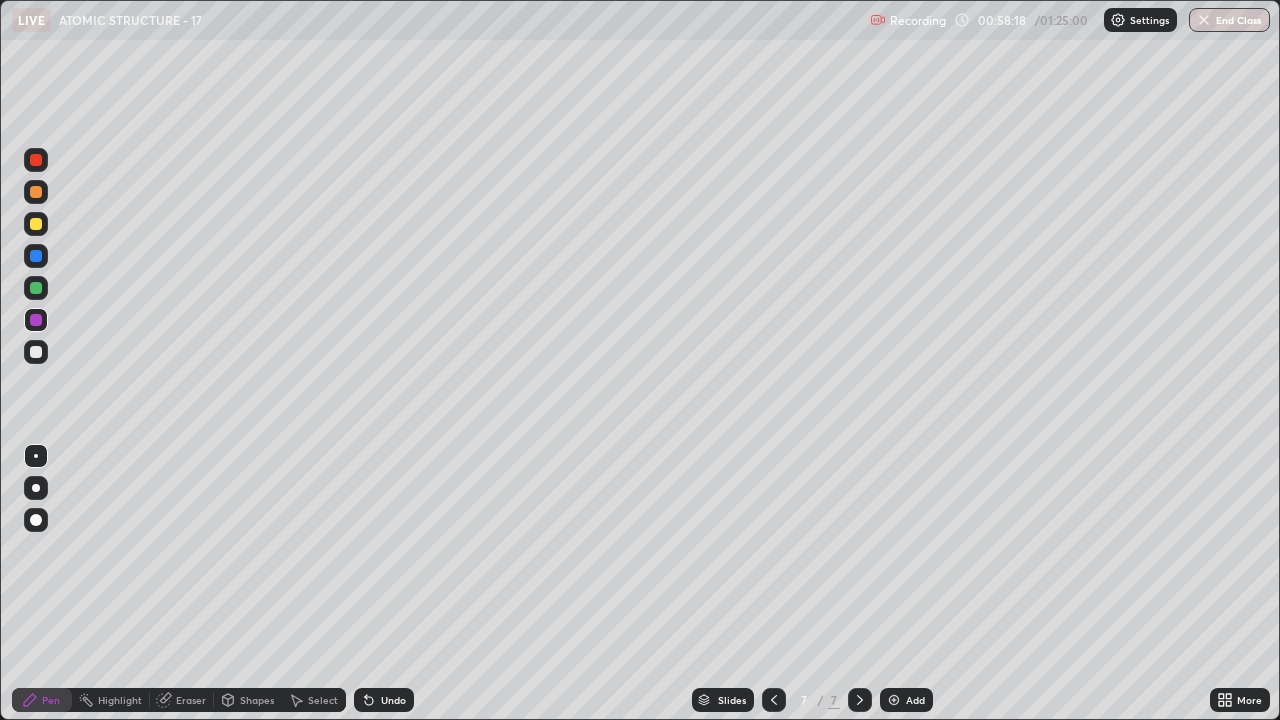 click at bounding box center [36, 224] 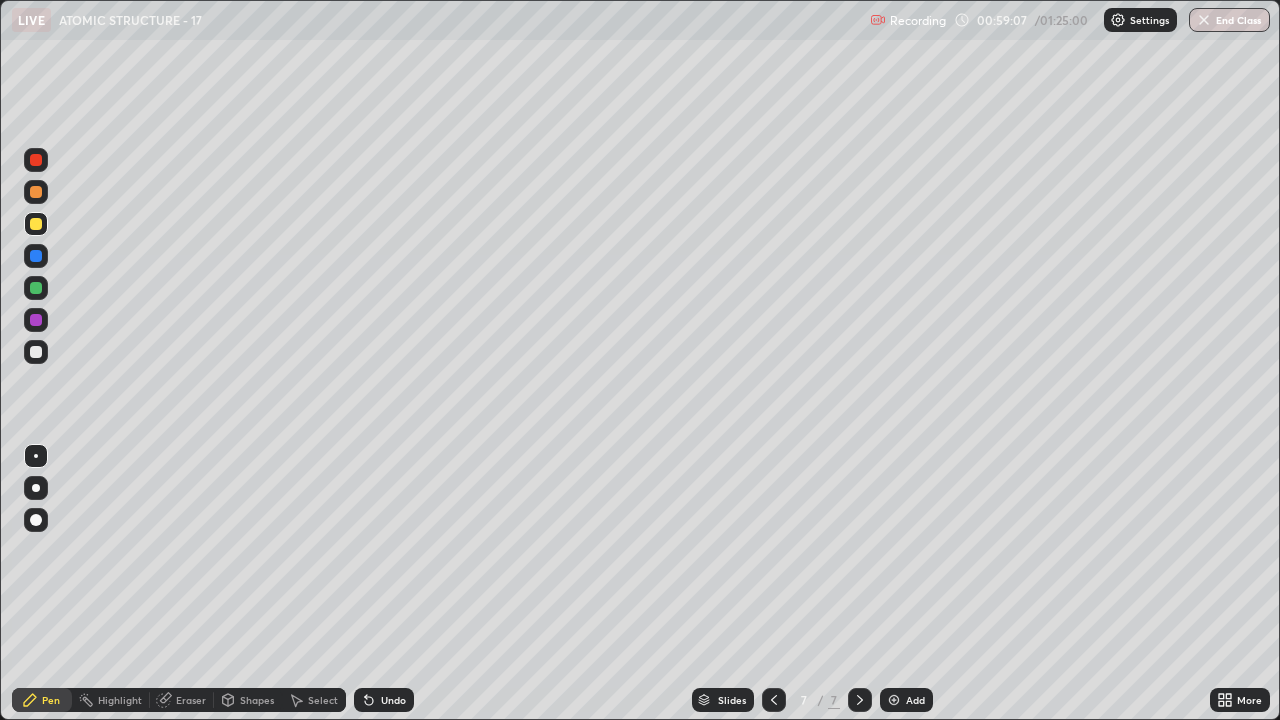 click on "Undo" at bounding box center [393, 700] 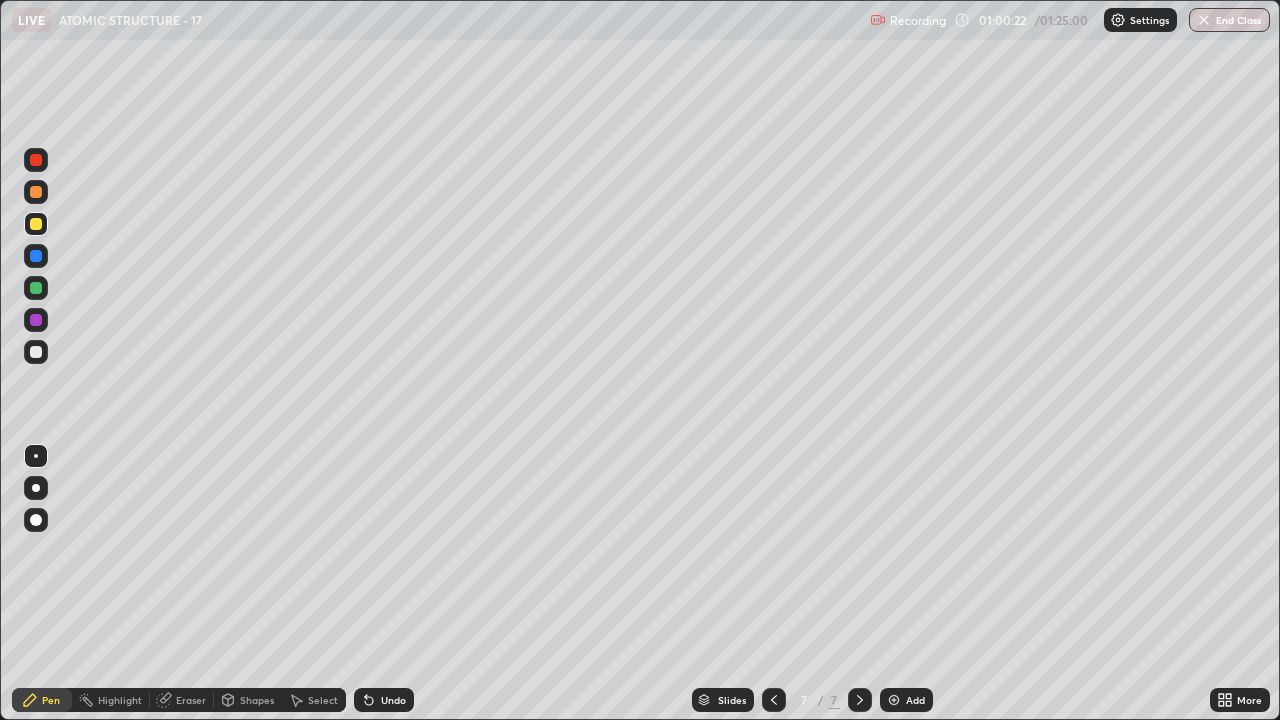 click on "Select" at bounding box center [314, 700] 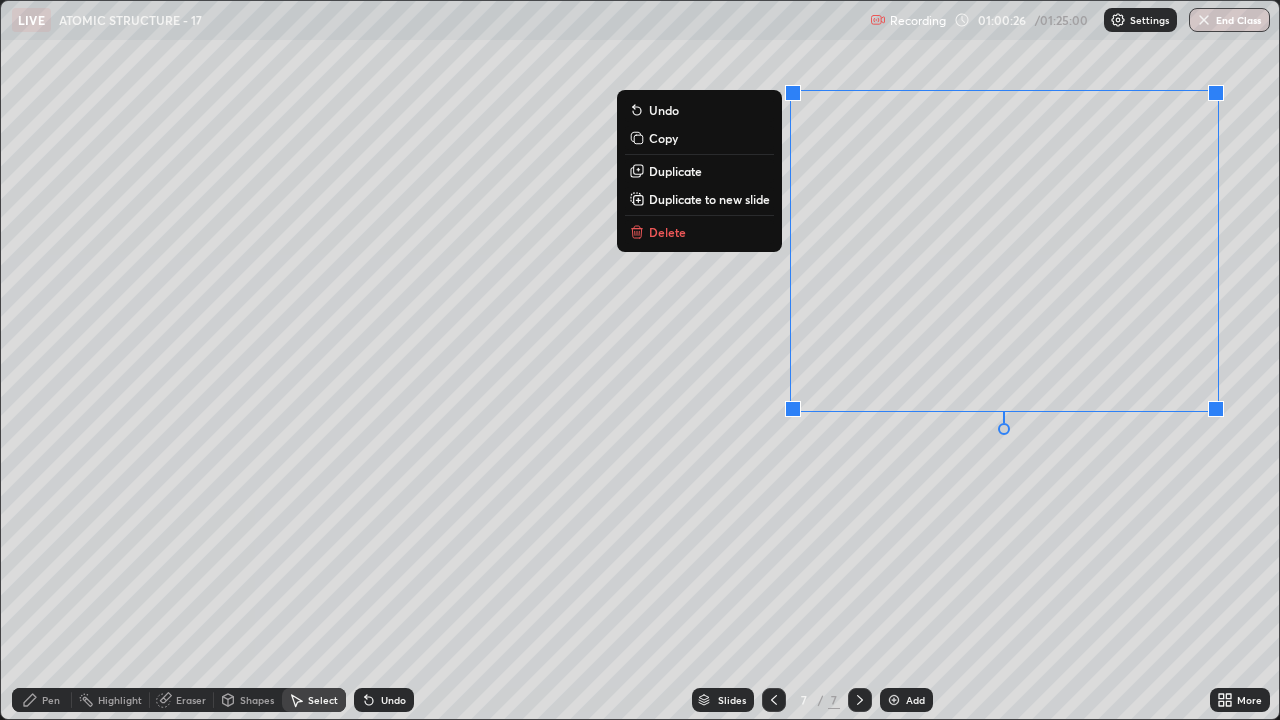 click on "Duplicate to new slide" at bounding box center (709, 199) 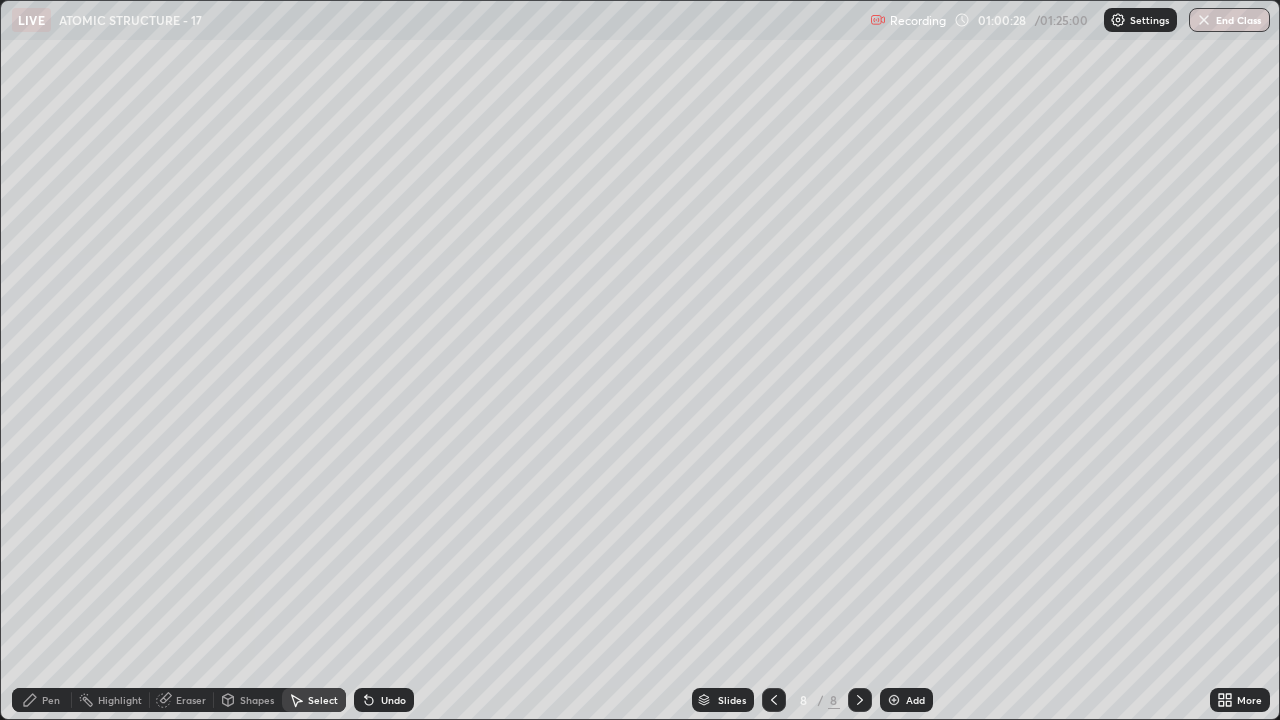 click on "Pen" at bounding box center [51, 700] 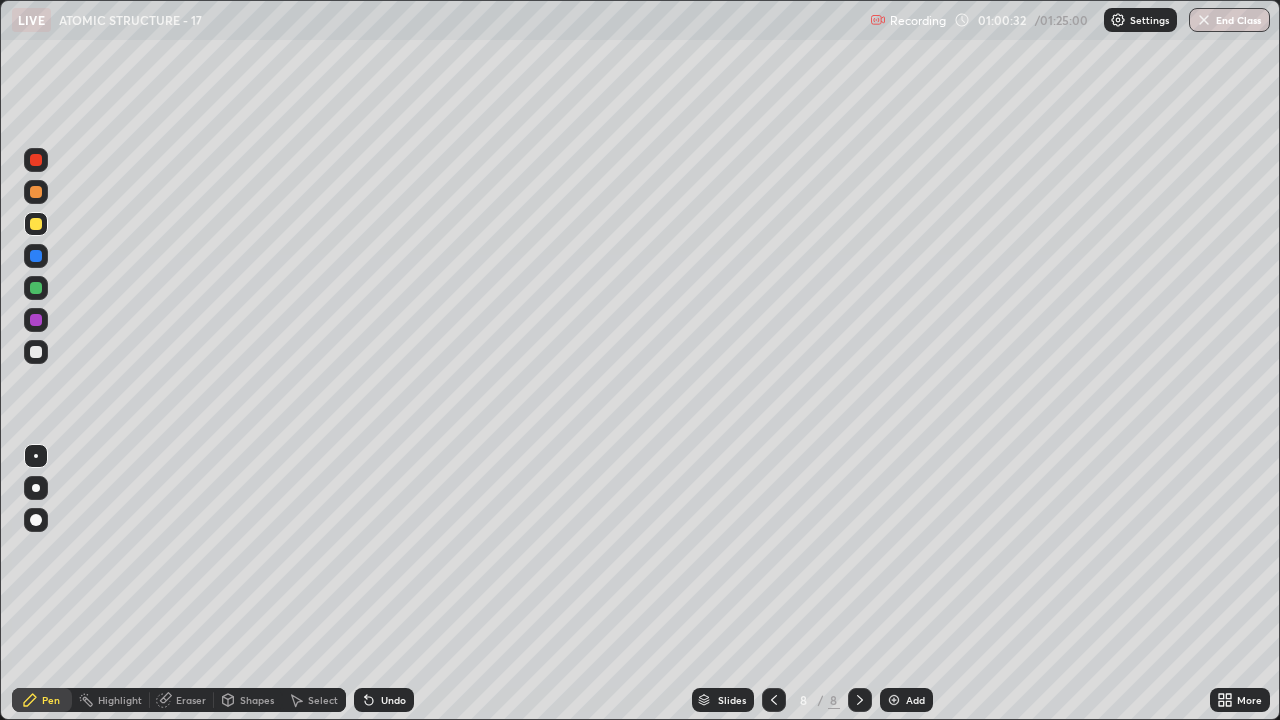 click at bounding box center (36, 352) 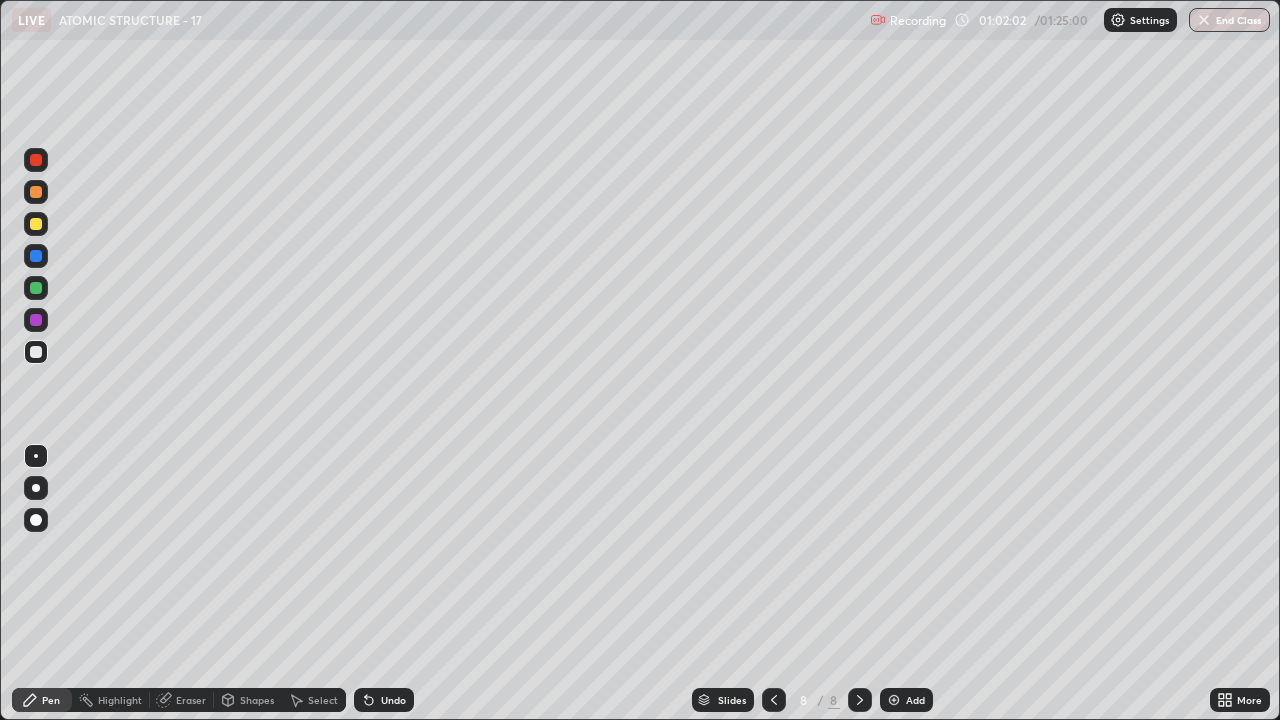 click on "Undo" at bounding box center (393, 700) 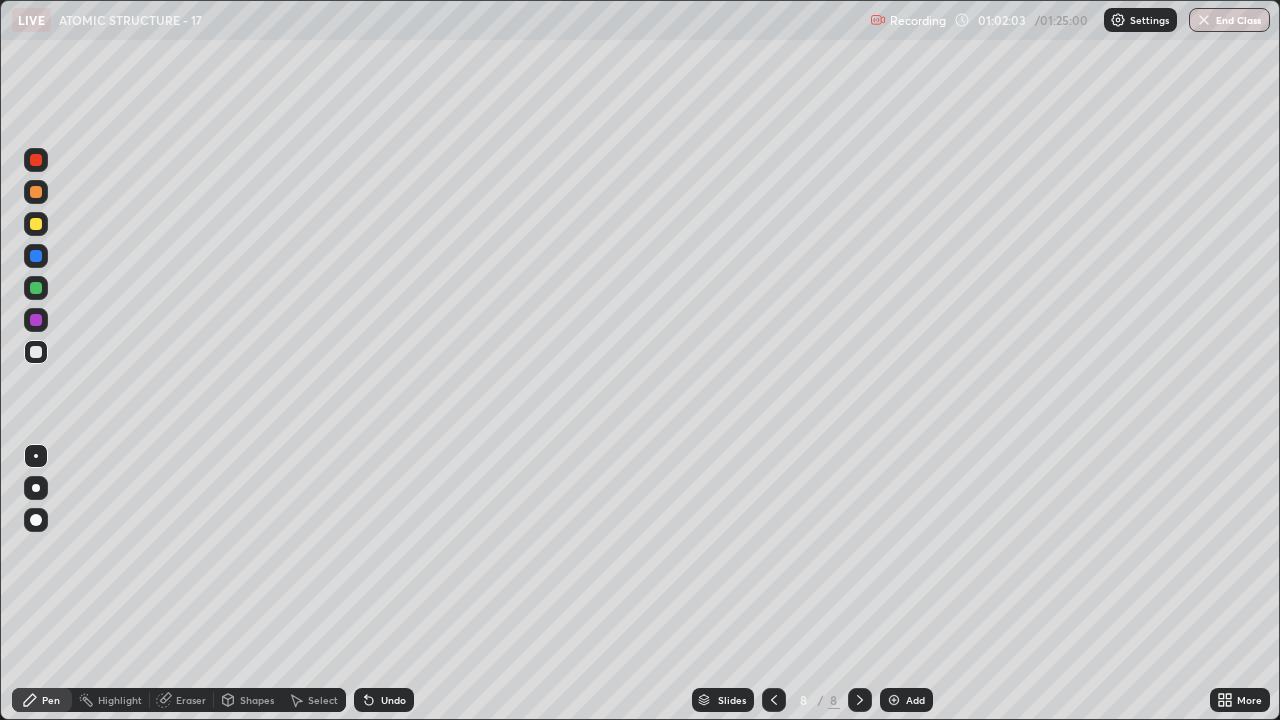click on "Undo" at bounding box center (393, 700) 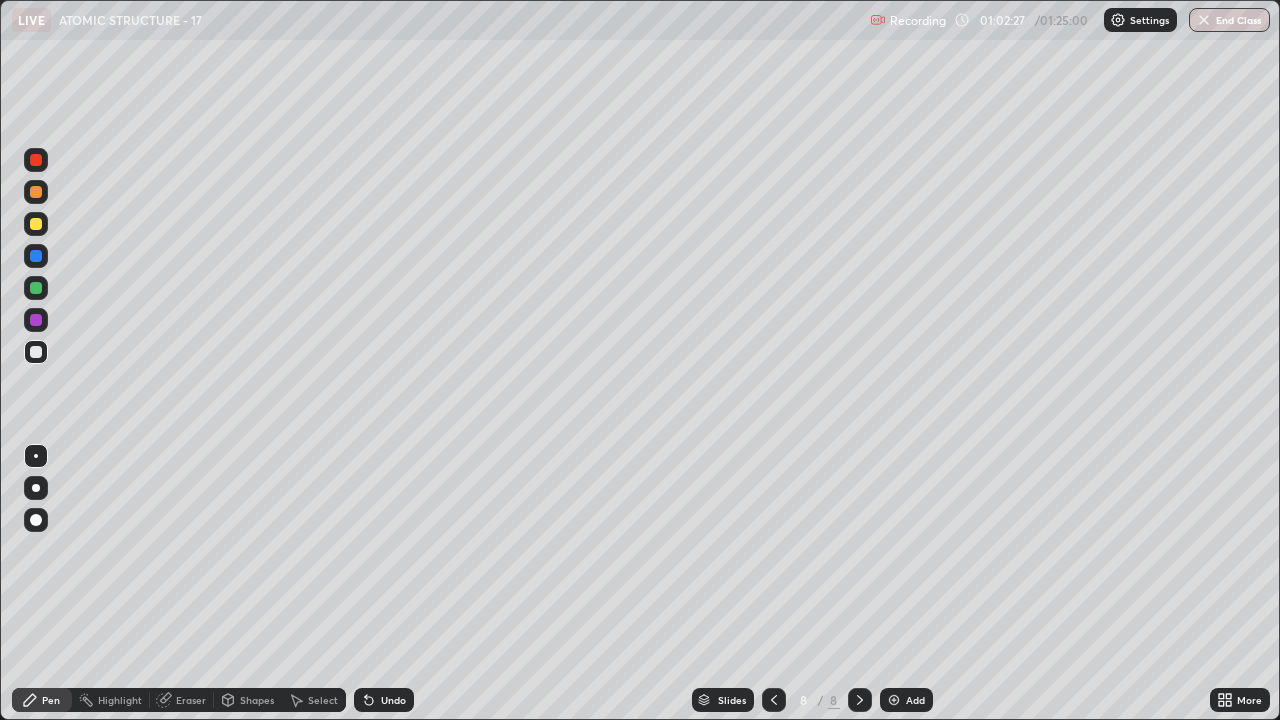 click on "Shapes" at bounding box center [257, 700] 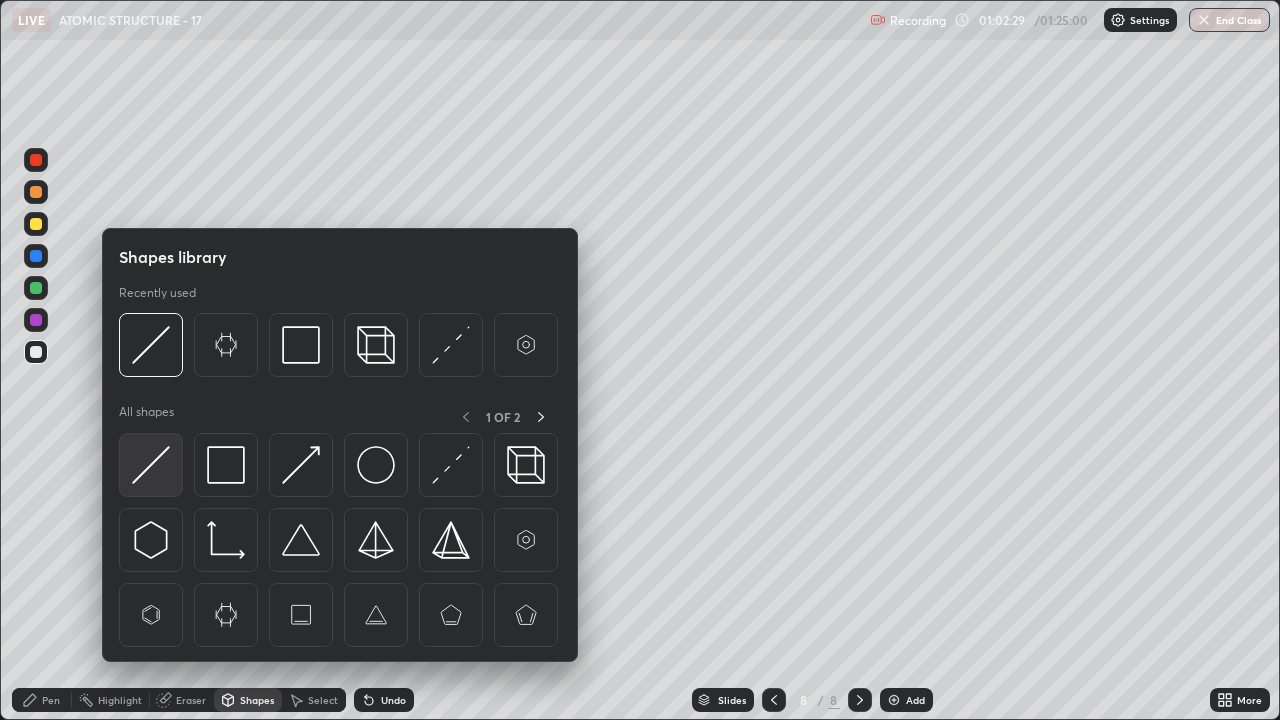 click at bounding box center (151, 465) 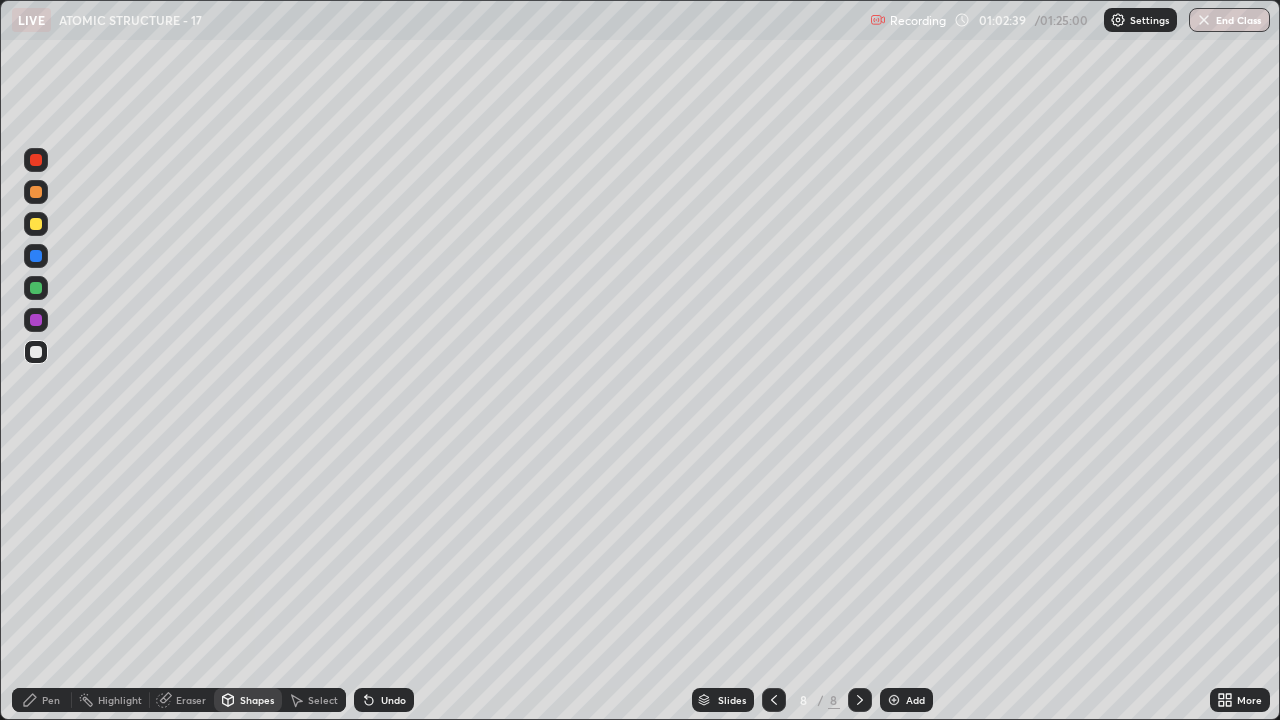 click on "Pen" at bounding box center (42, 700) 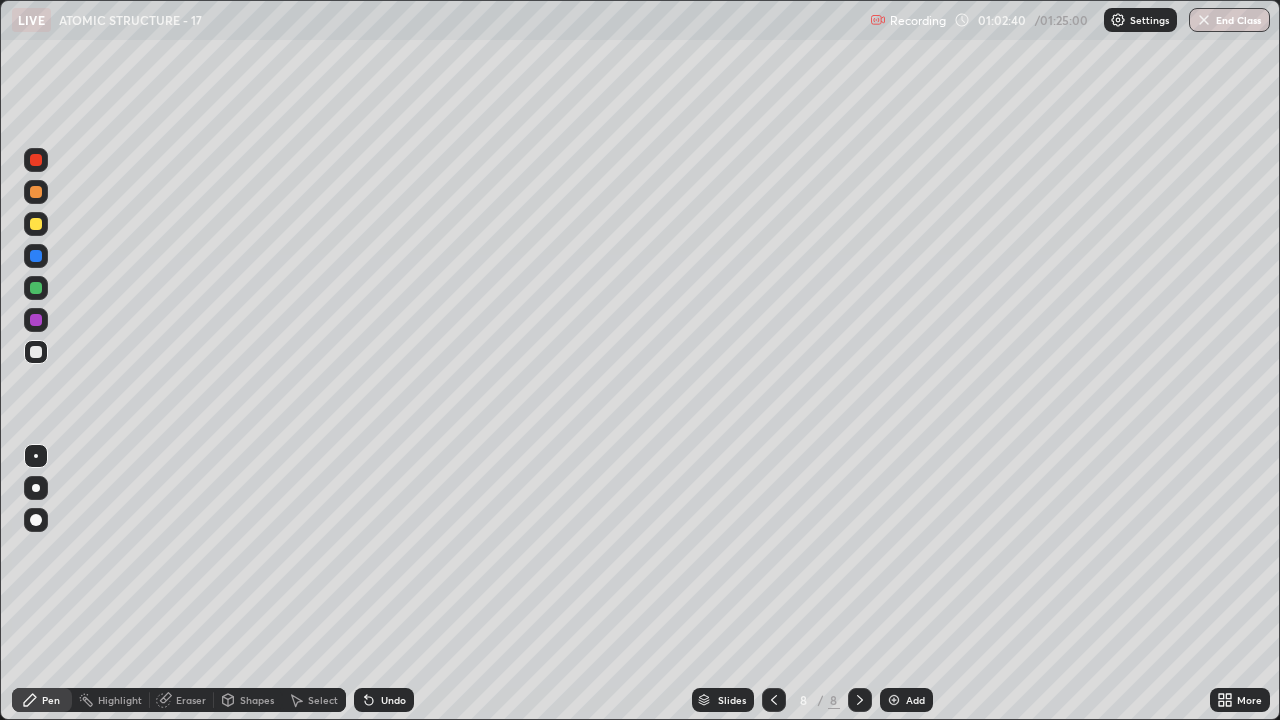 click at bounding box center (36, 320) 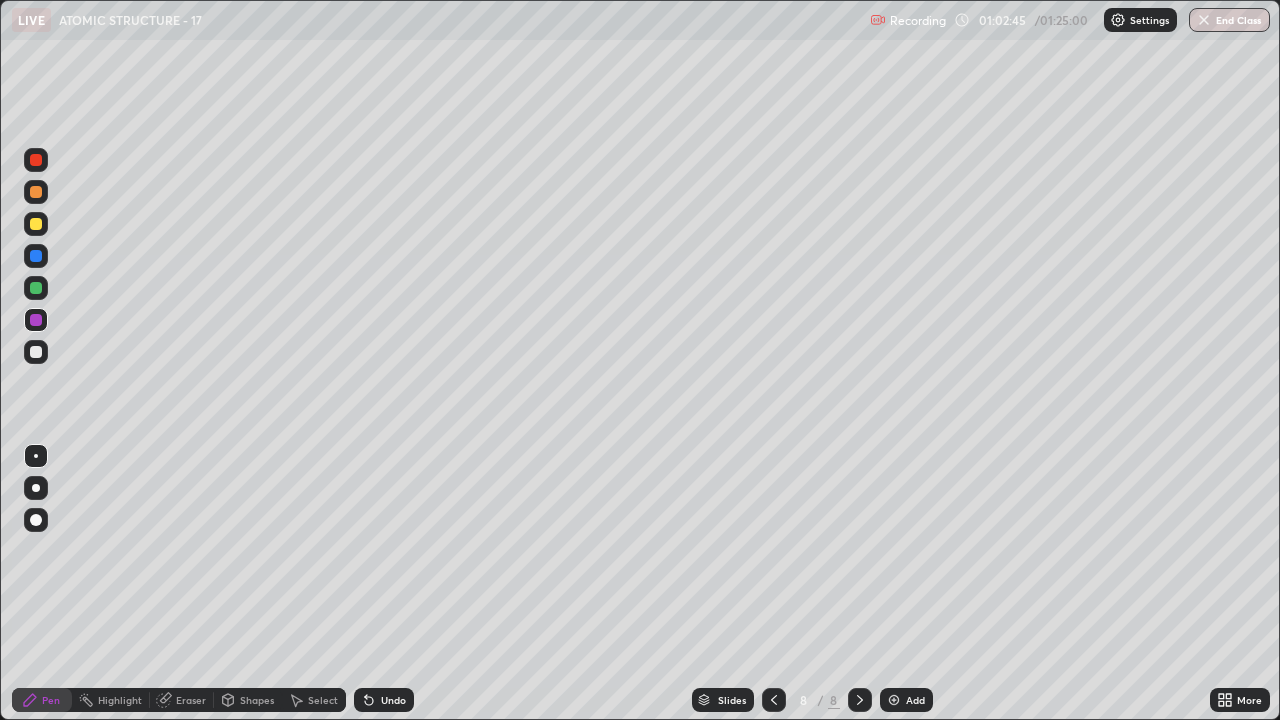 click at bounding box center (36, 352) 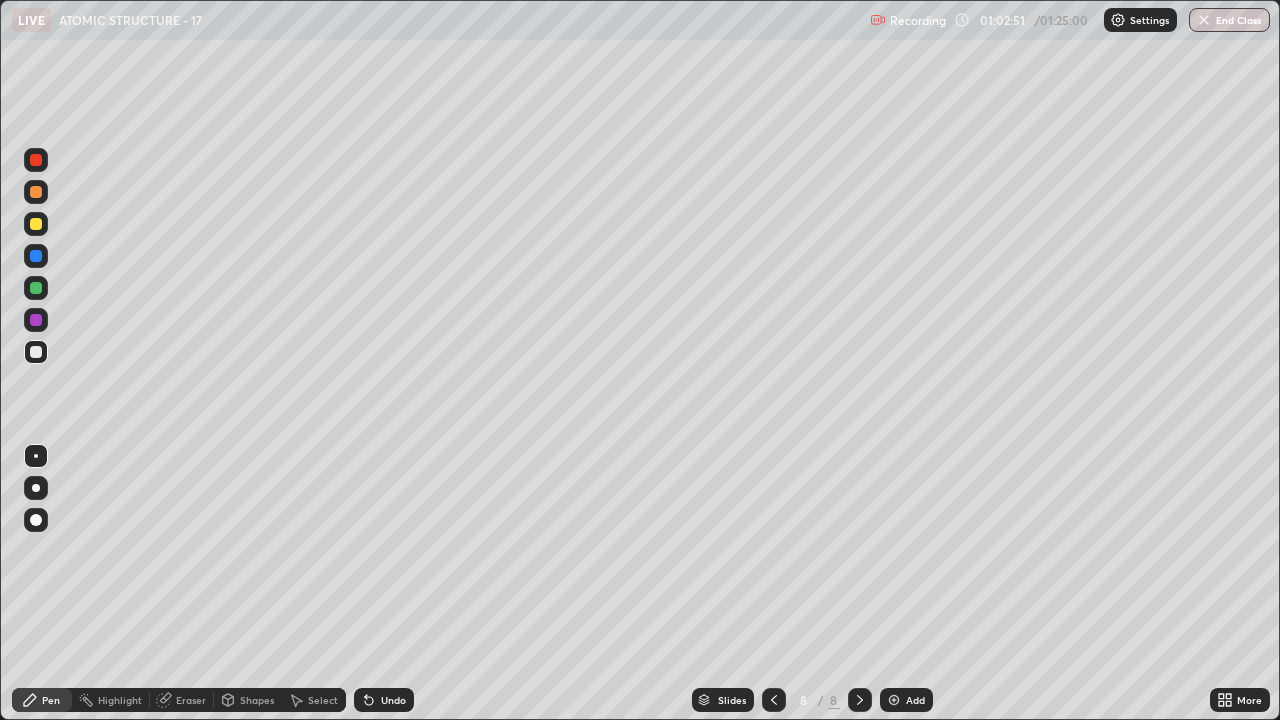 click at bounding box center [36, 320] 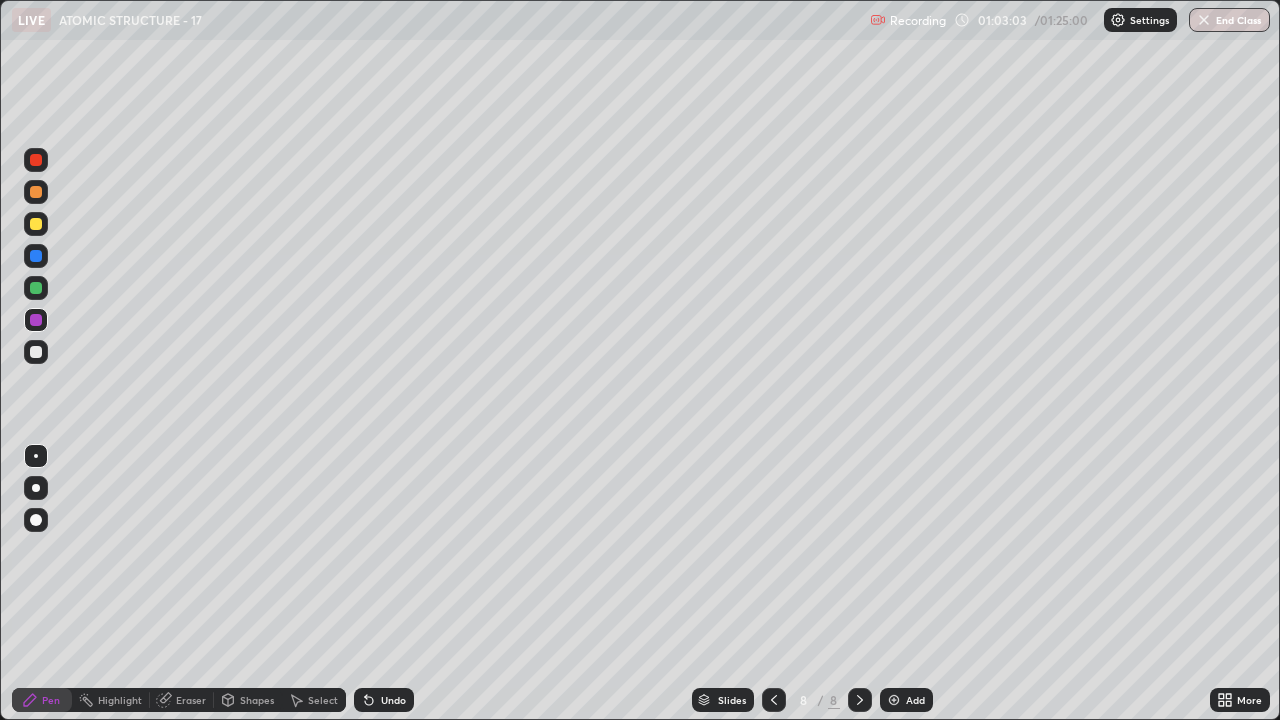 click at bounding box center (36, 288) 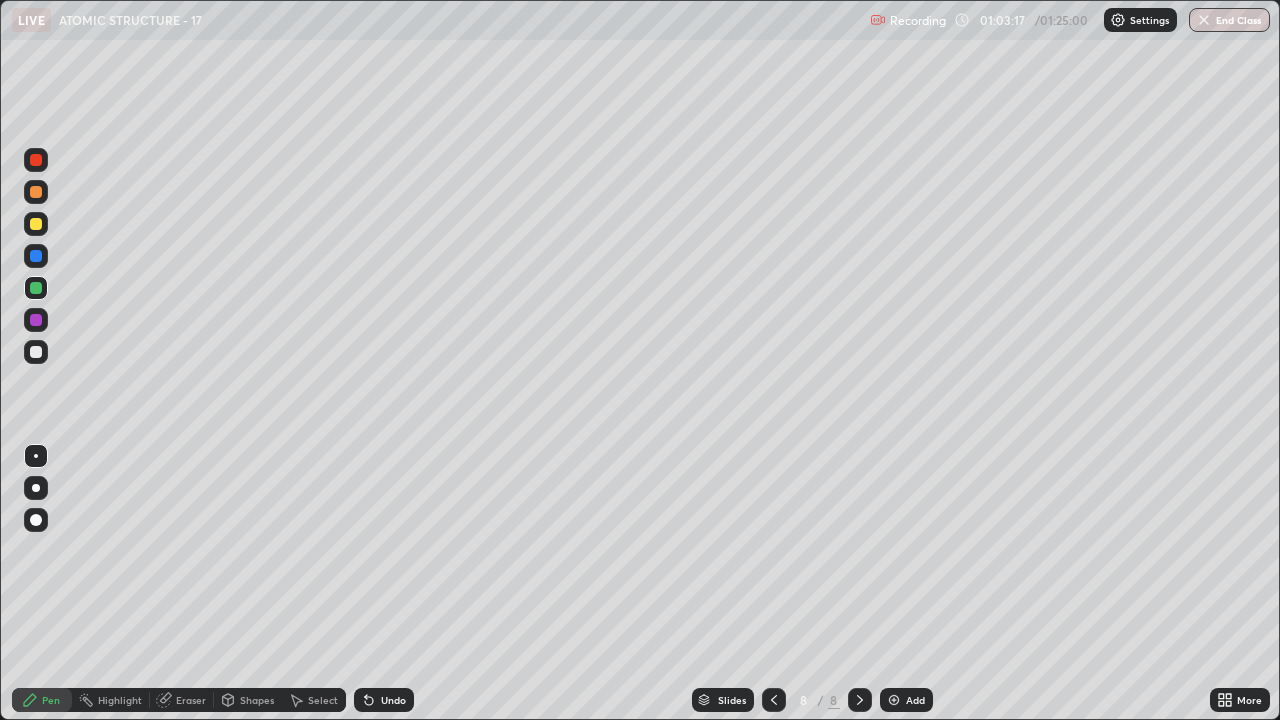 click on "Undo" at bounding box center [384, 700] 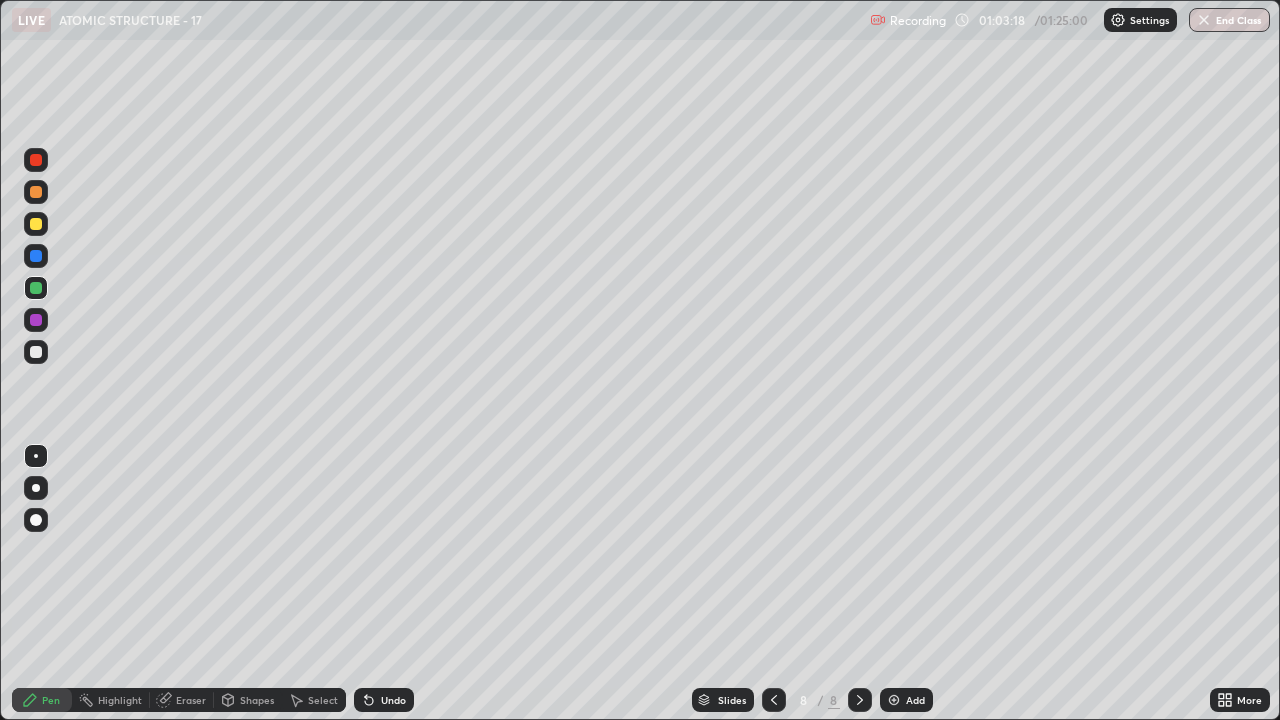 click on "Undo" at bounding box center (393, 700) 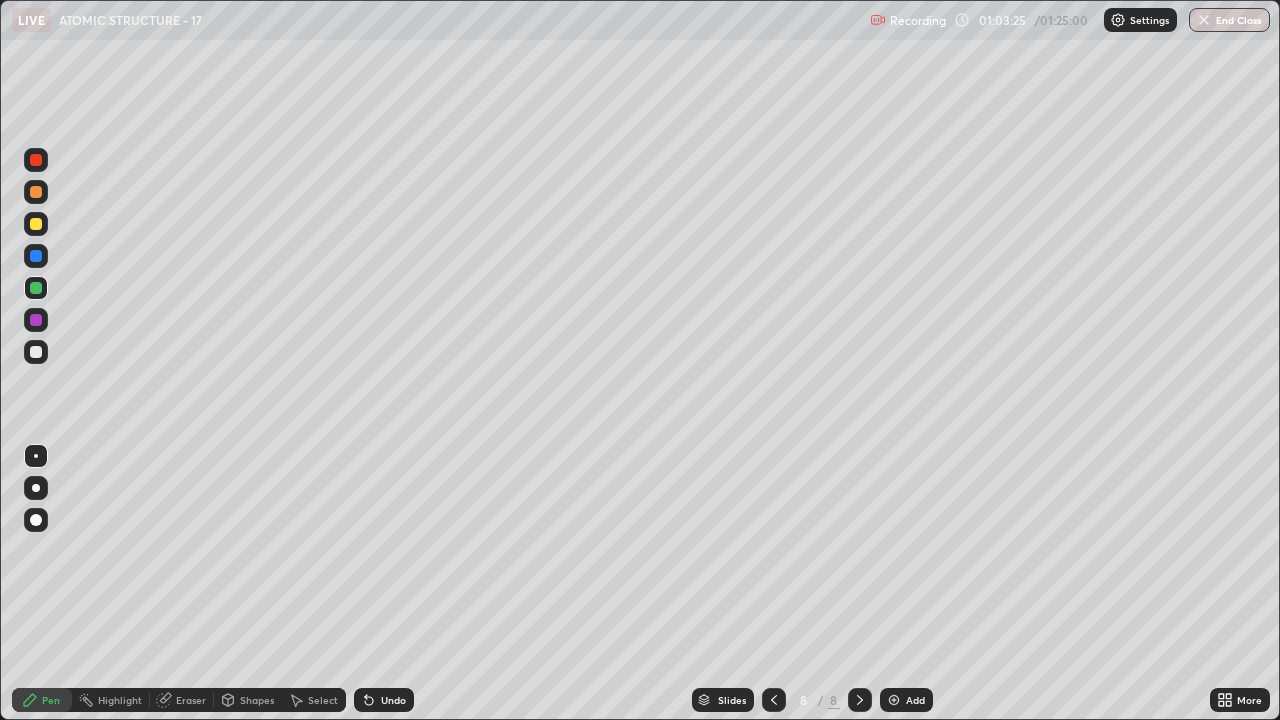 click at bounding box center (36, 256) 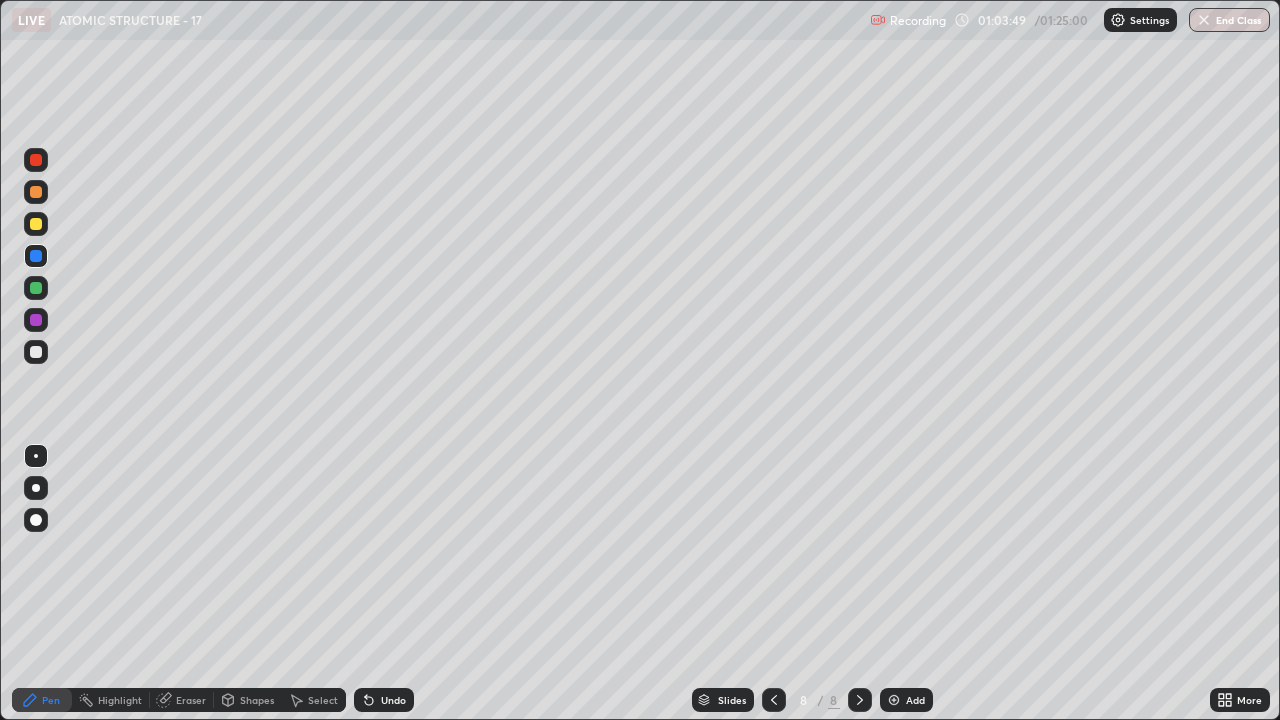 click on "Highlight" at bounding box center (120, 700) 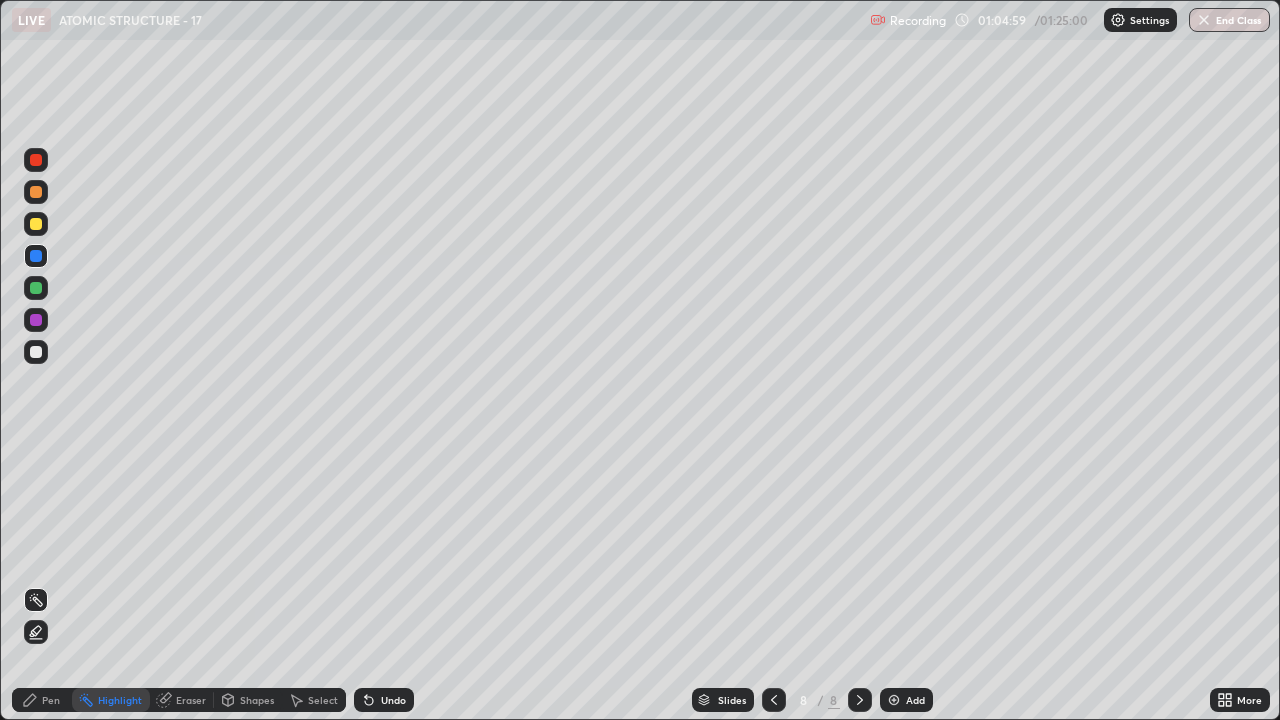 click on "Pen" at bounding box center (42, 700) 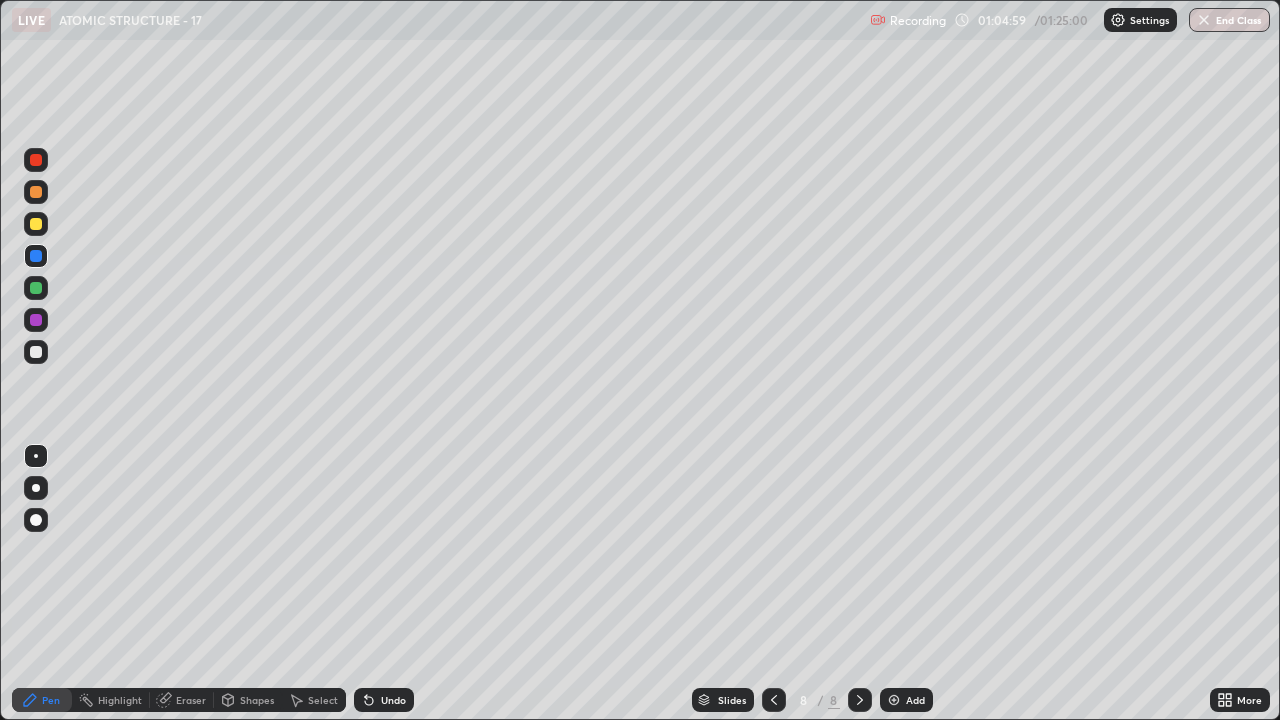 click at bounding box center [36, 224] 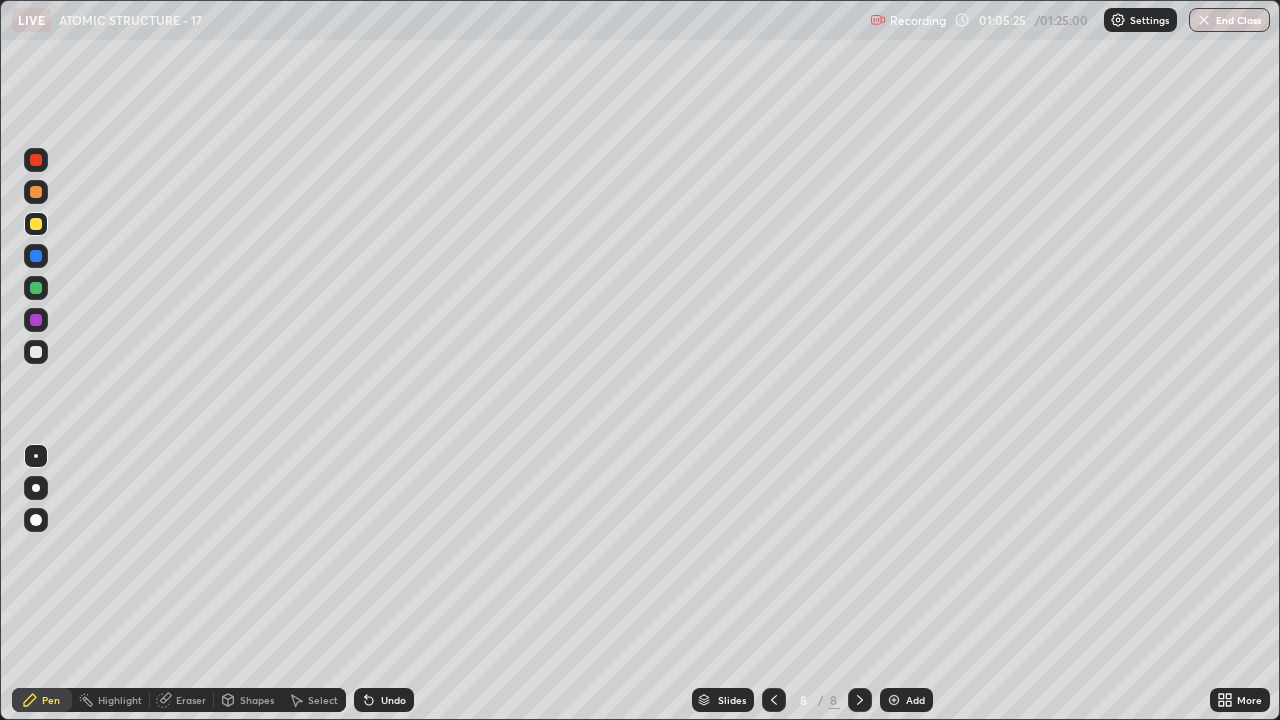 click at bounding box center (894, 700) 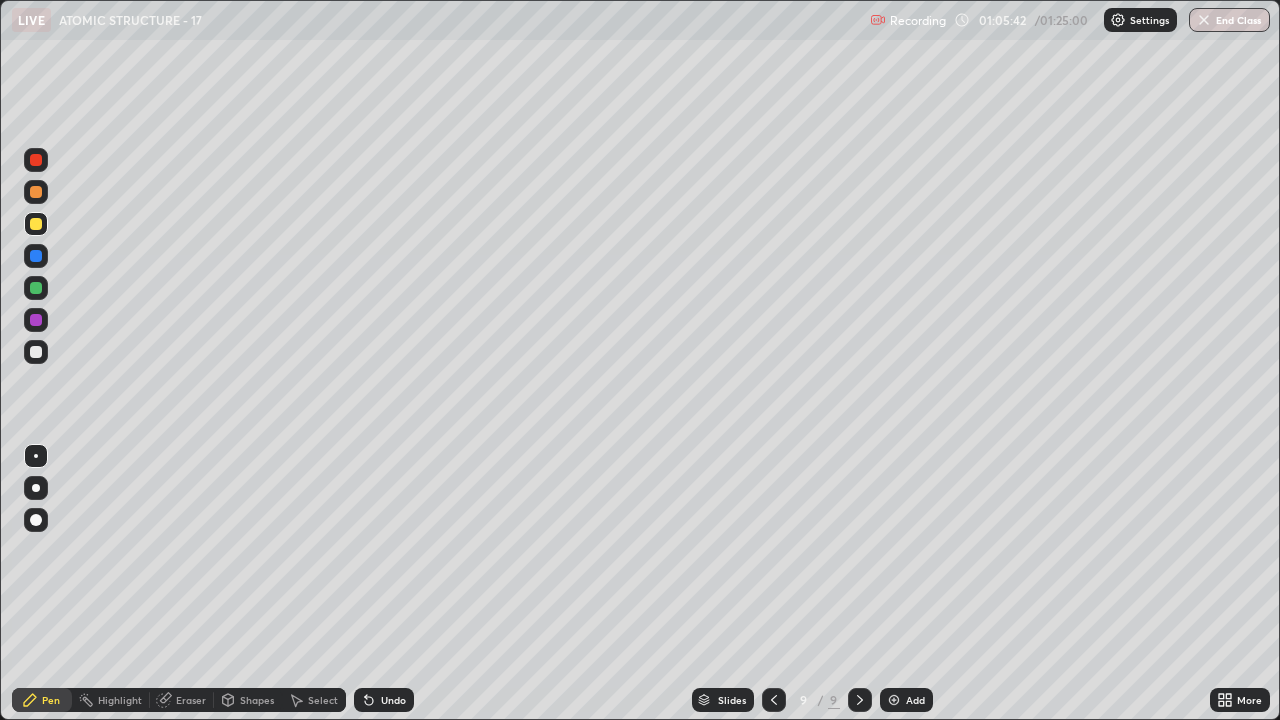 click at bounding box center [36, 352] 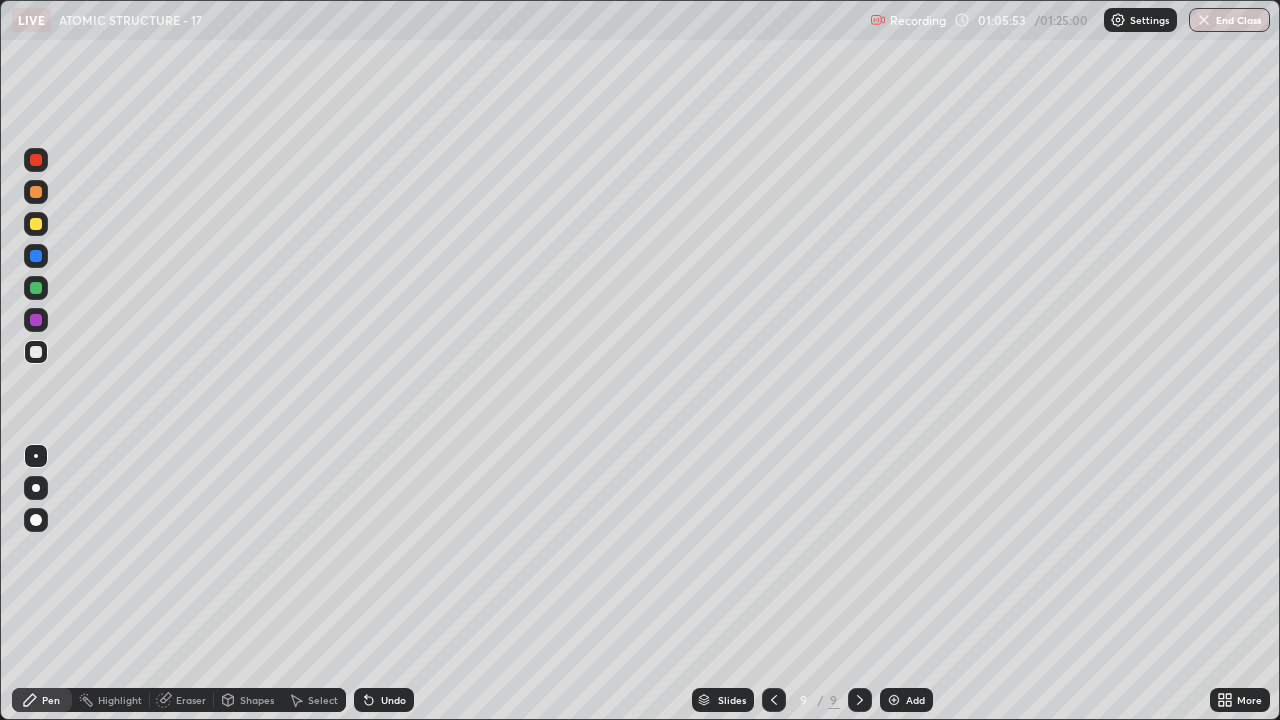 click at bounding box center (36, 288) 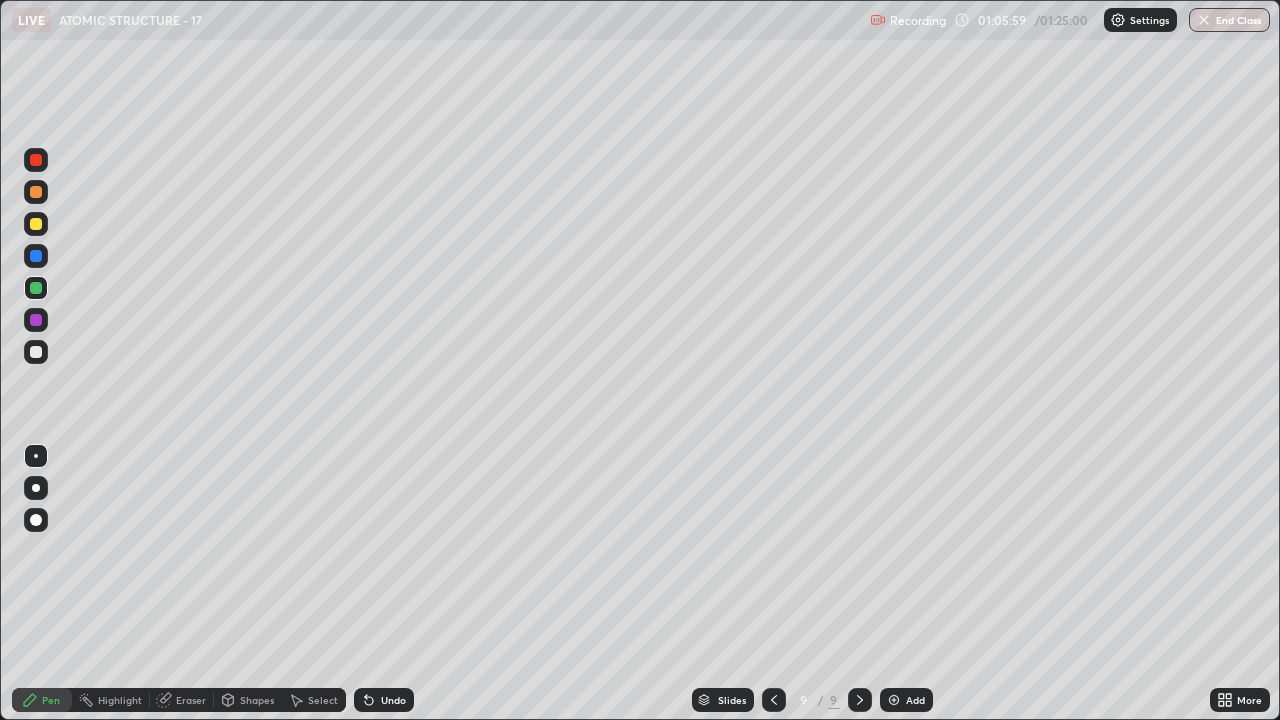click at bounding box center [36, 320] 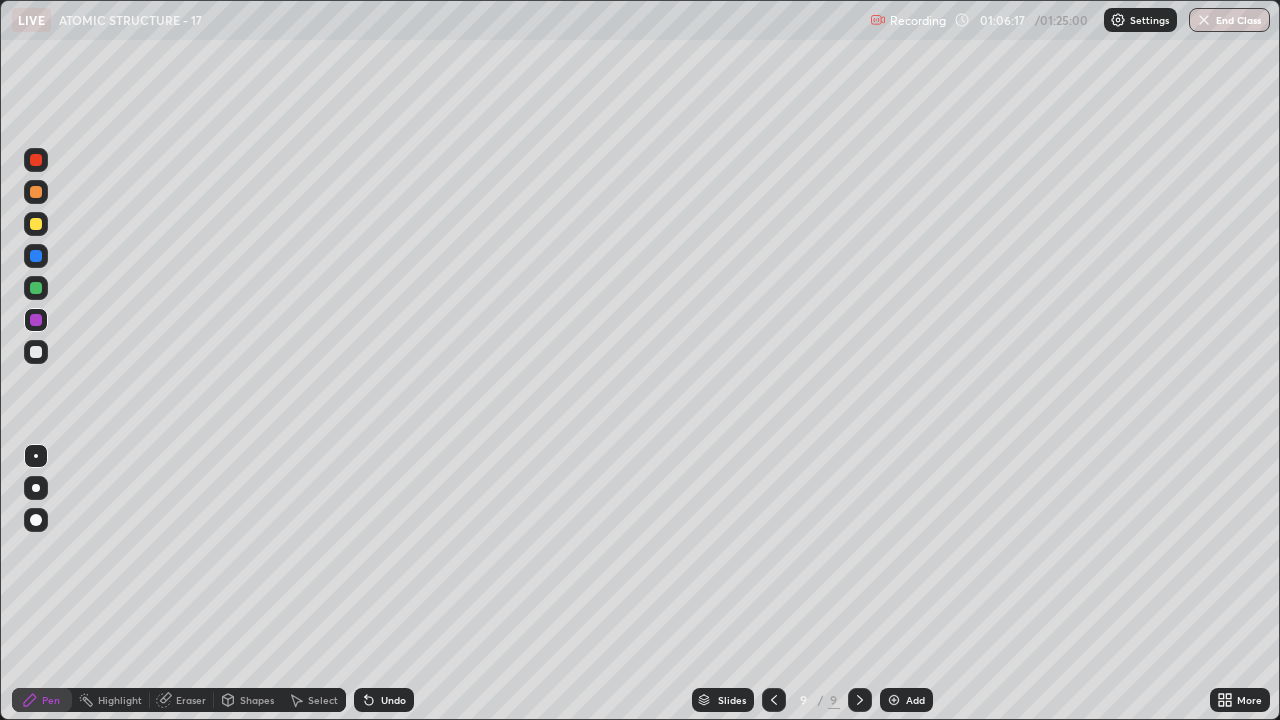 click at bounding box center (36, 224) 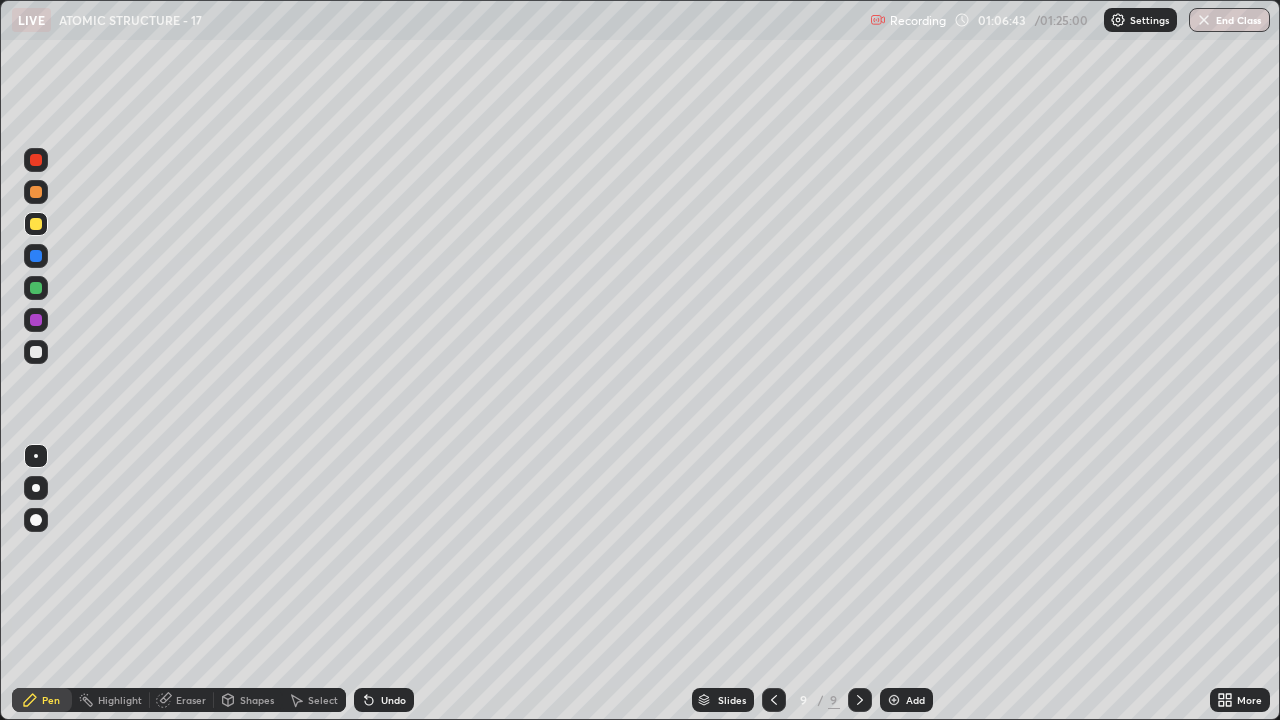 click at bounding box center (36, 352) 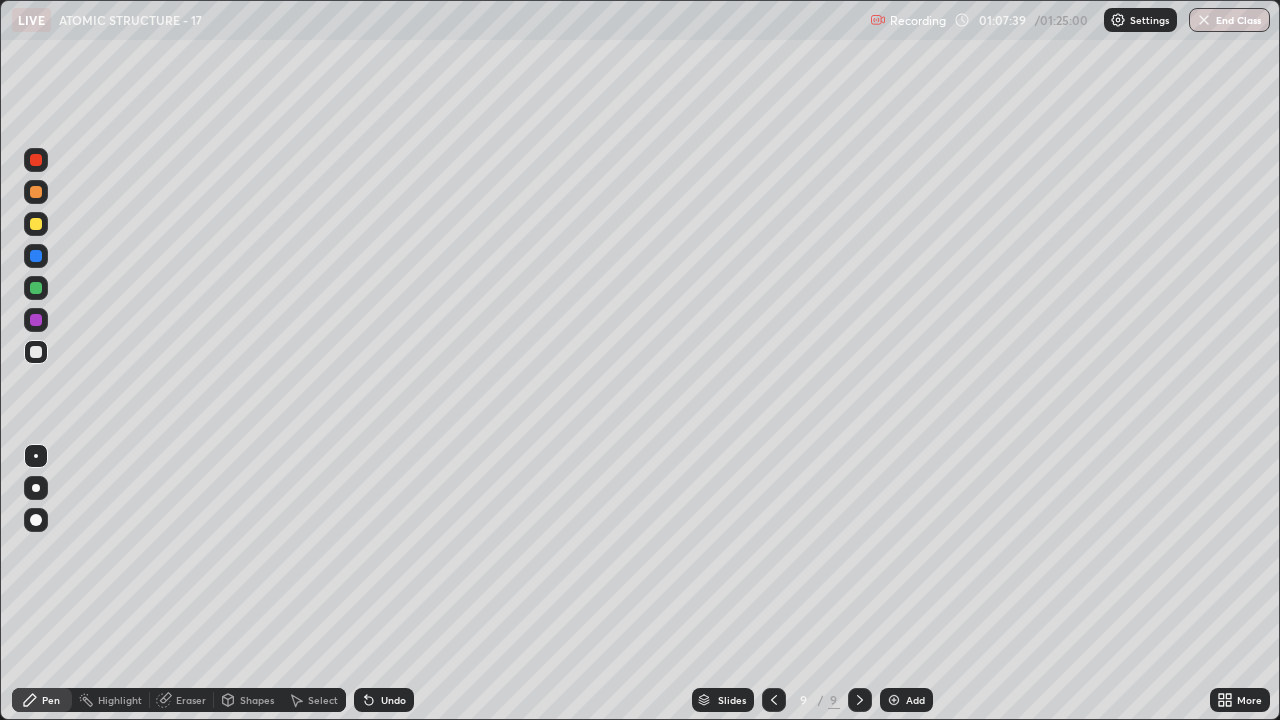 click at bounding box center [36, 352] 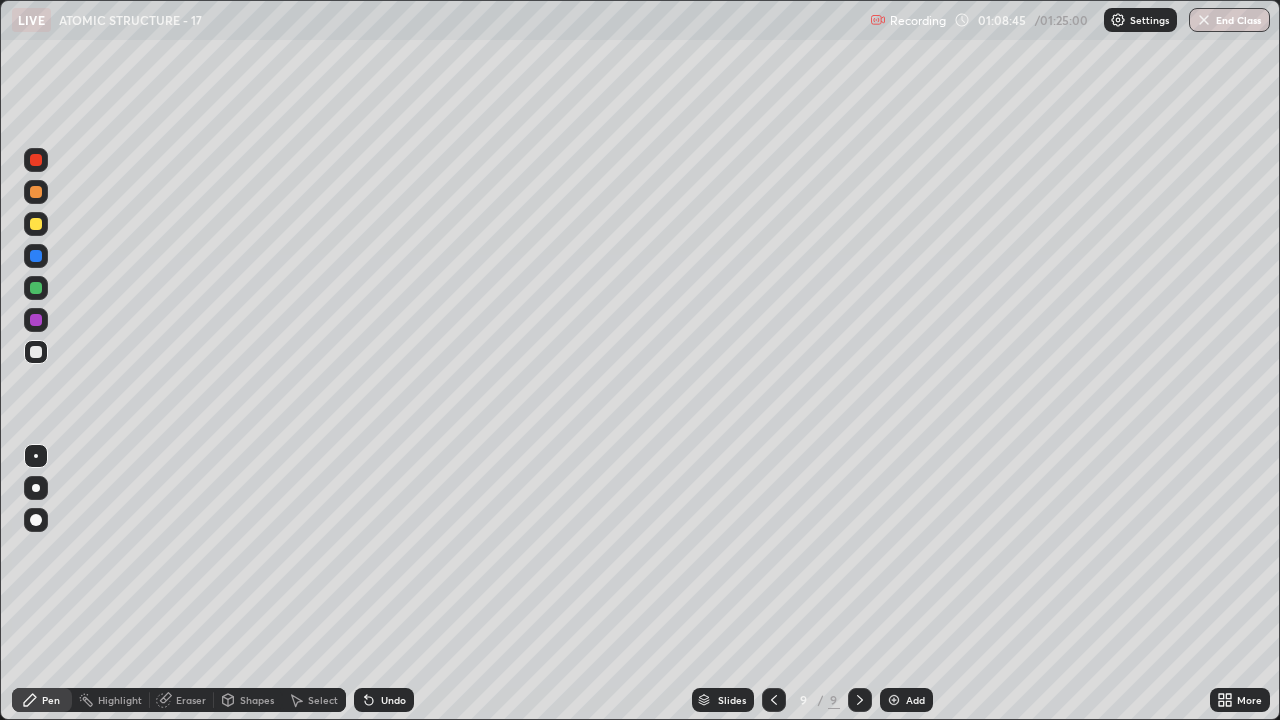 click at bounding box center [36, 224] 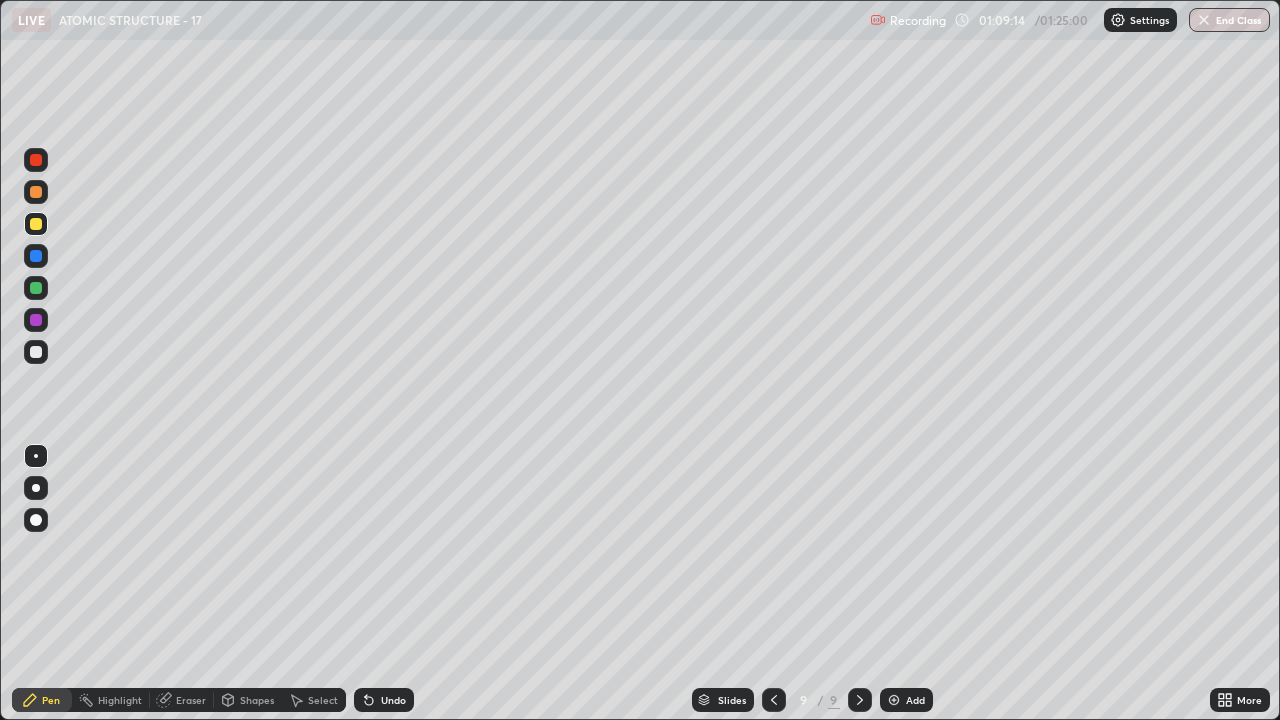 click at bounding box center [36, 224] 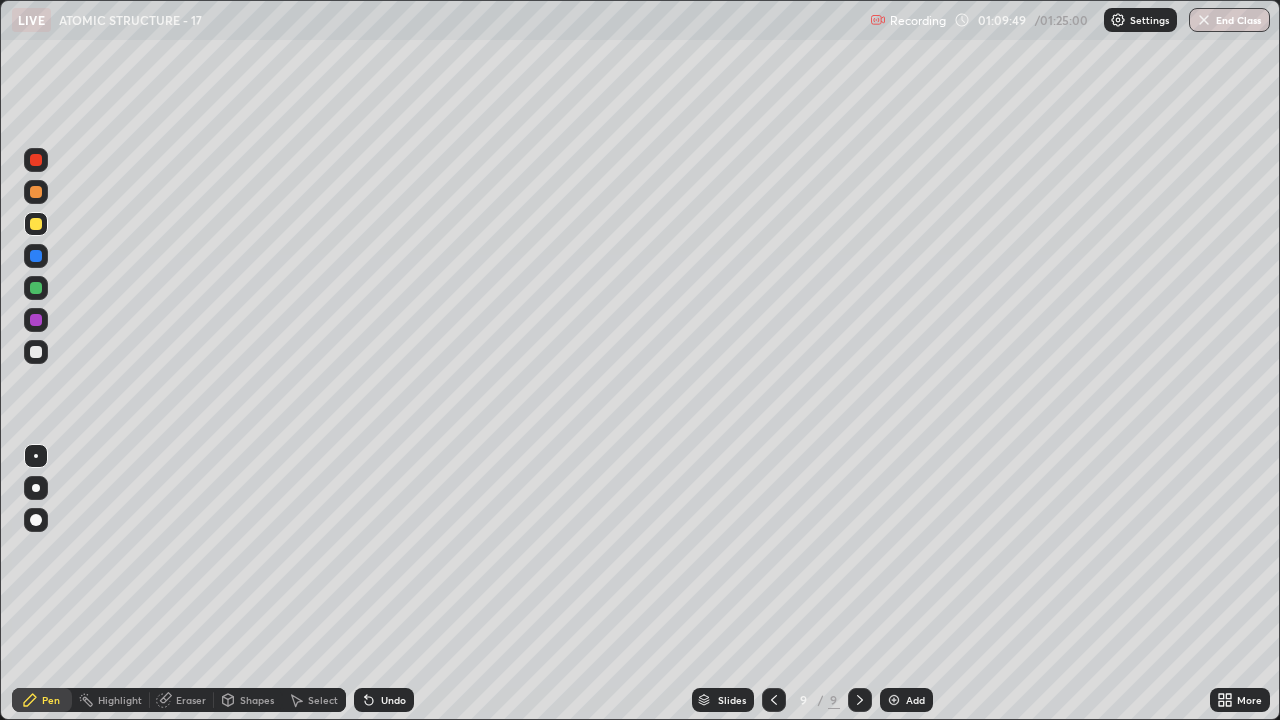 click at bounding box center (36, 352) 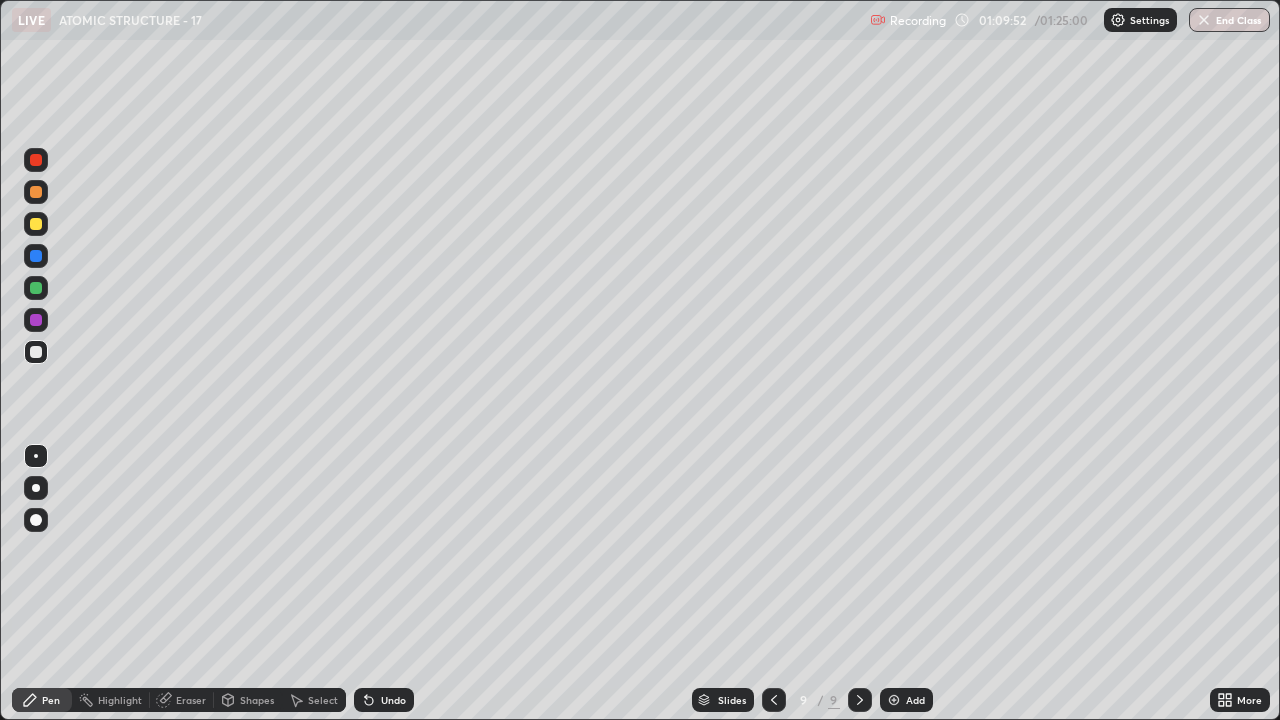 click at bounding box center (36, 320) 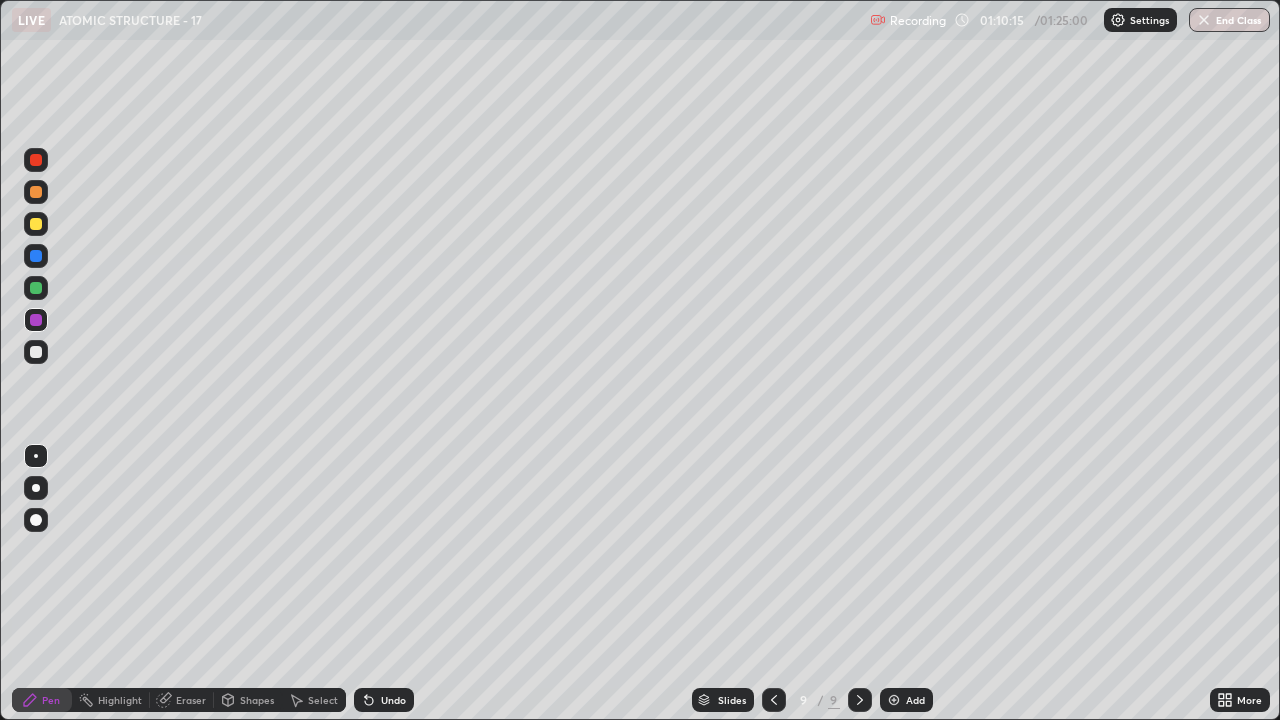 click at bounding box center [36, 352] 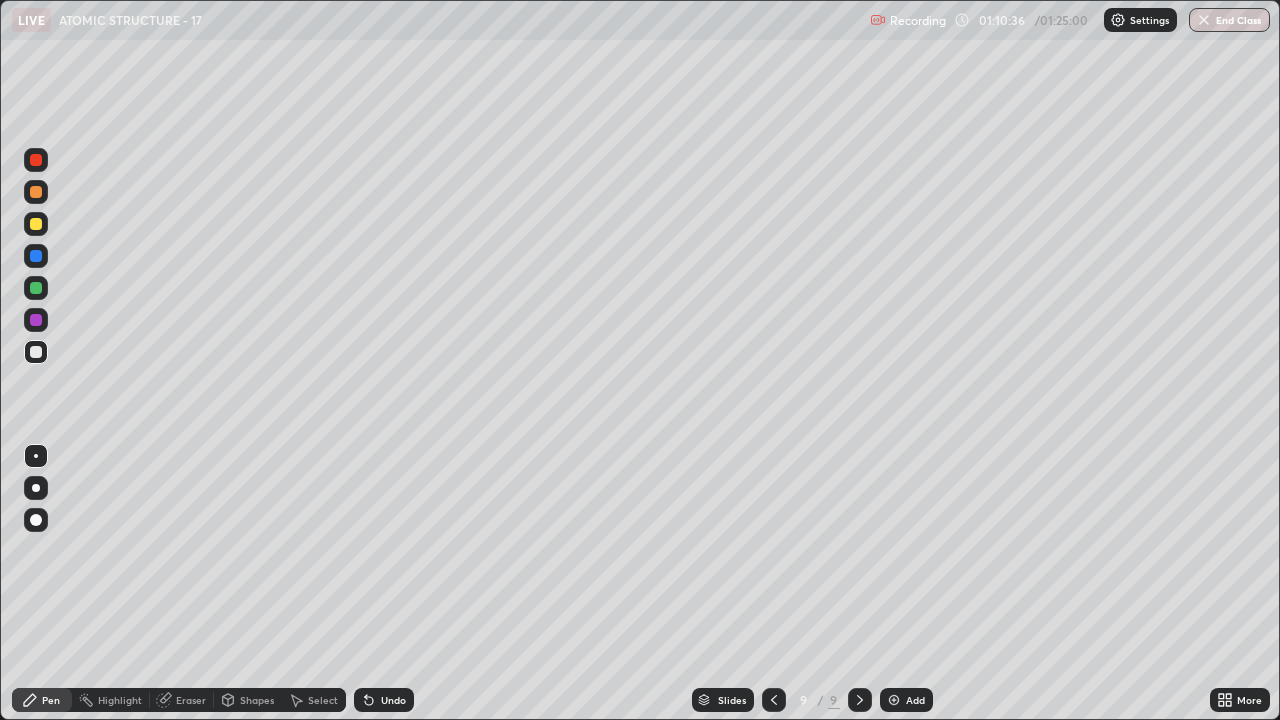 click at bounding box center (36, 224) 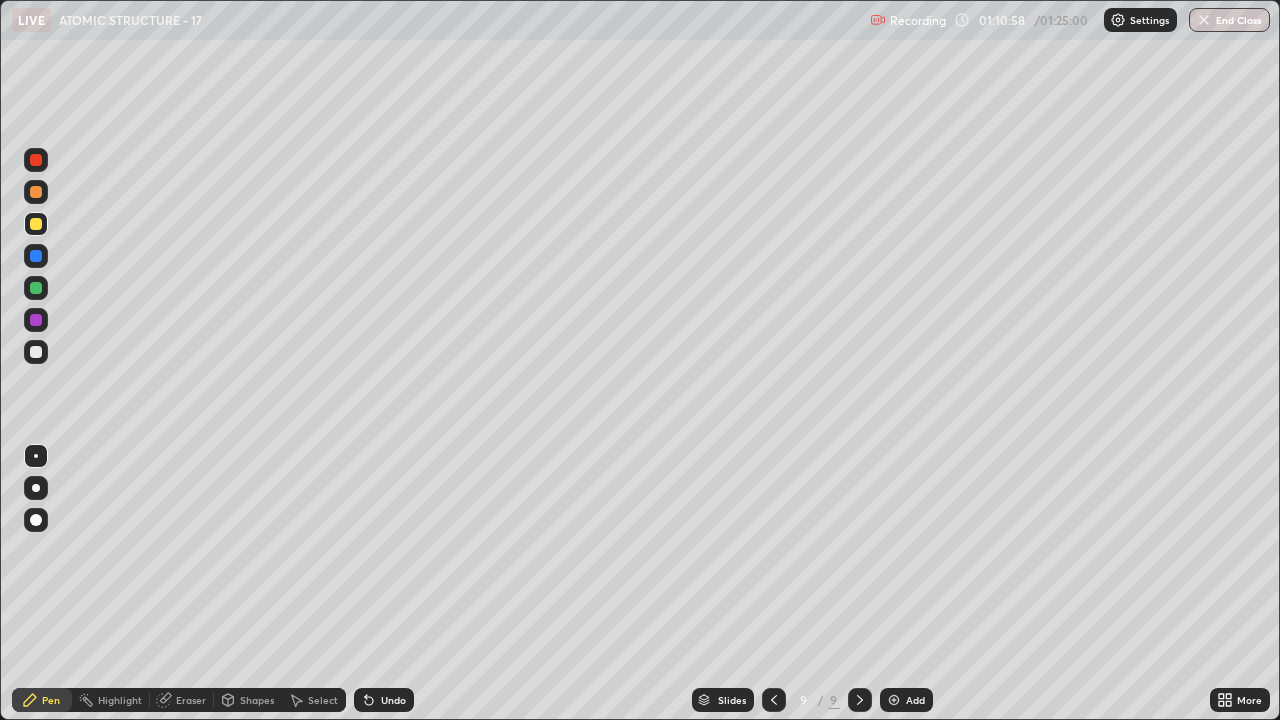 click at bounding box center (36, 320) 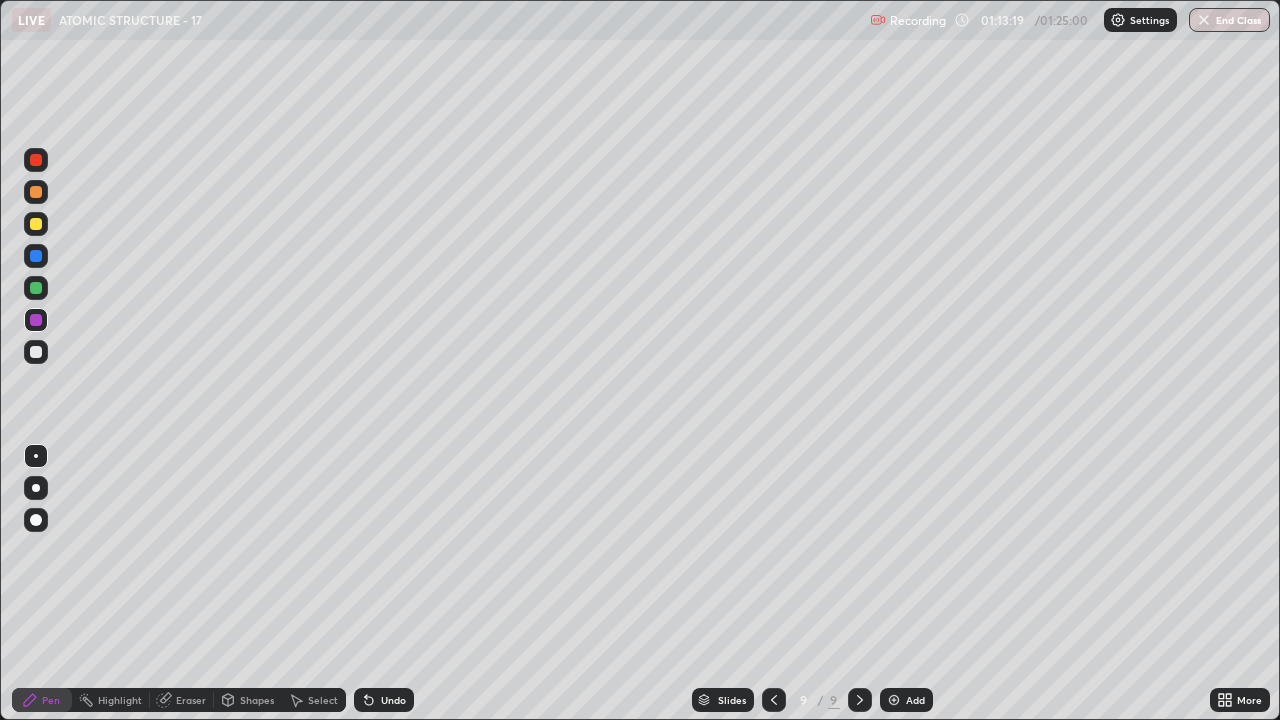 click at bounding box center (36, 256) 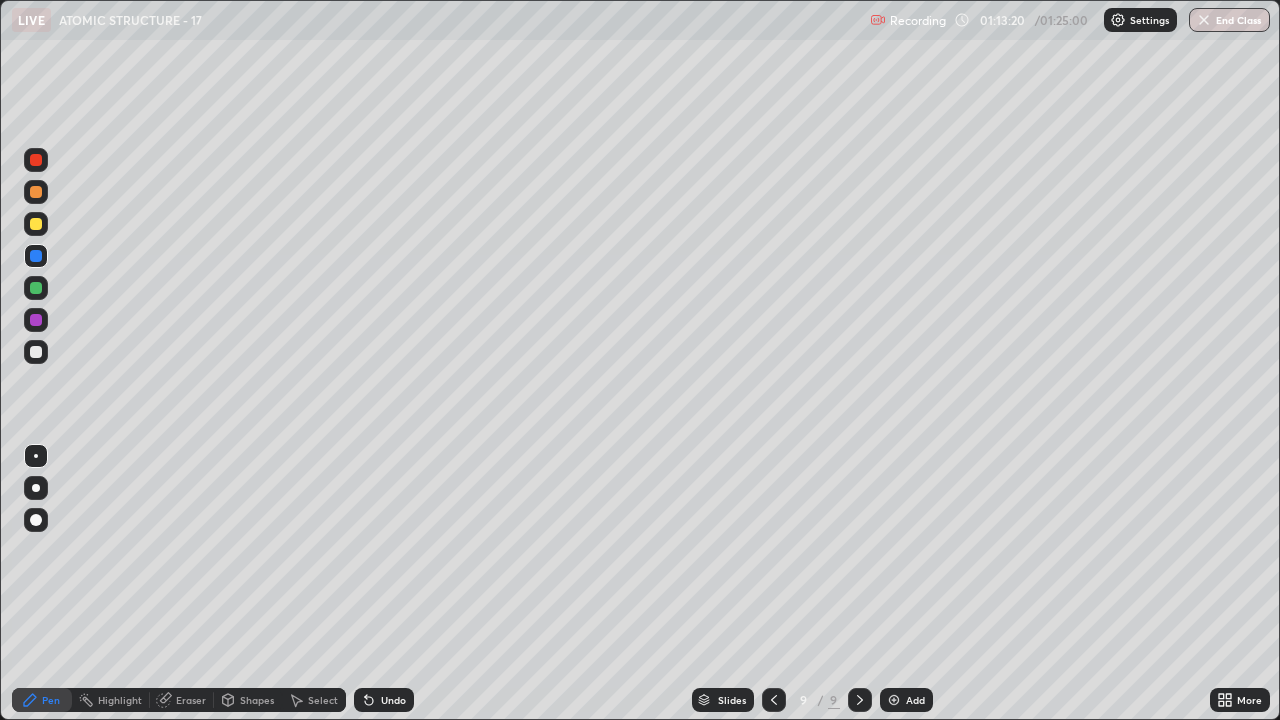 click at bounding box center [36, 192] 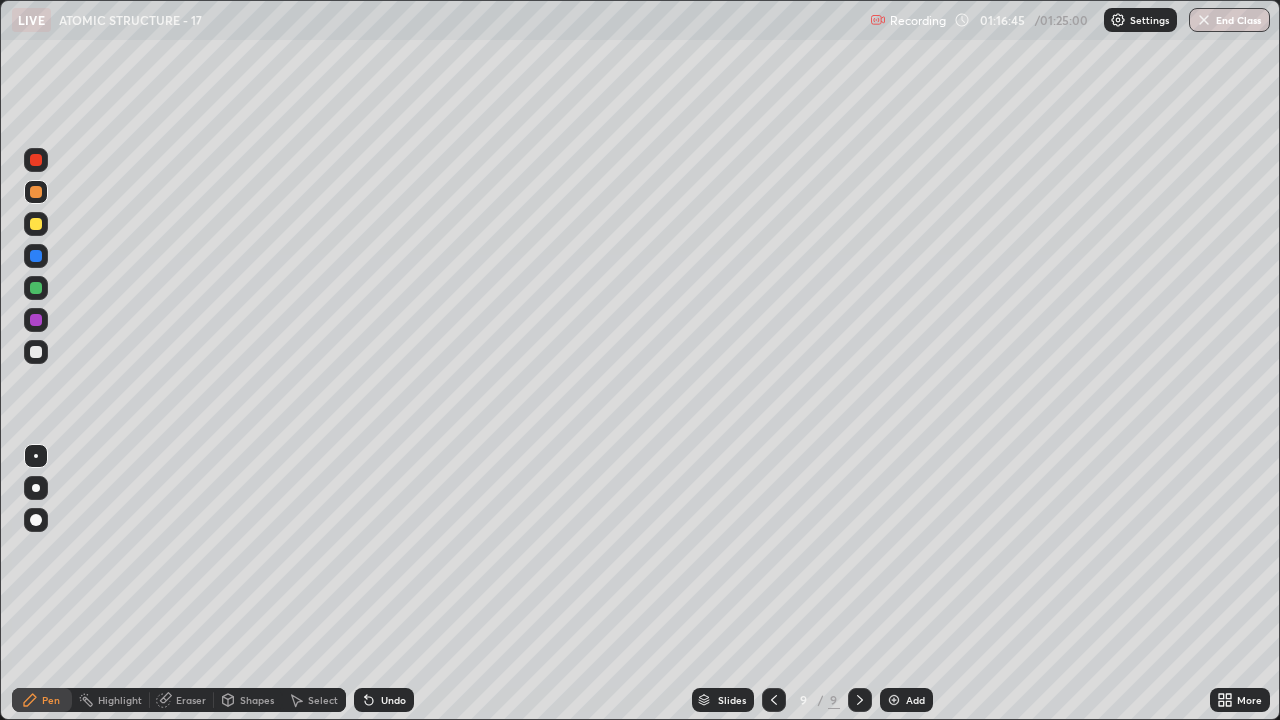 click on "Select" at bounding box center [314, 700] 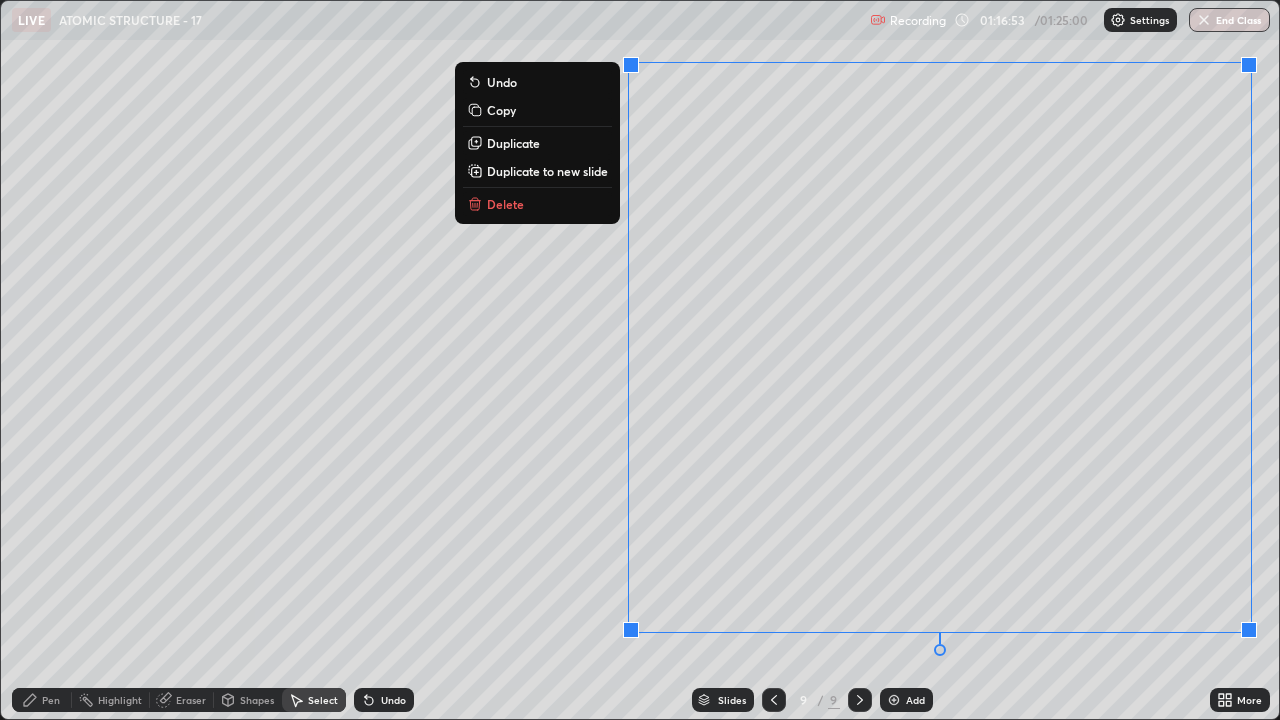 click on "Duplicate to new slide" at bounding box center [547, 171] 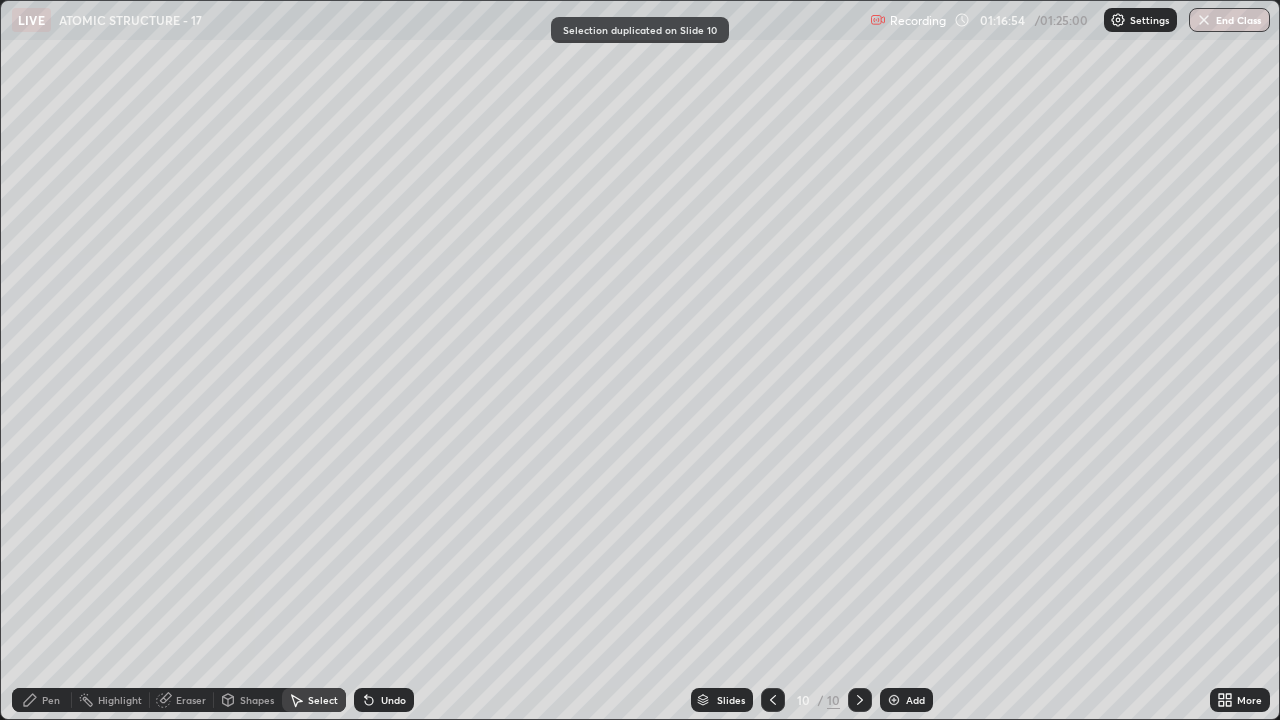 click on "Pen" at bounding box center (51, 700) 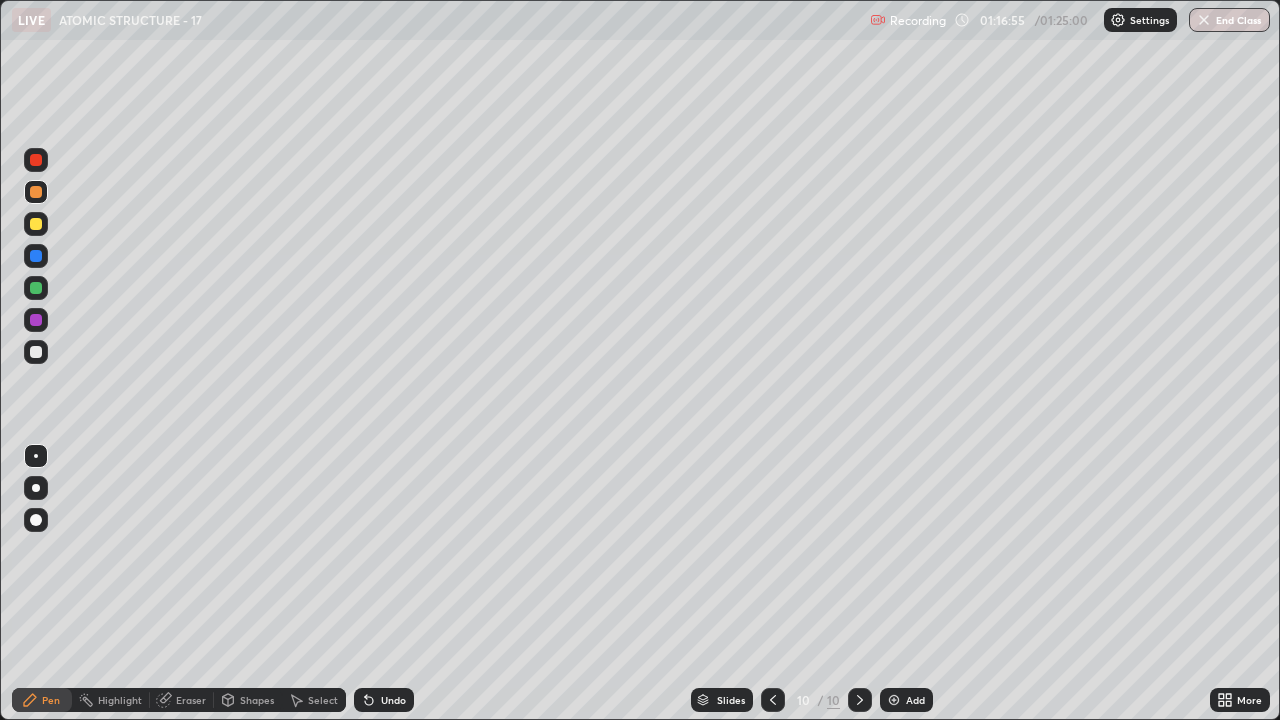 click at bounding box center [36, 224] 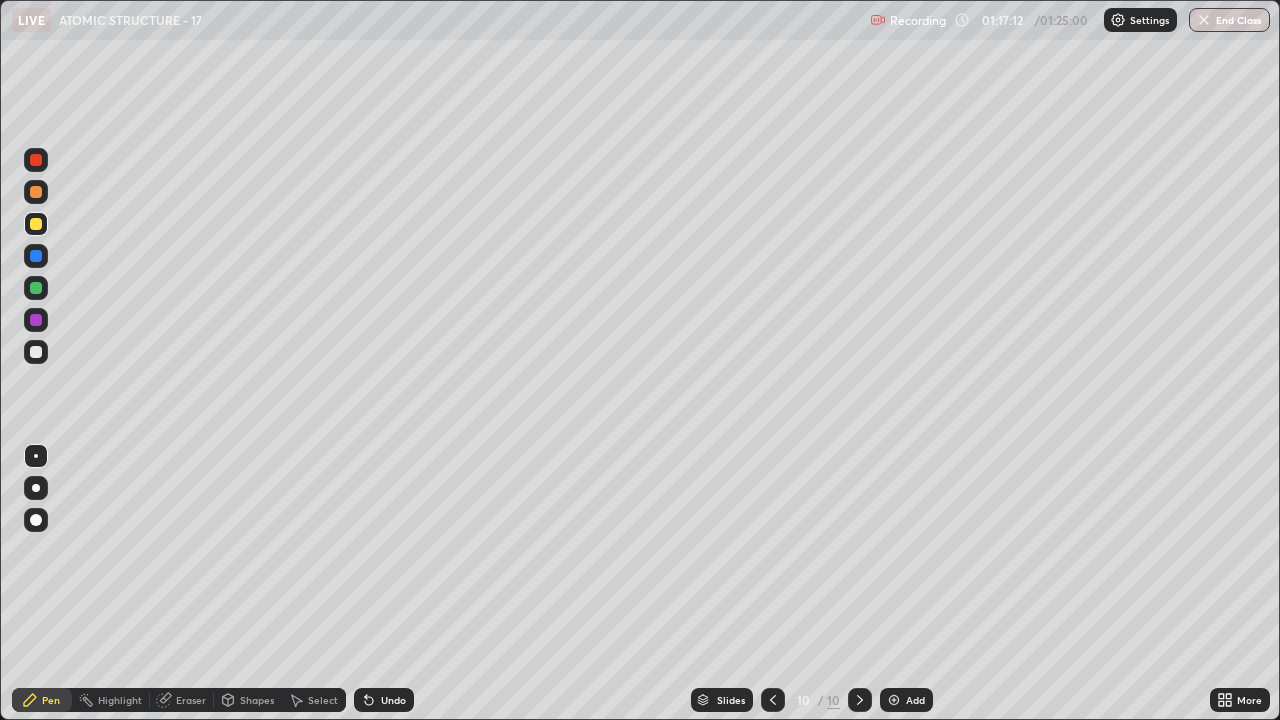 click on "Undo" at bounding box center (393, 700) 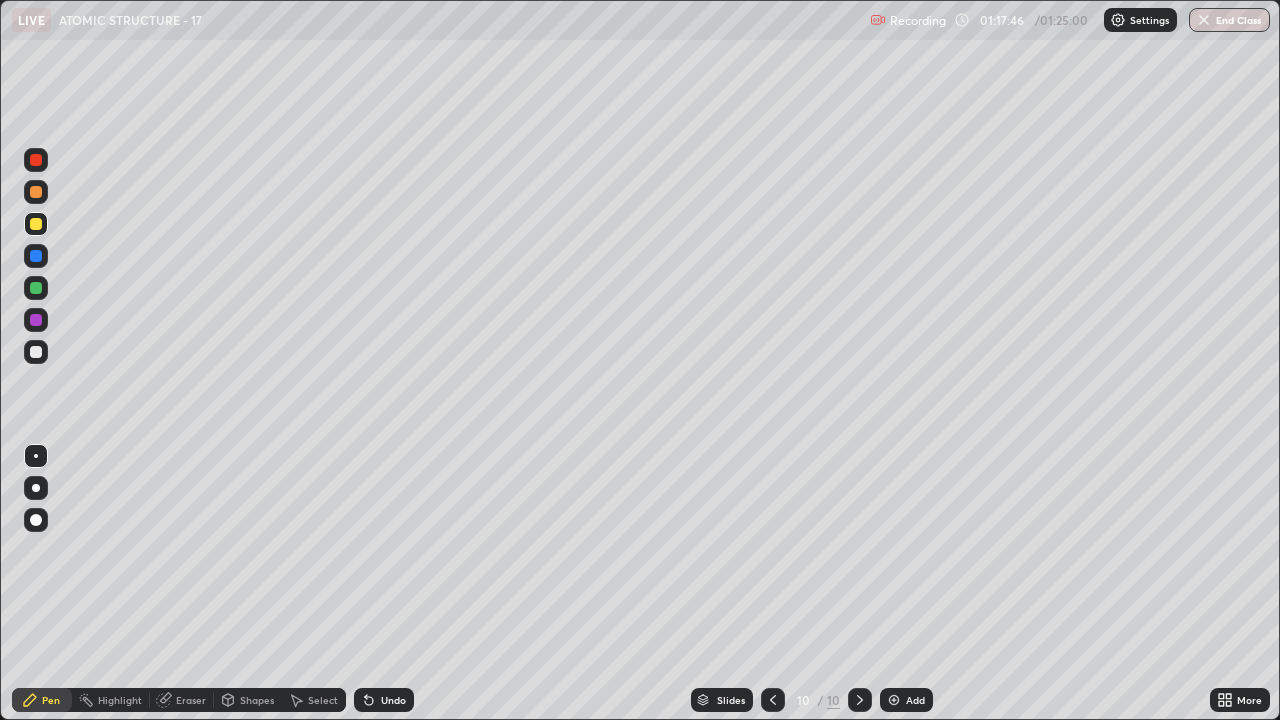 click at bounding box center (36, 352) 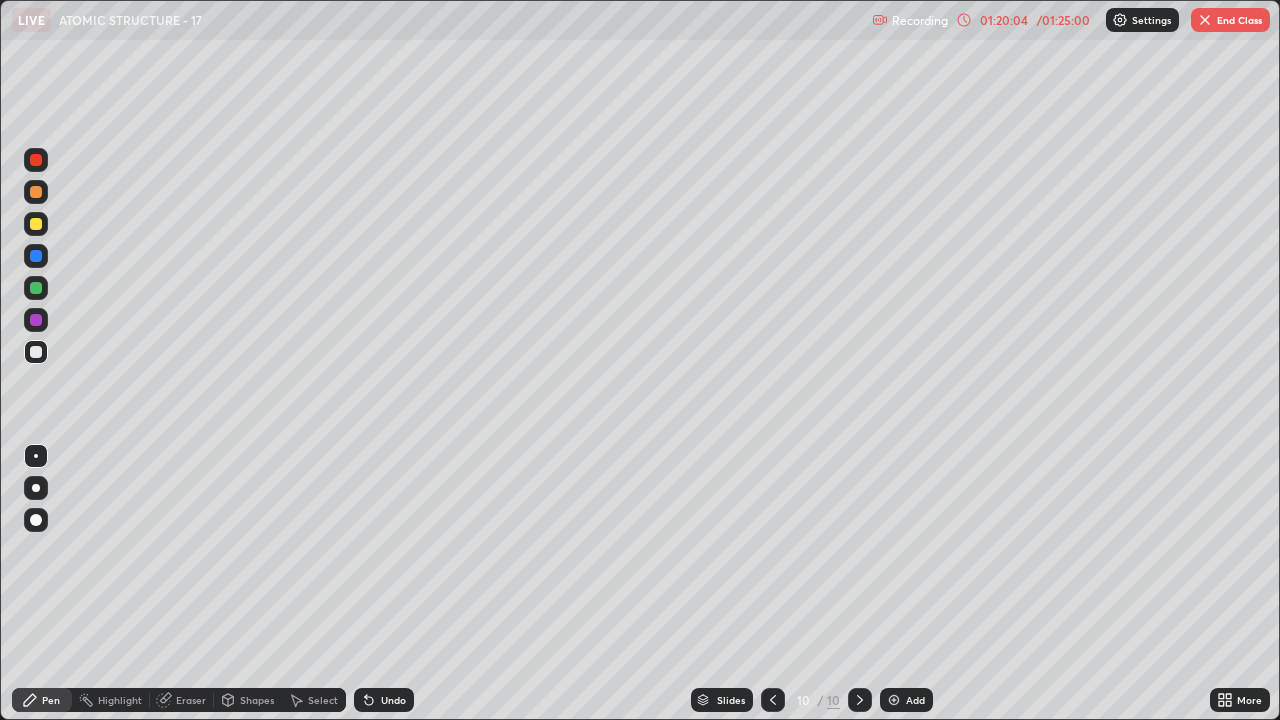 click on "Select" at bounding box center (323, 700) 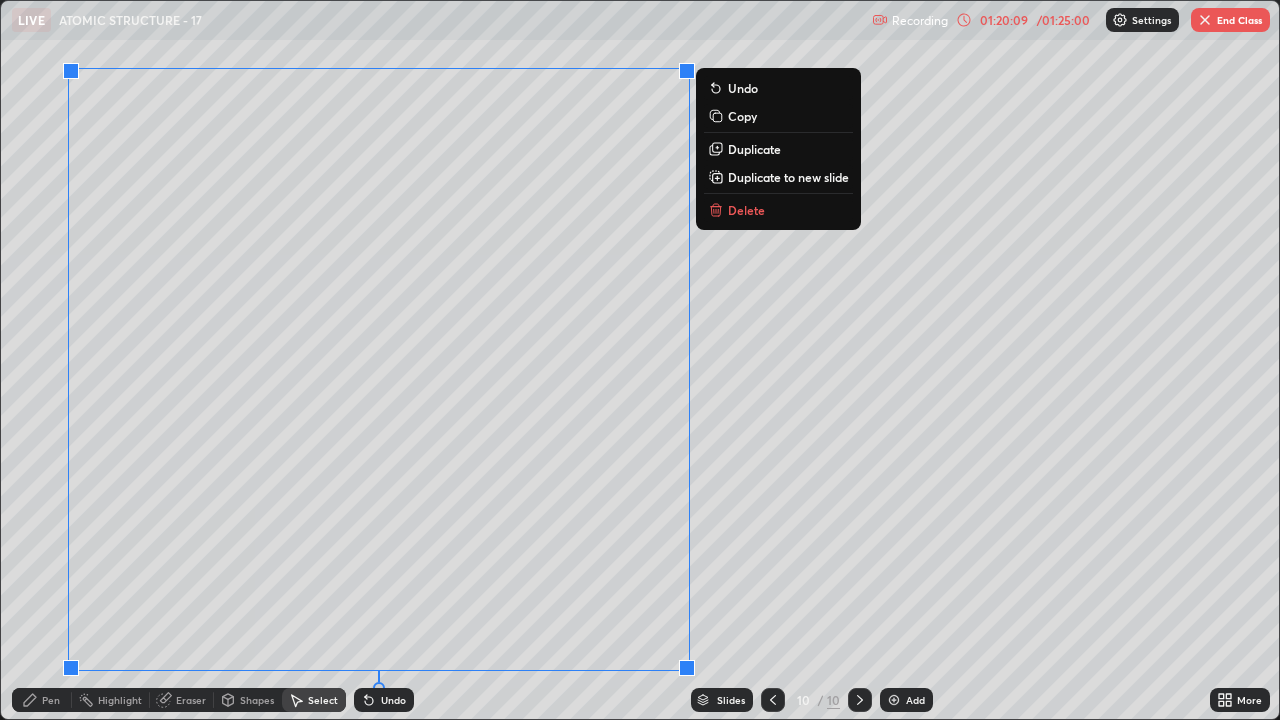 click on "Duplicate to new slide" at bounding box center [788, 177] 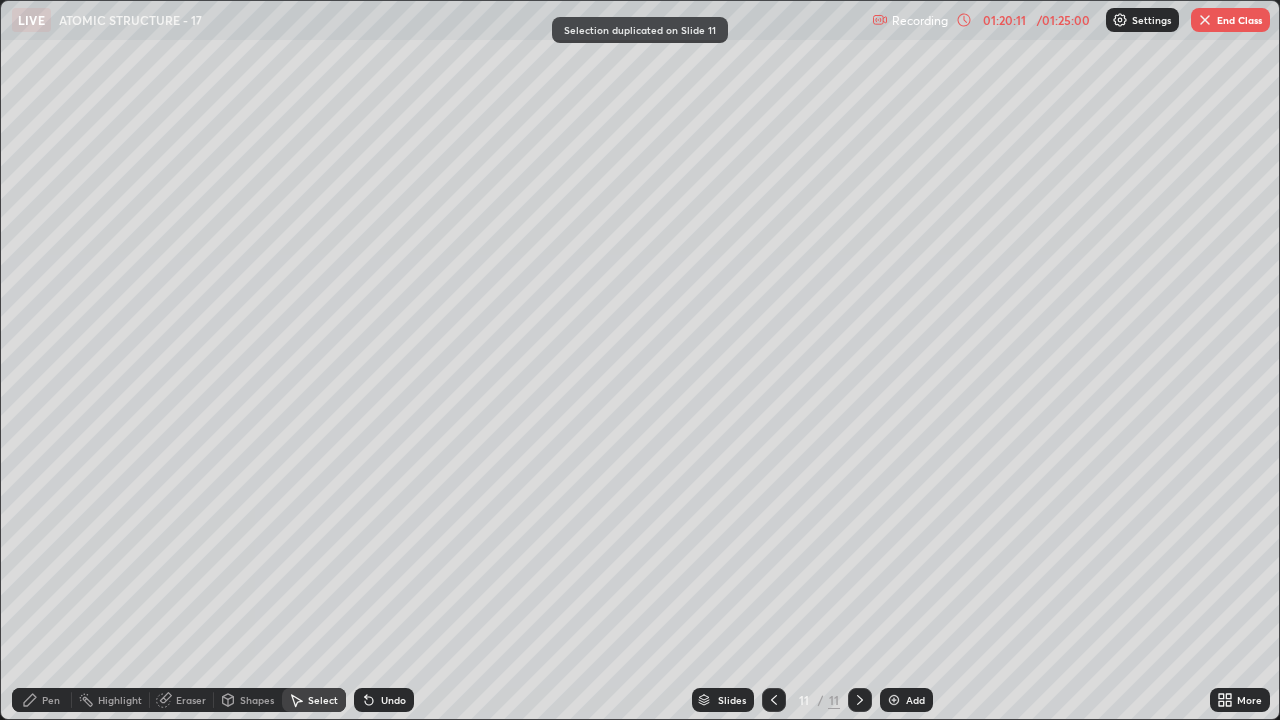 click on "Pen" at bounding box center (51, 700) 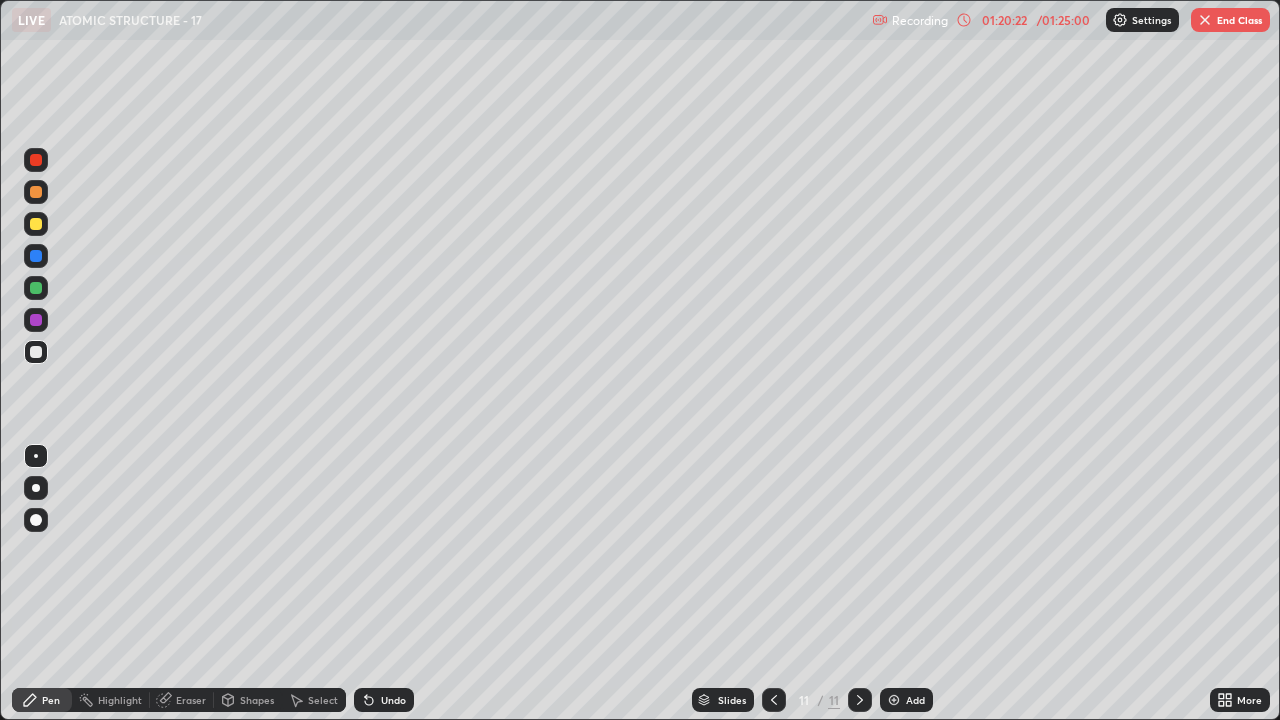 click at bounding box center (774, 700) 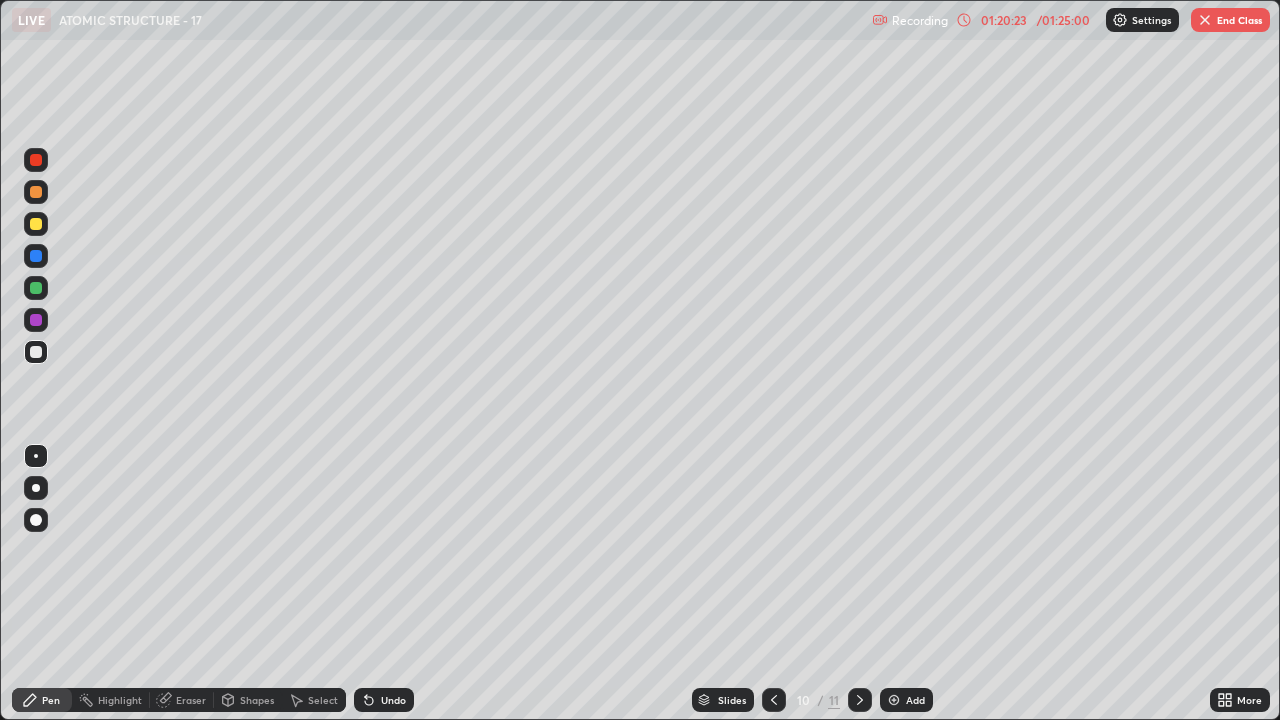 click 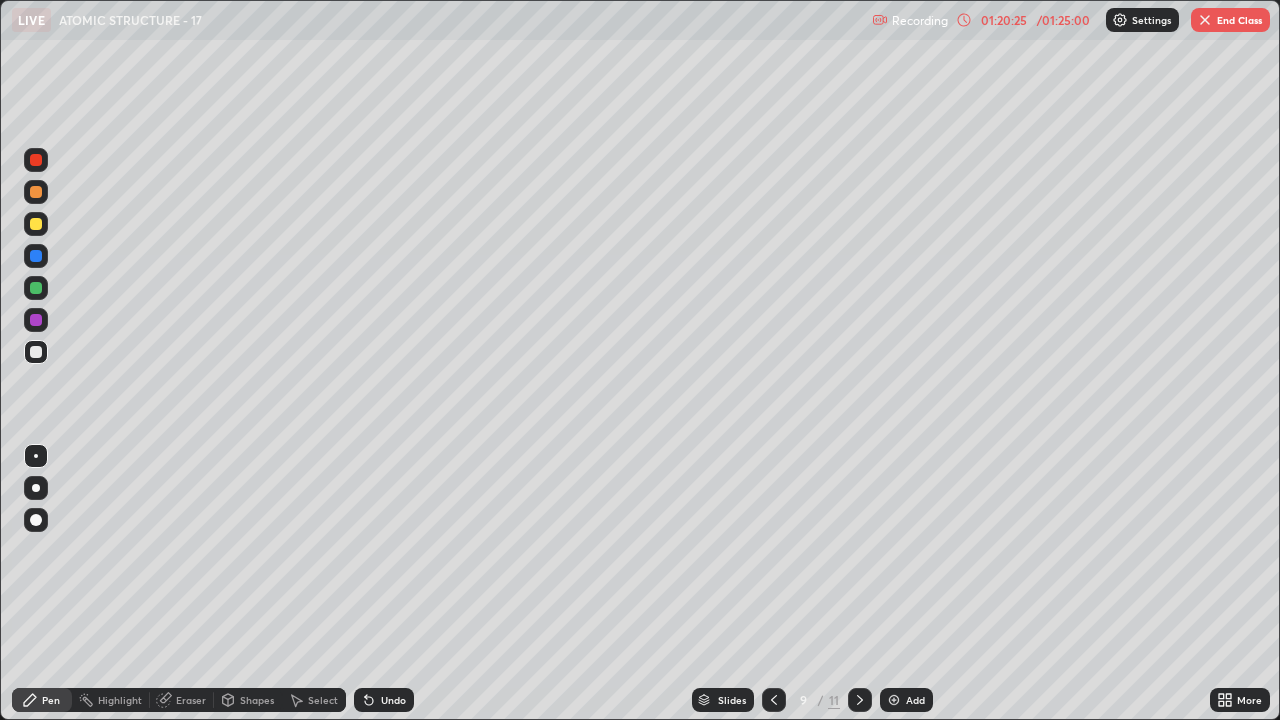 click 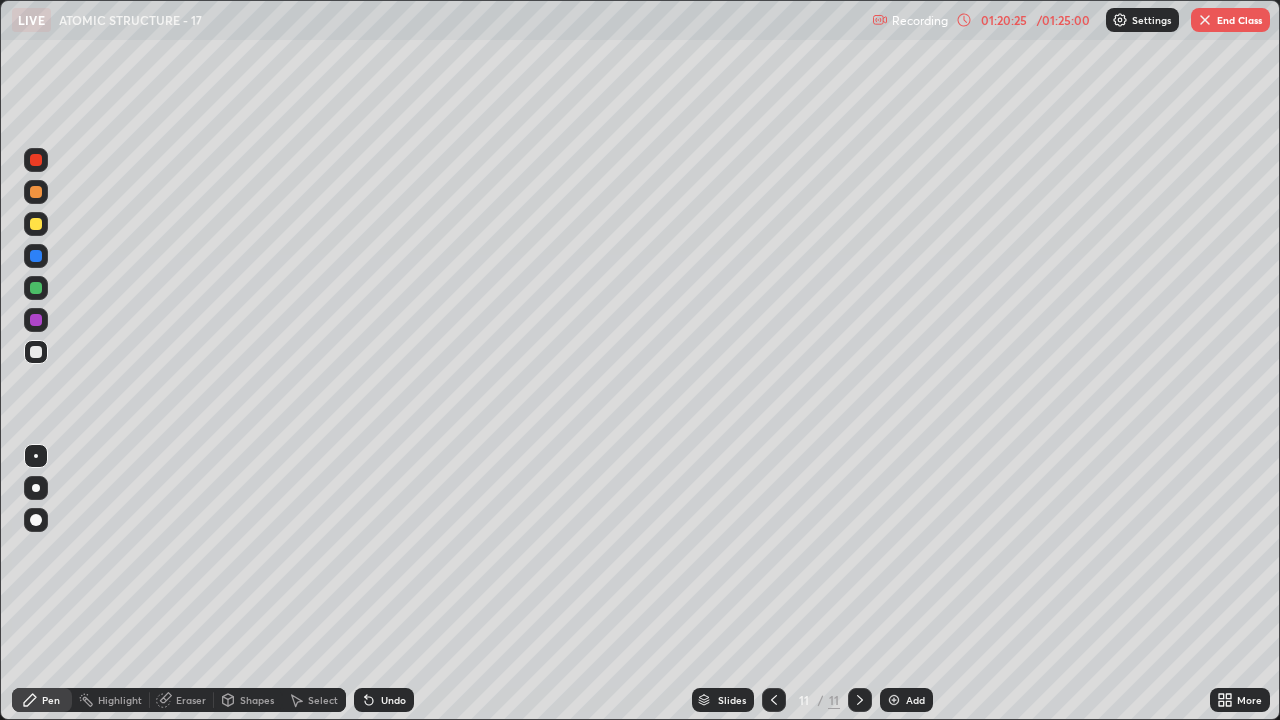 click 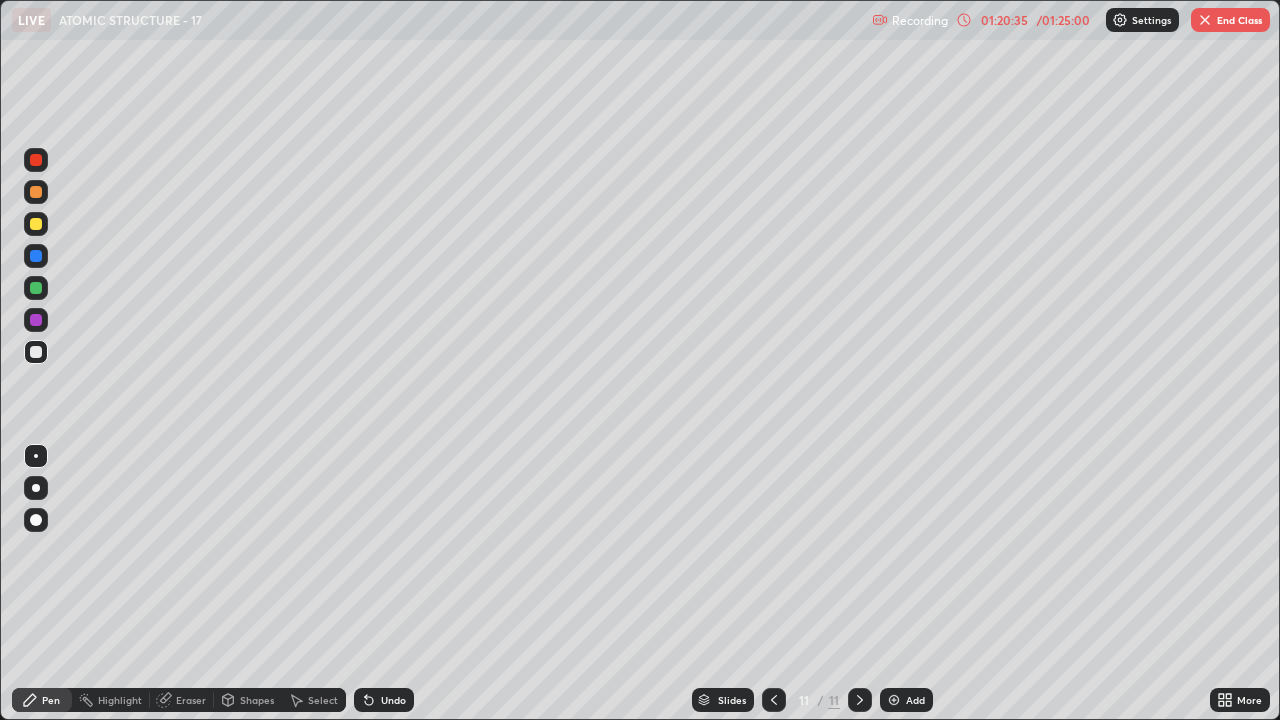 click on "Highlight" at bounding box center [120, 700] 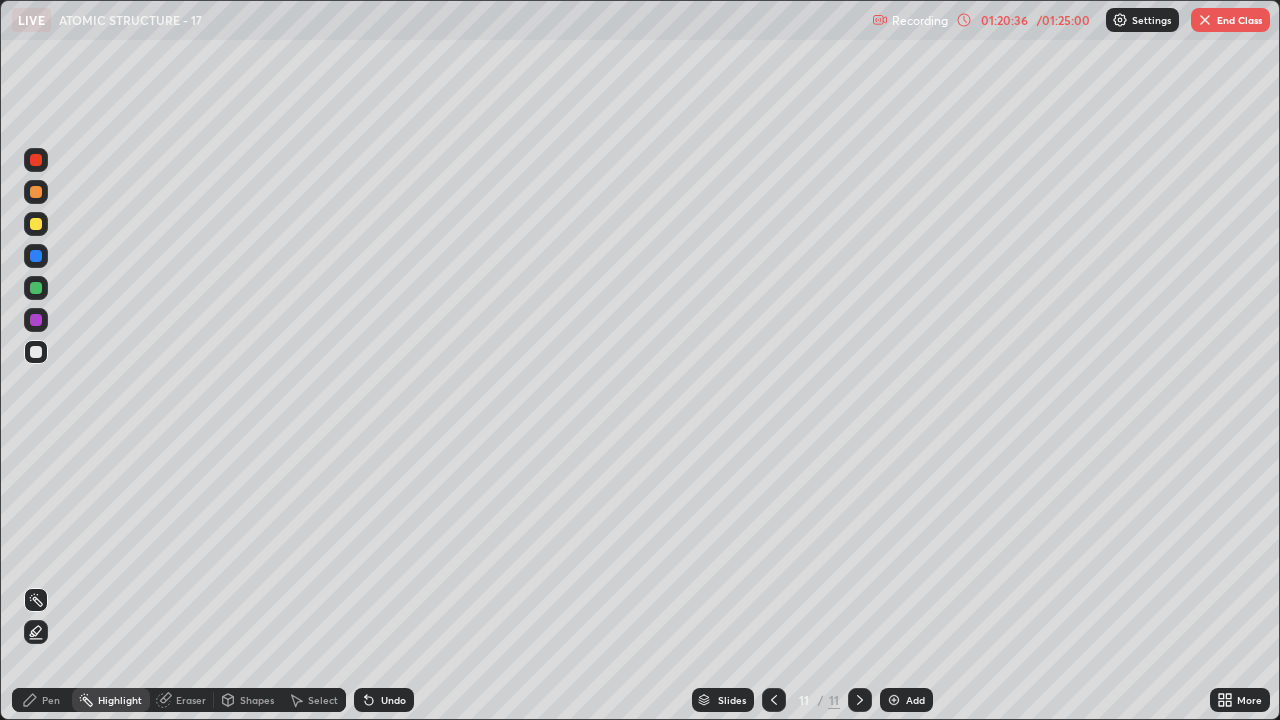 click at bounding box center (36, 320) 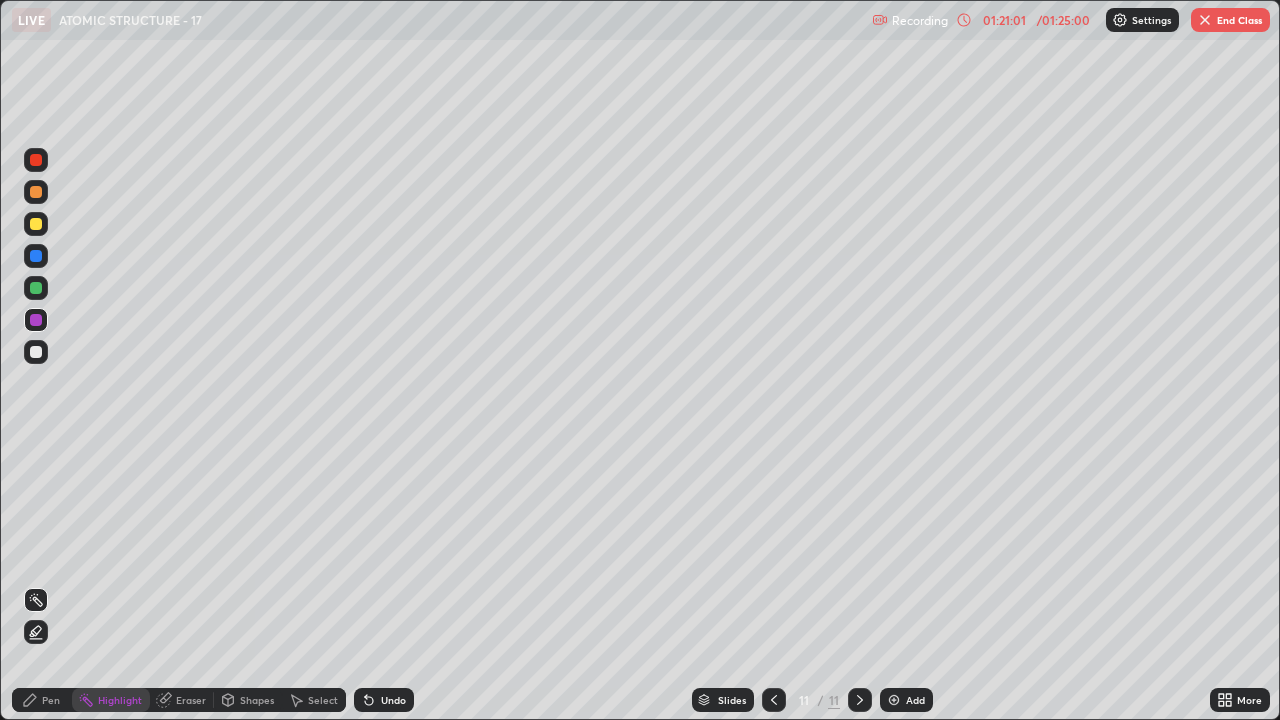 click 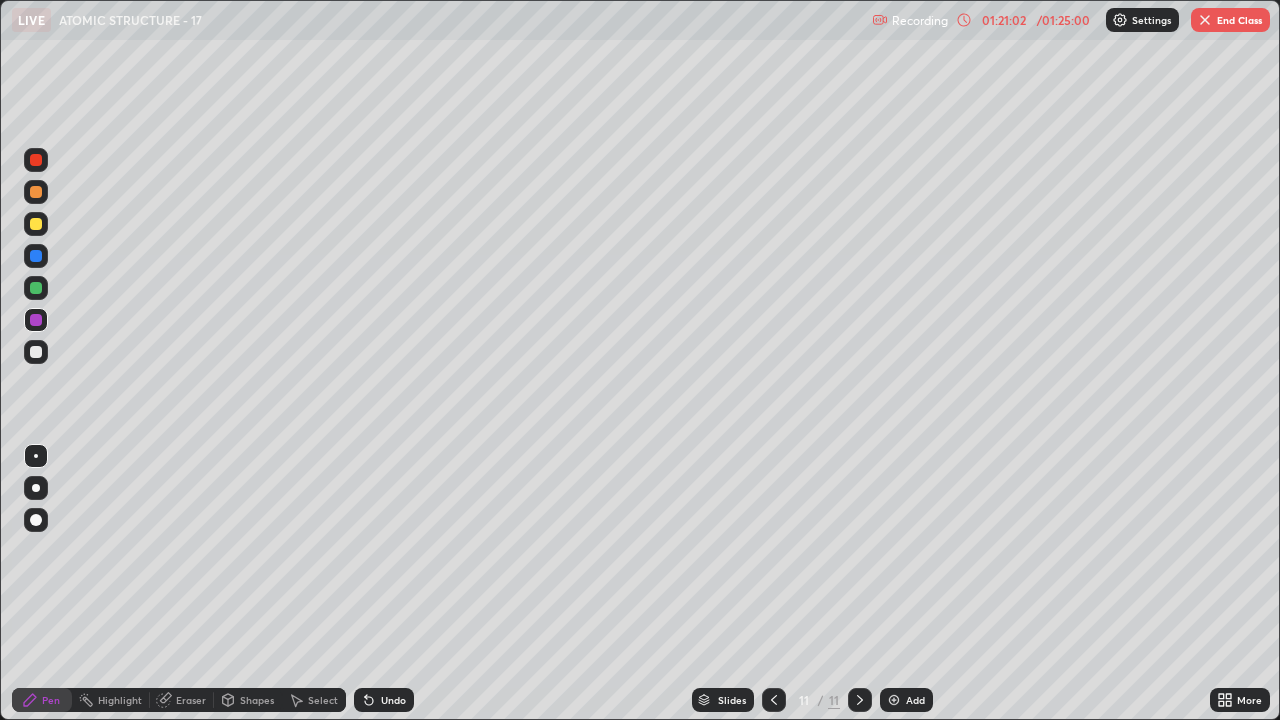 click at bounding box center (36, 352) 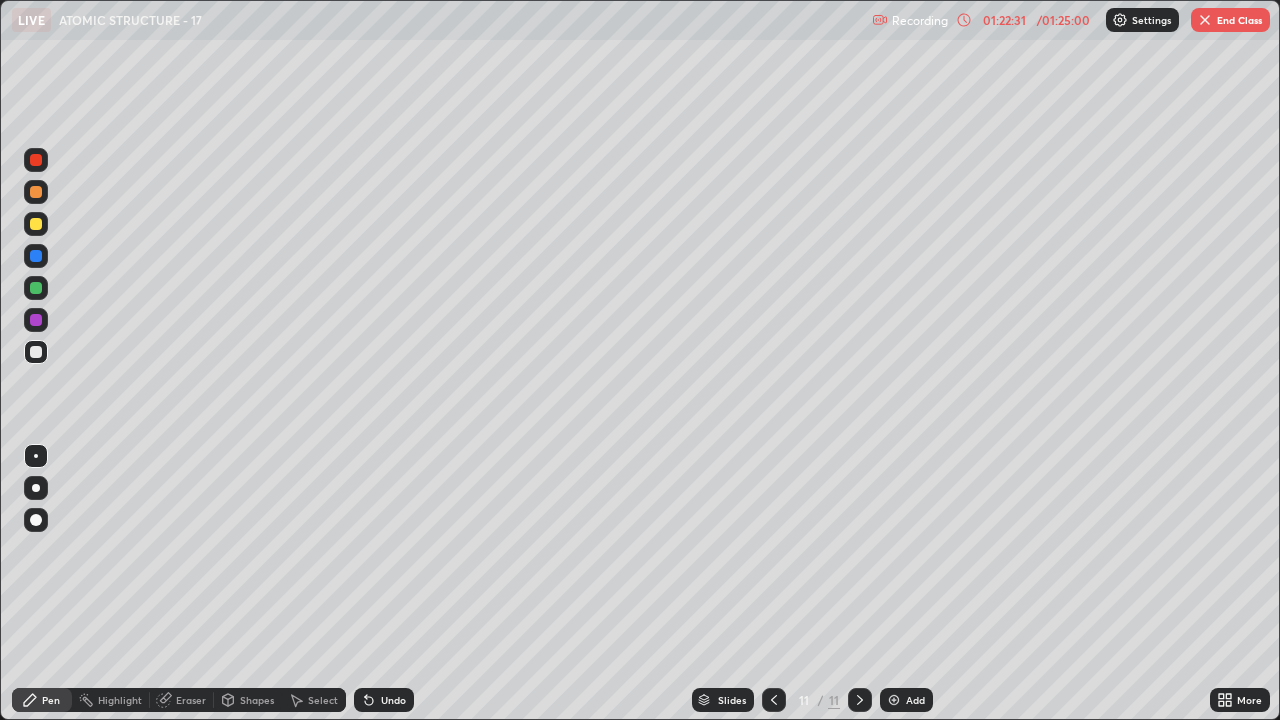 click on "Highlight" at bounding box center (120, 700) 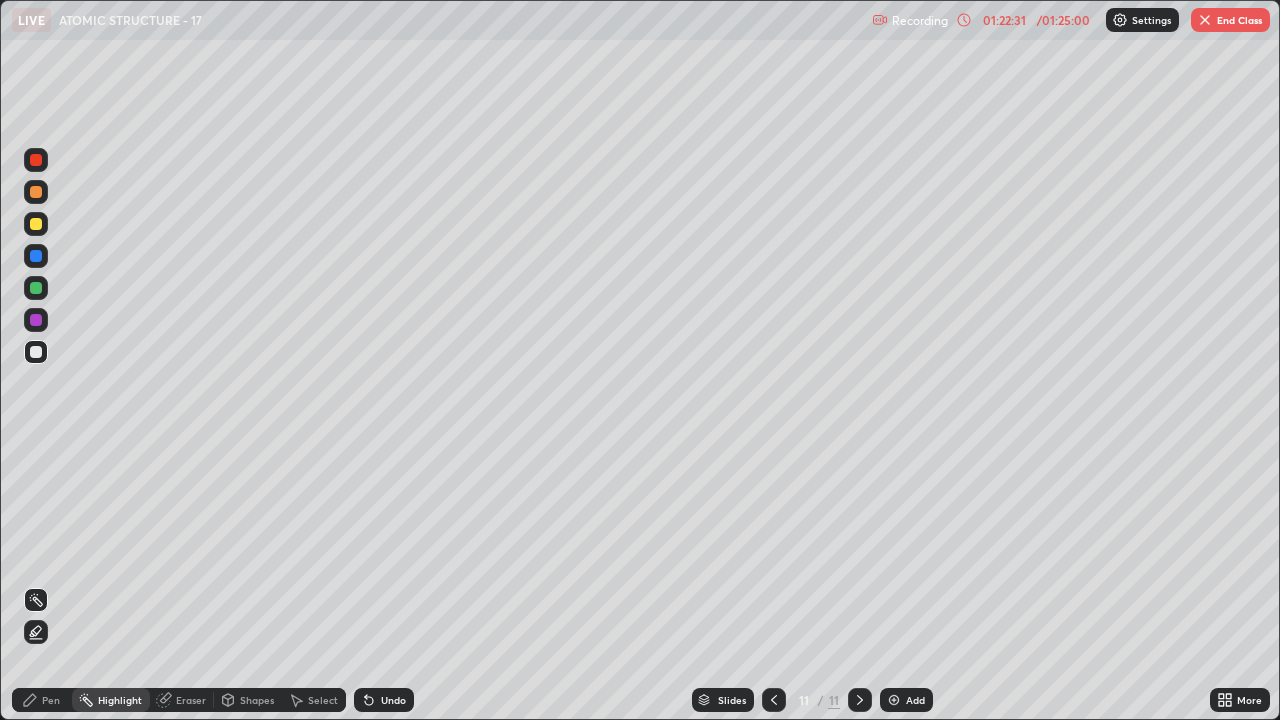 click at bounding box center [36, 320] 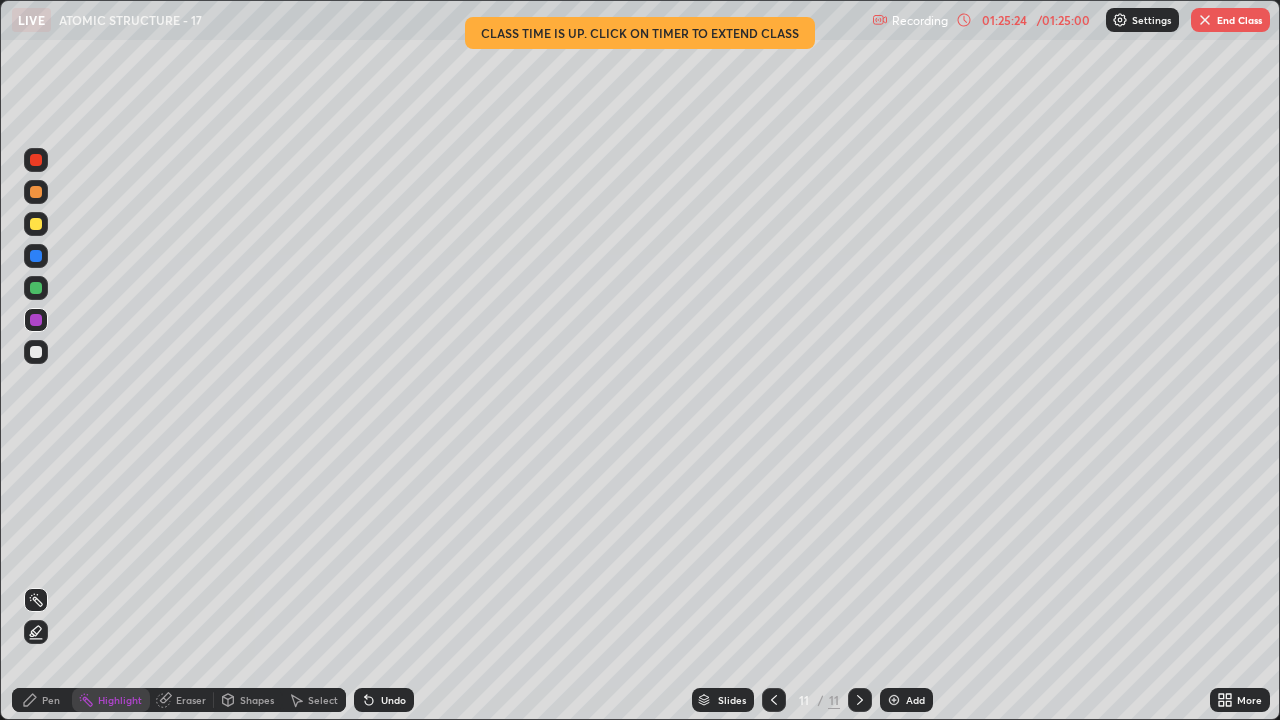 click on "End Class" at bounding box center (1230, 20) 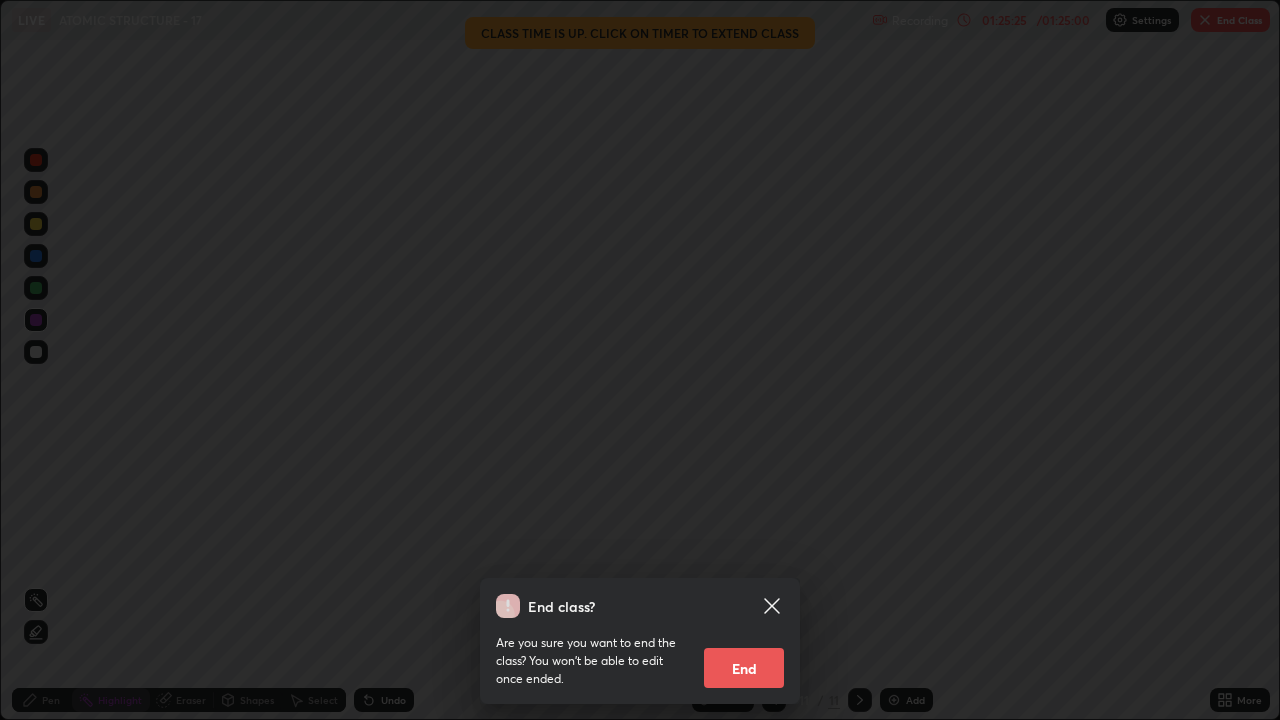 click on "End" at bounding box center [744, 668] 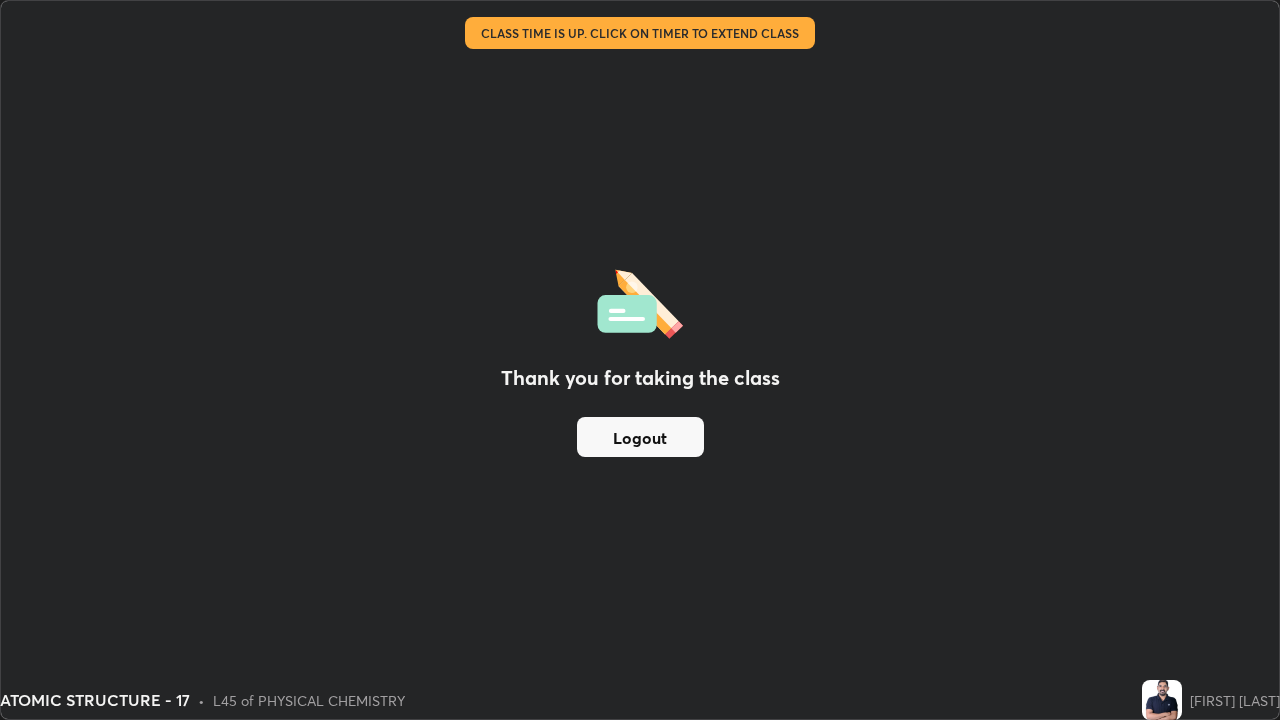 click on "Logout" at bounding box center (640, 437) 